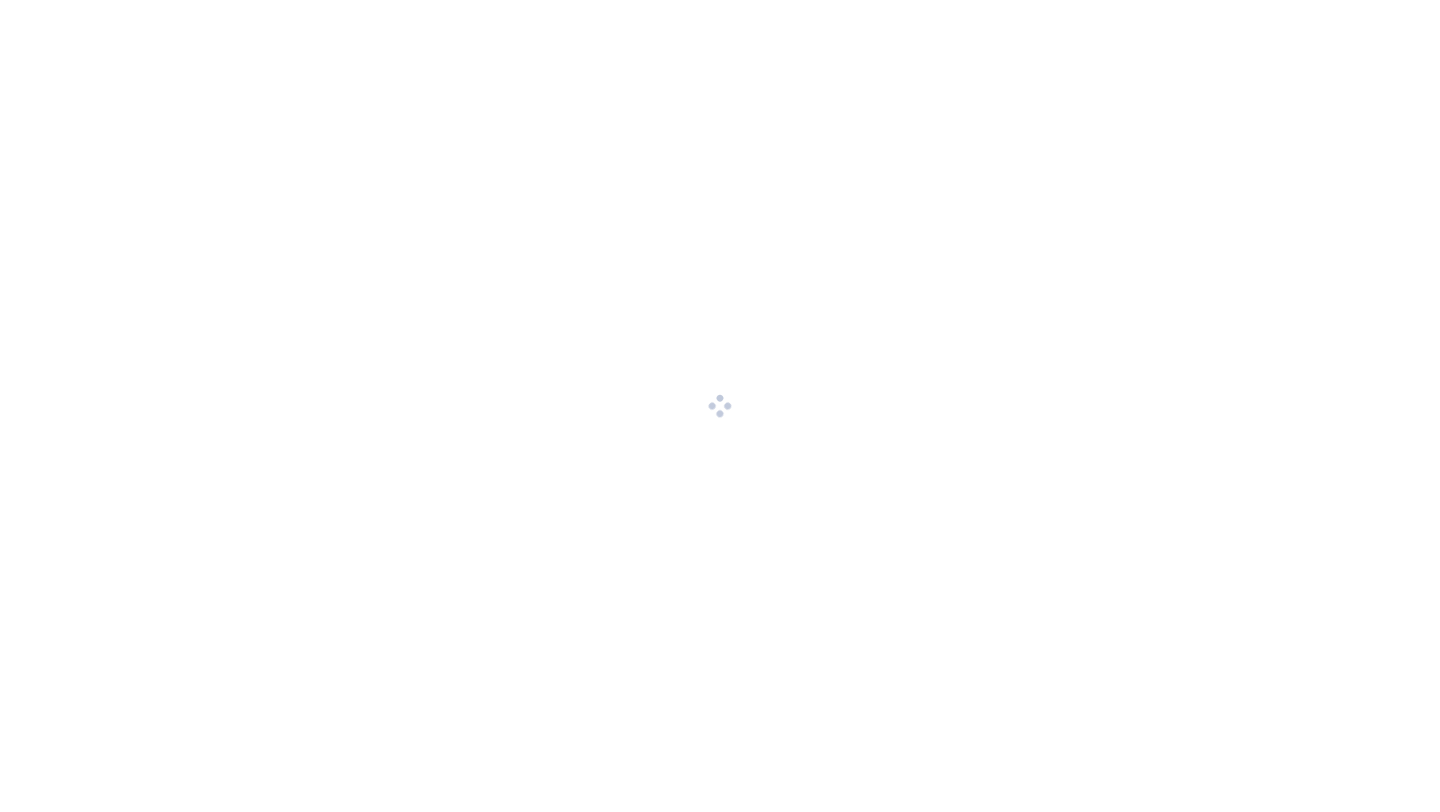 scroll, scrollTop: 0, scrollLeft: 0, axis: both 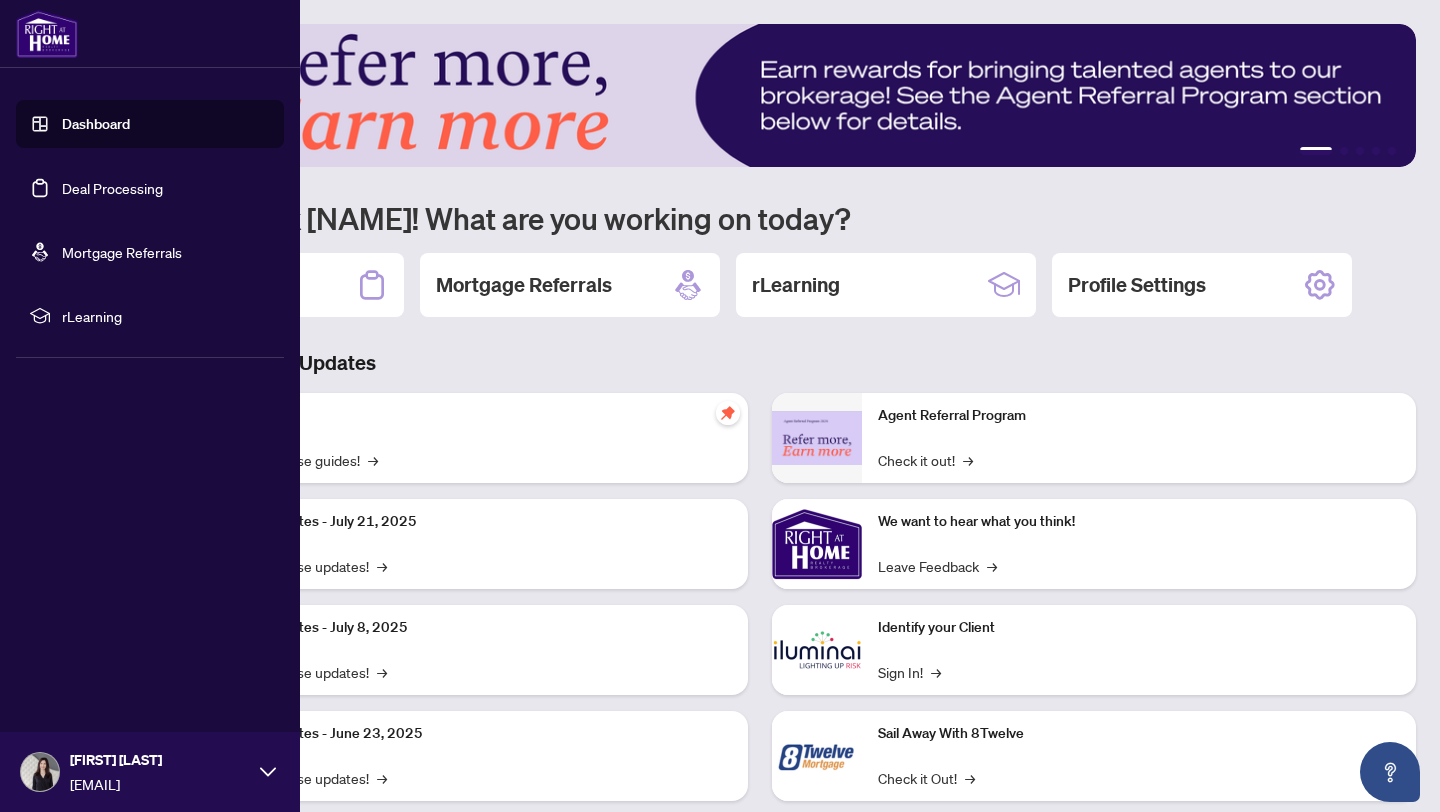 click on "Deal Processing" at bounding box center [112, 188] 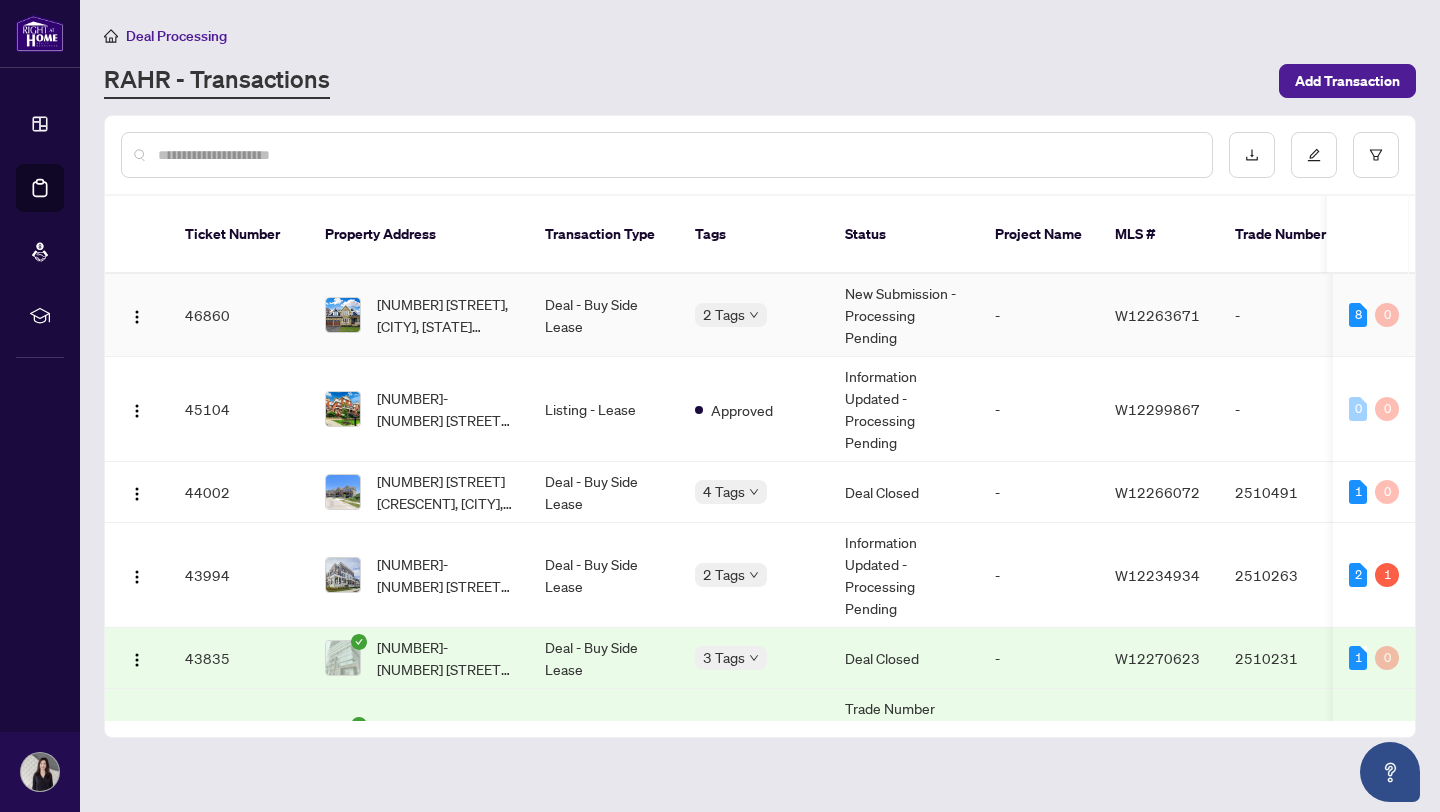 scroll, scrollTop: 0, scrollLeft: 140, axis: horizontal 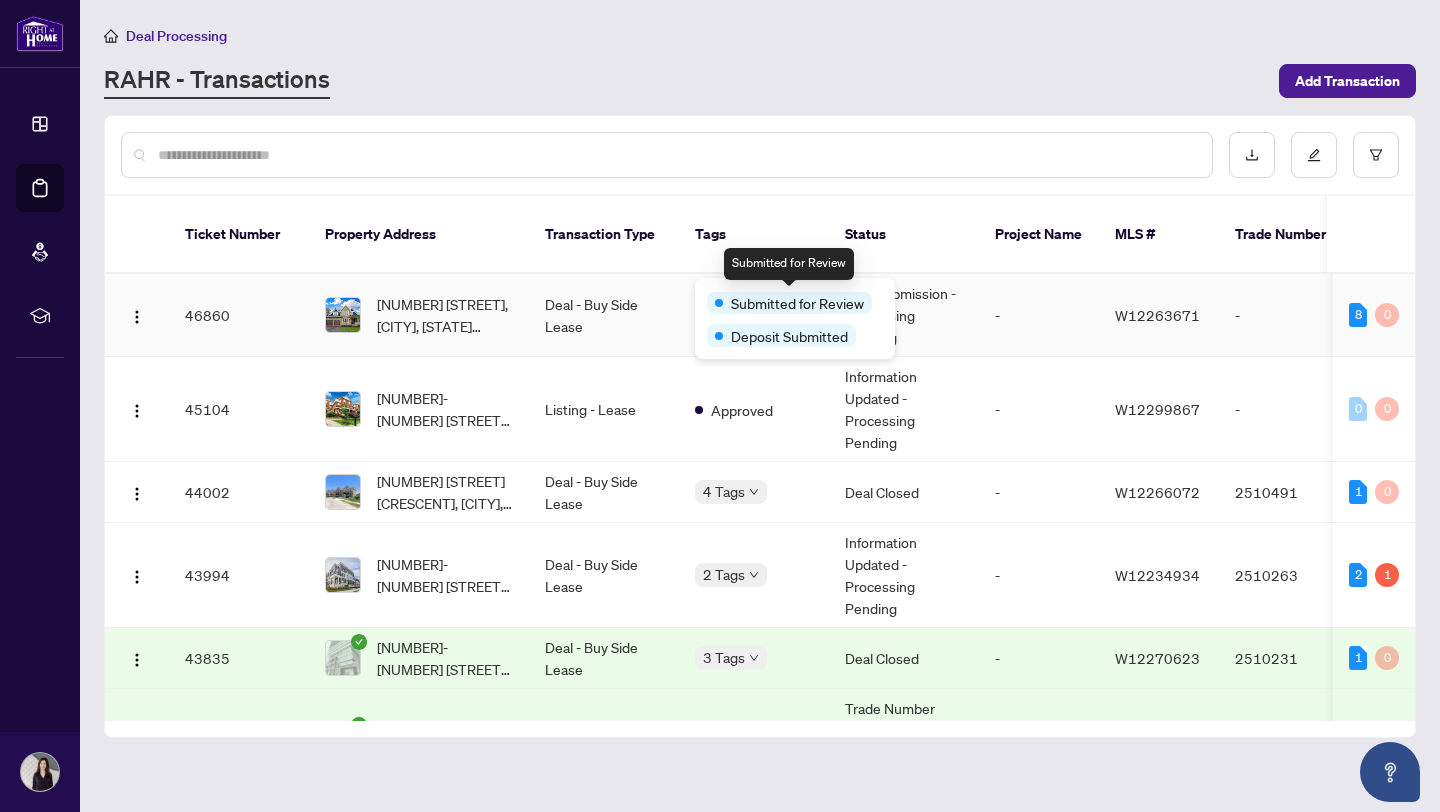 click on "Submitted for Review" at bounding box center (797, 303) 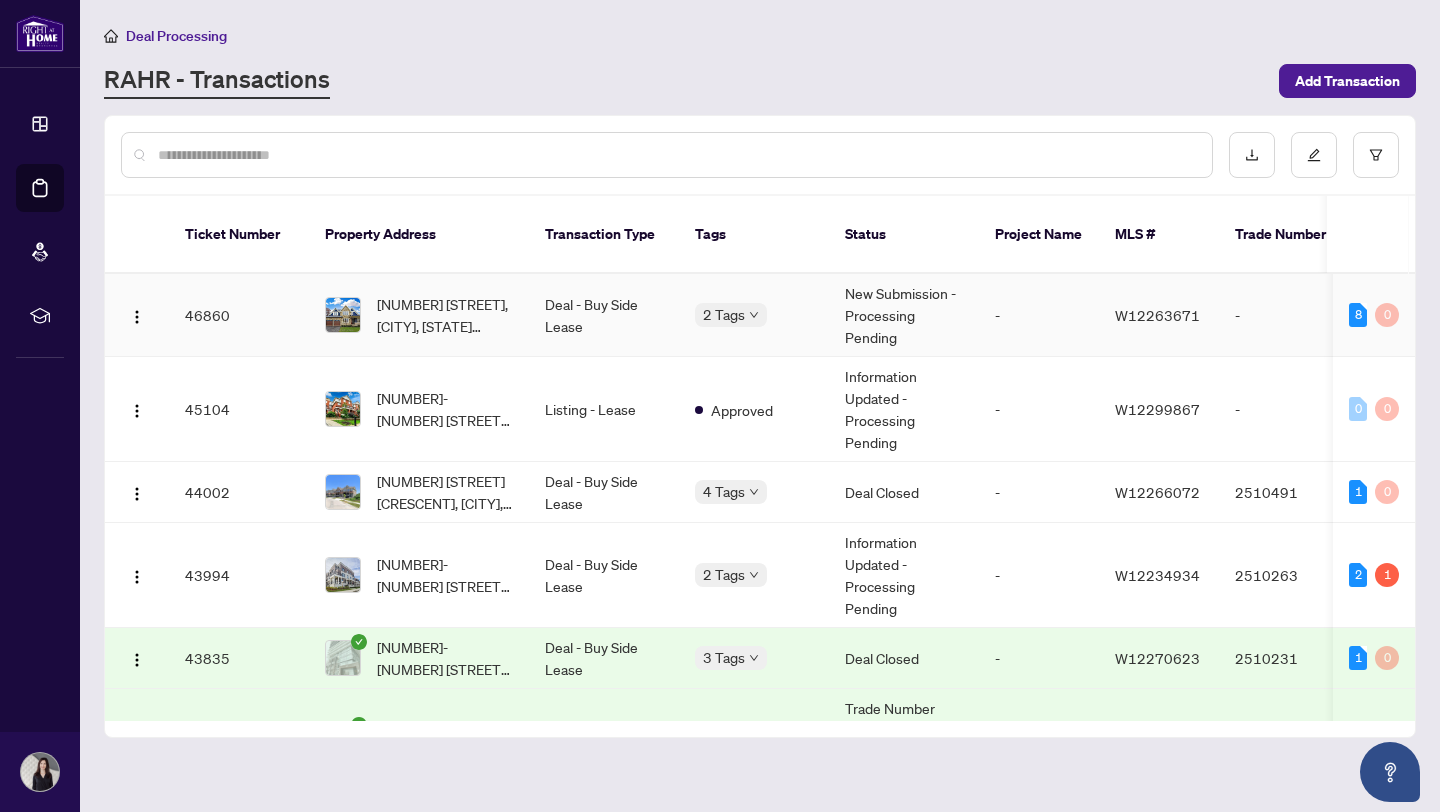 click on "2 Tags" at bounding box center (754, 315) 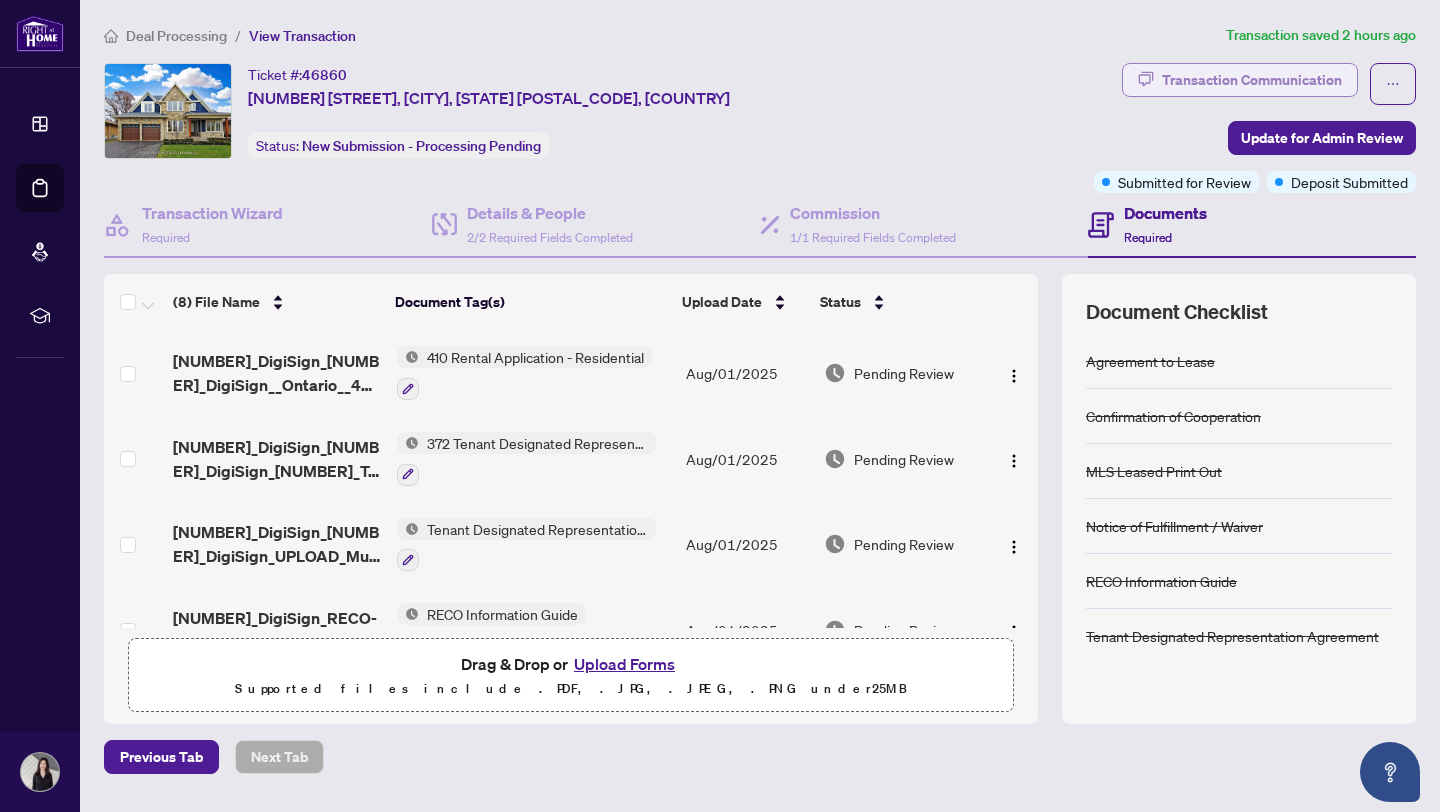 click on "Transaction Communication" at bounding box center [1252, 80] 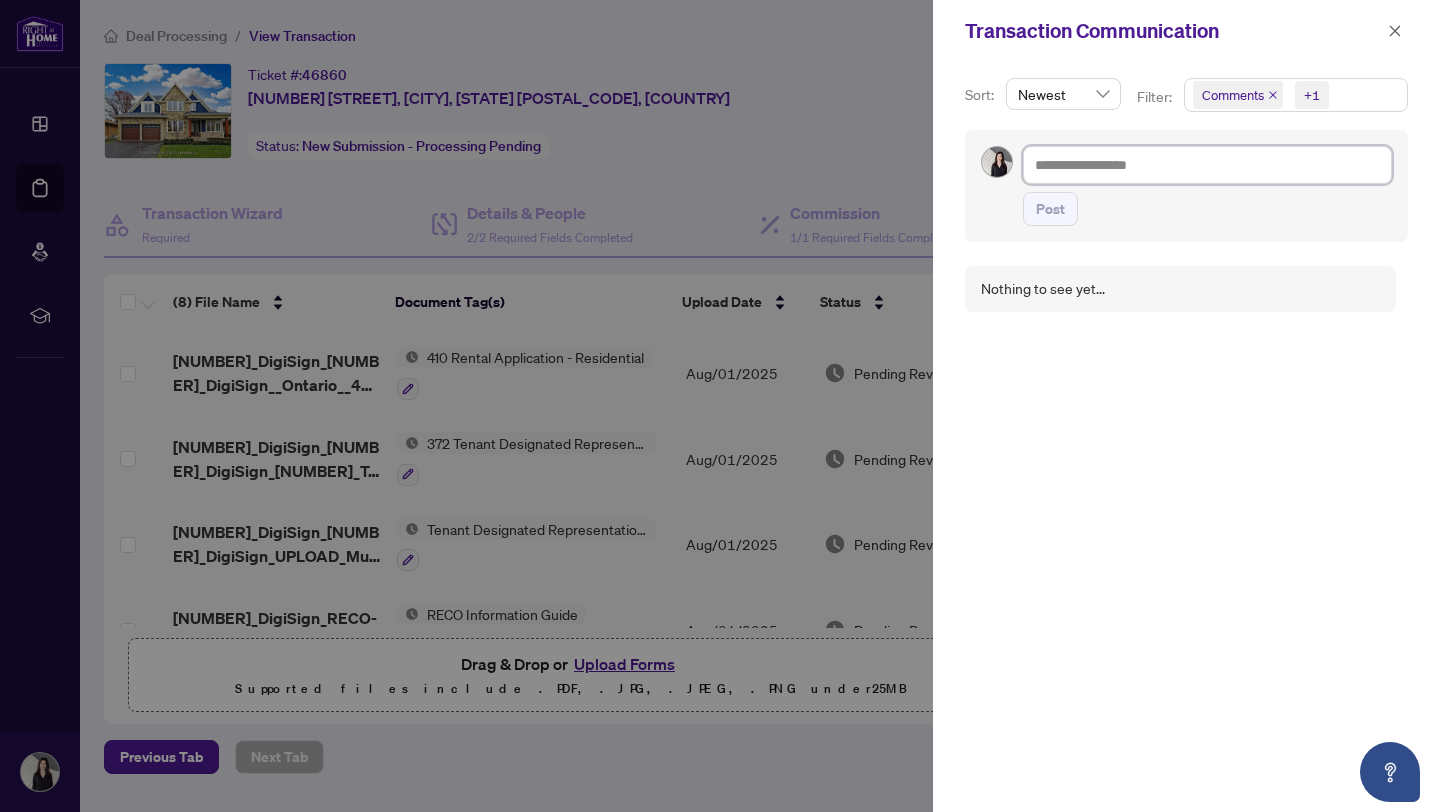 click at bounding box center (1207, 165) 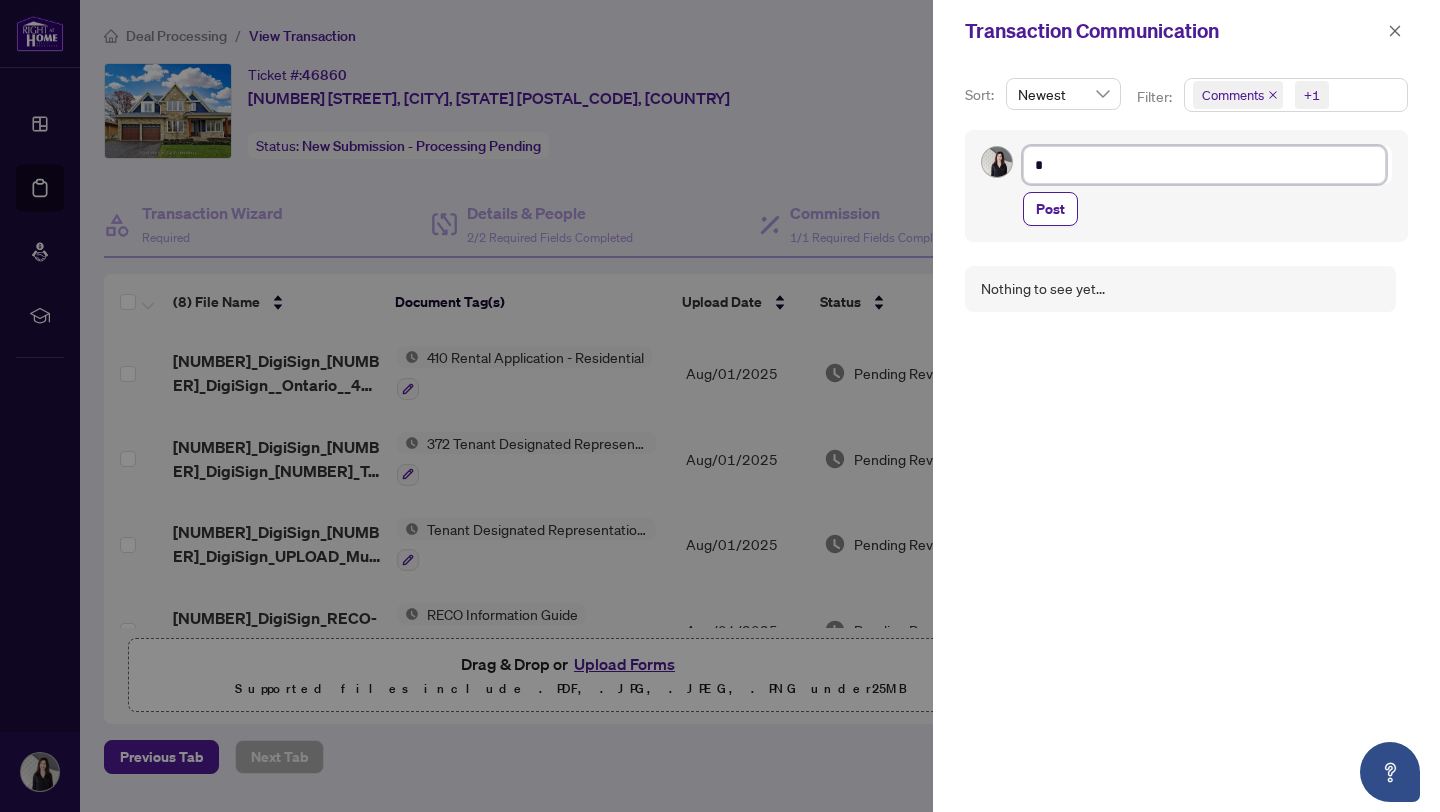 type on "**" 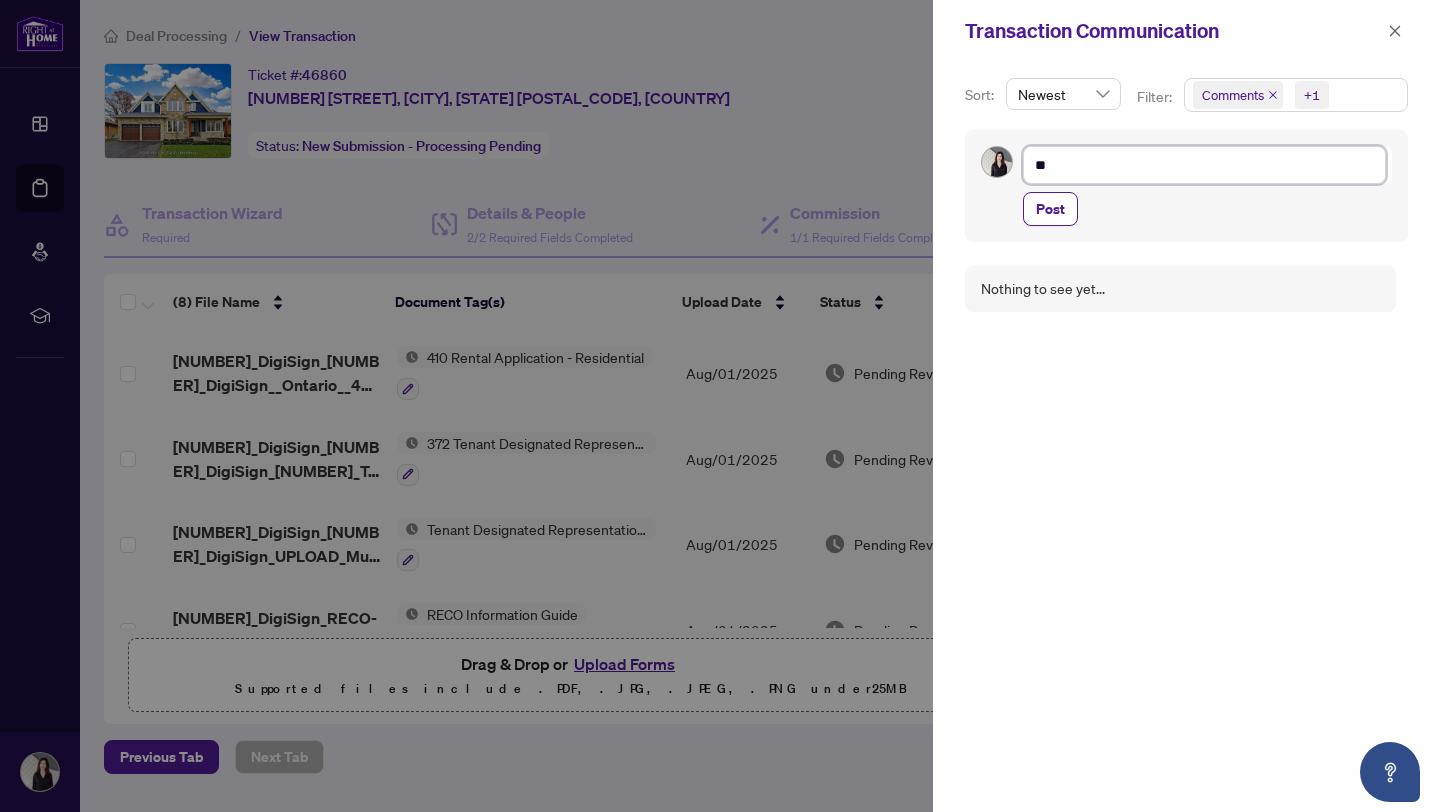 type on "***" 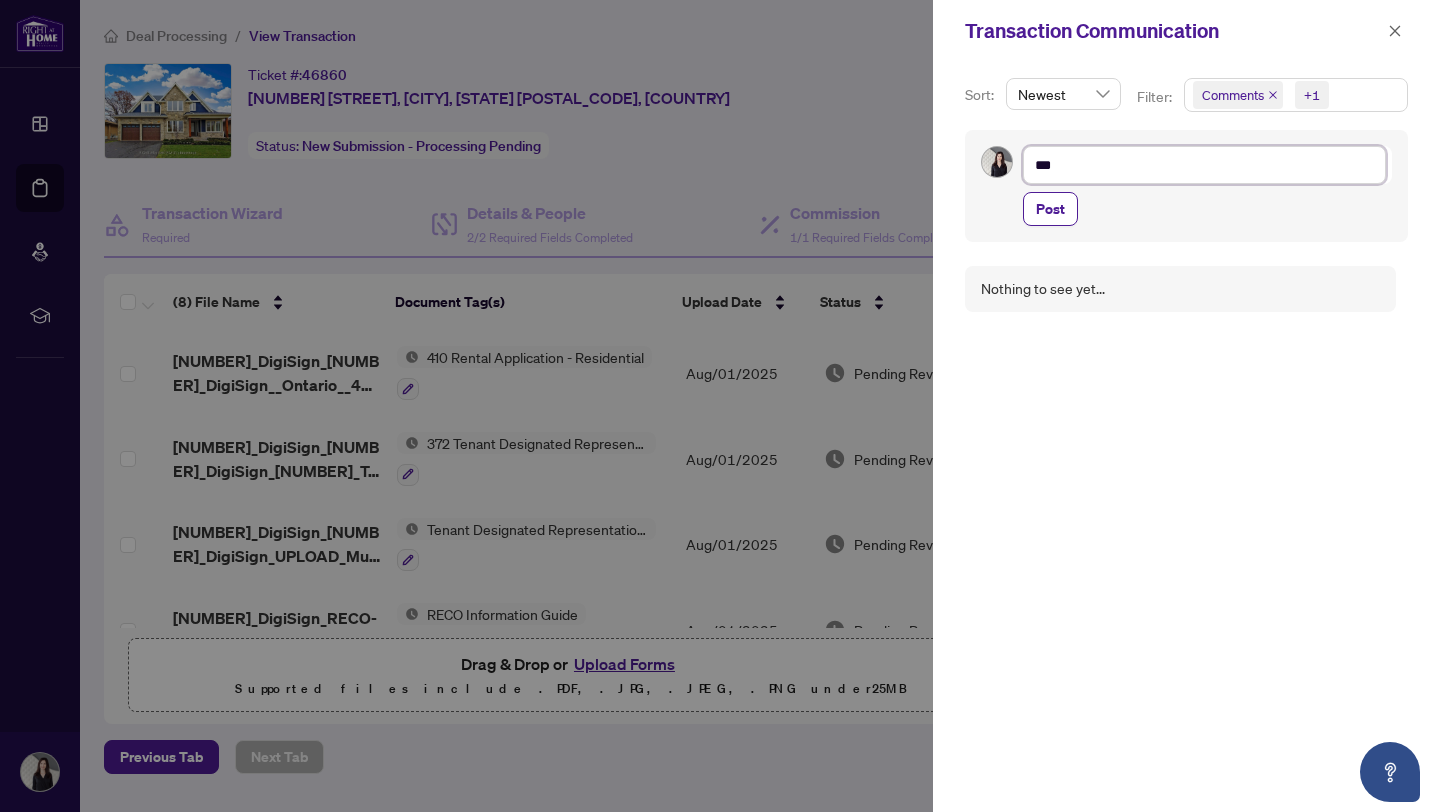 type on "****" 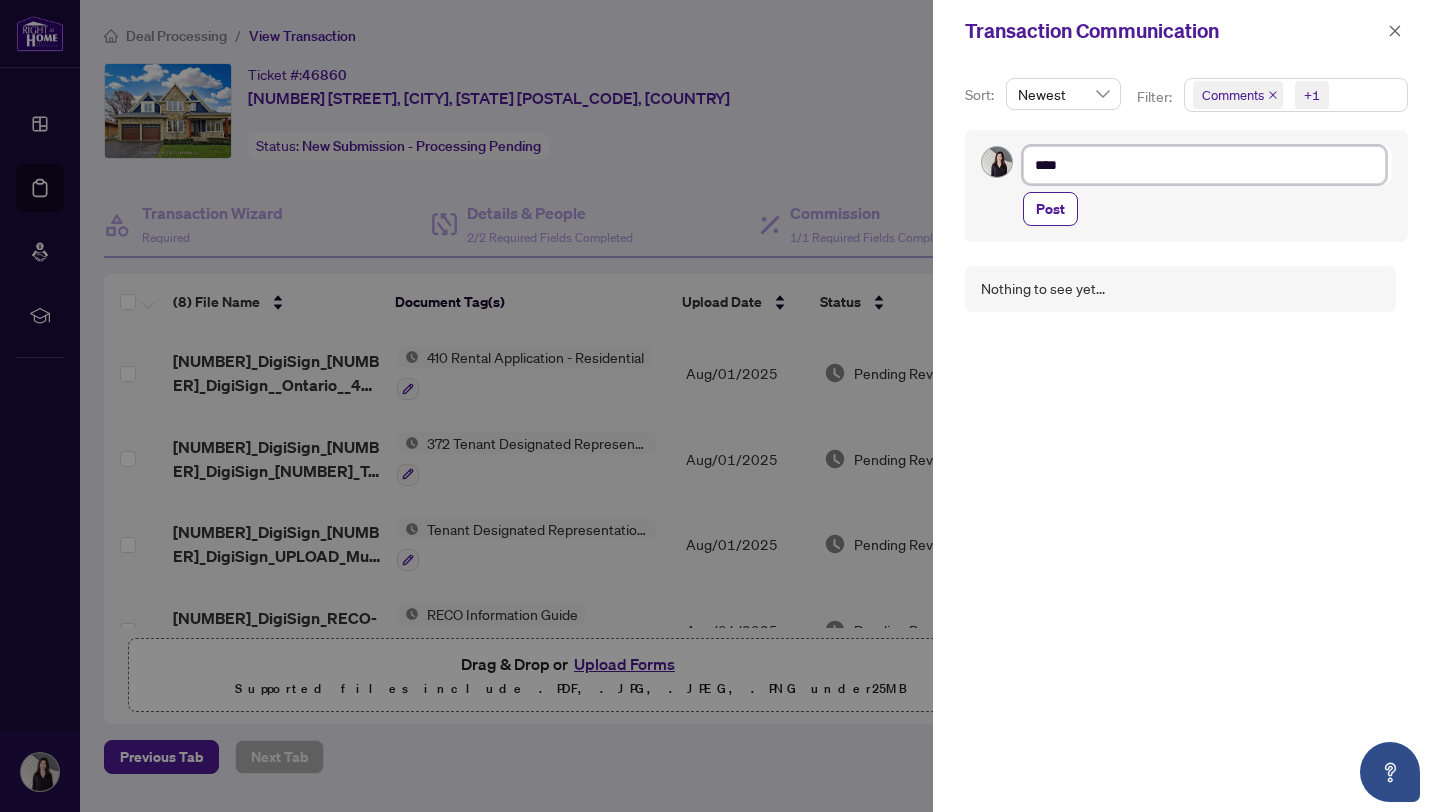 type on "*****" 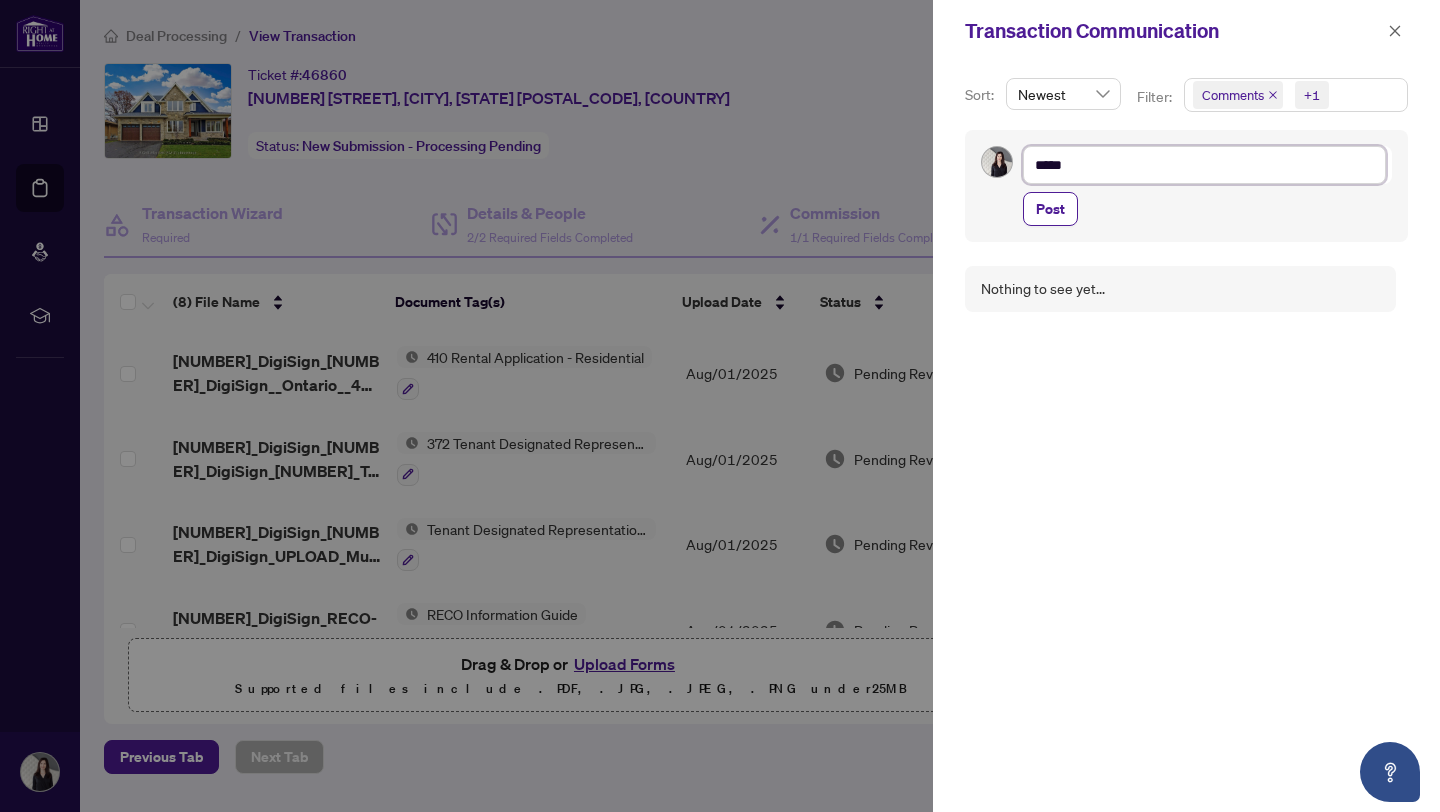type on "******" 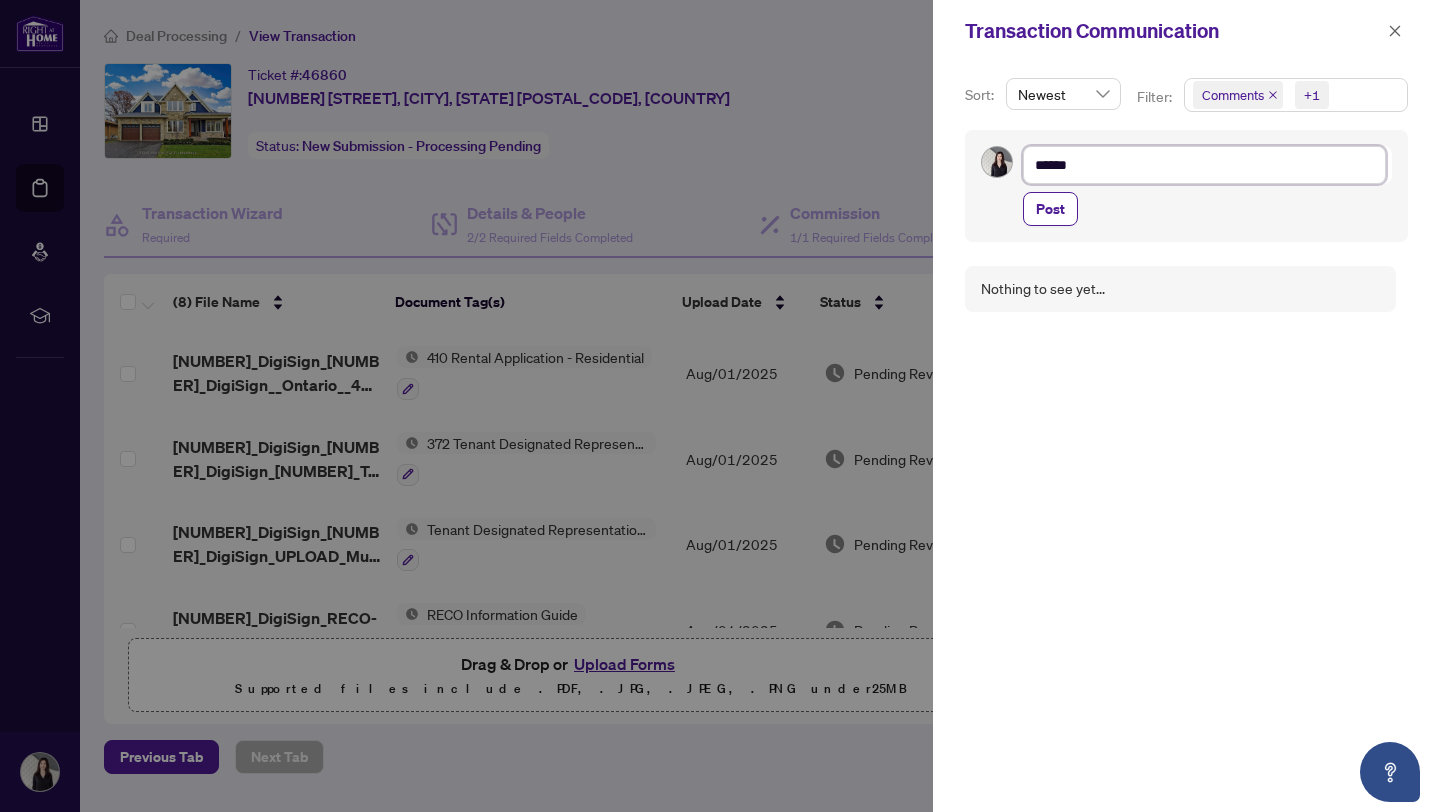 type on "******" 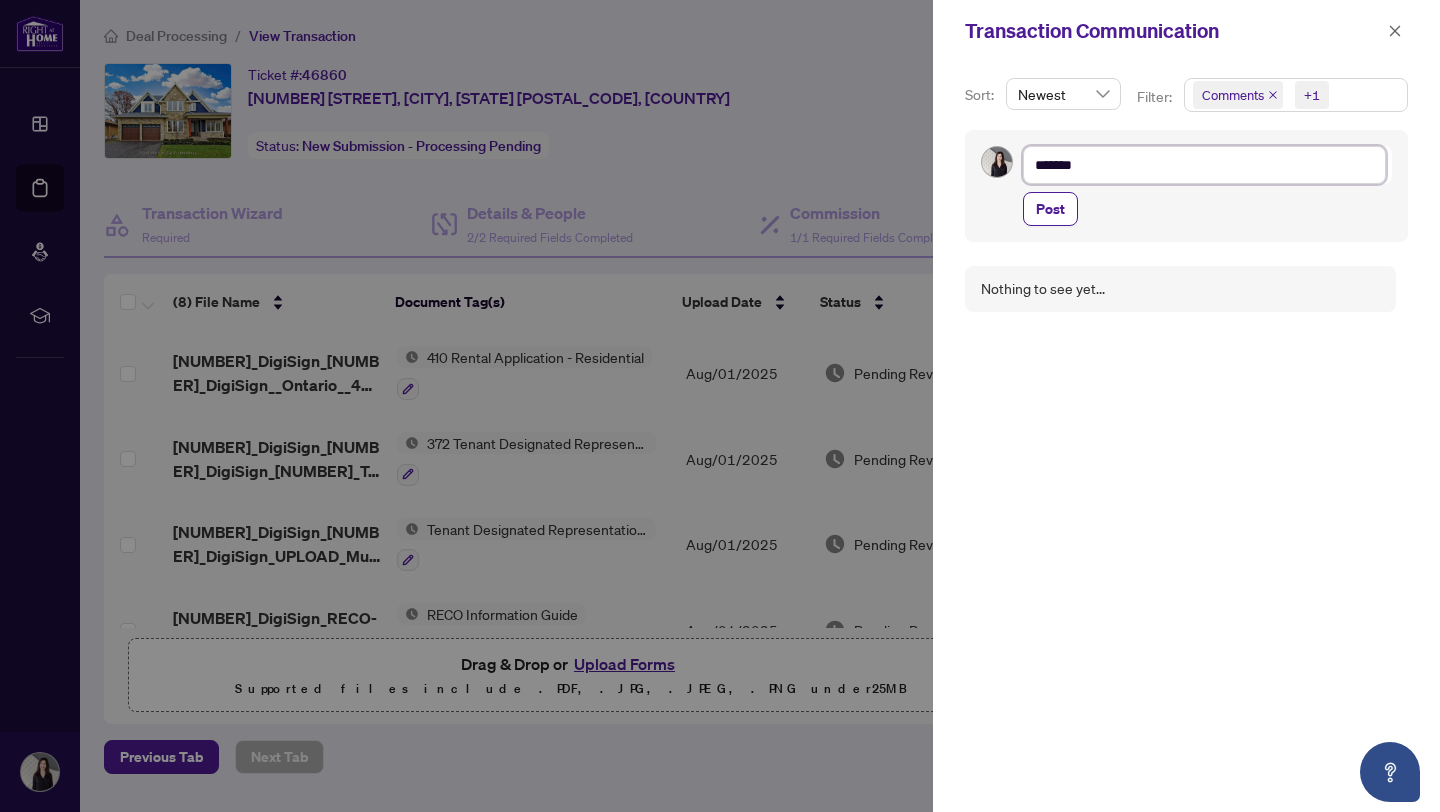 type on "********" 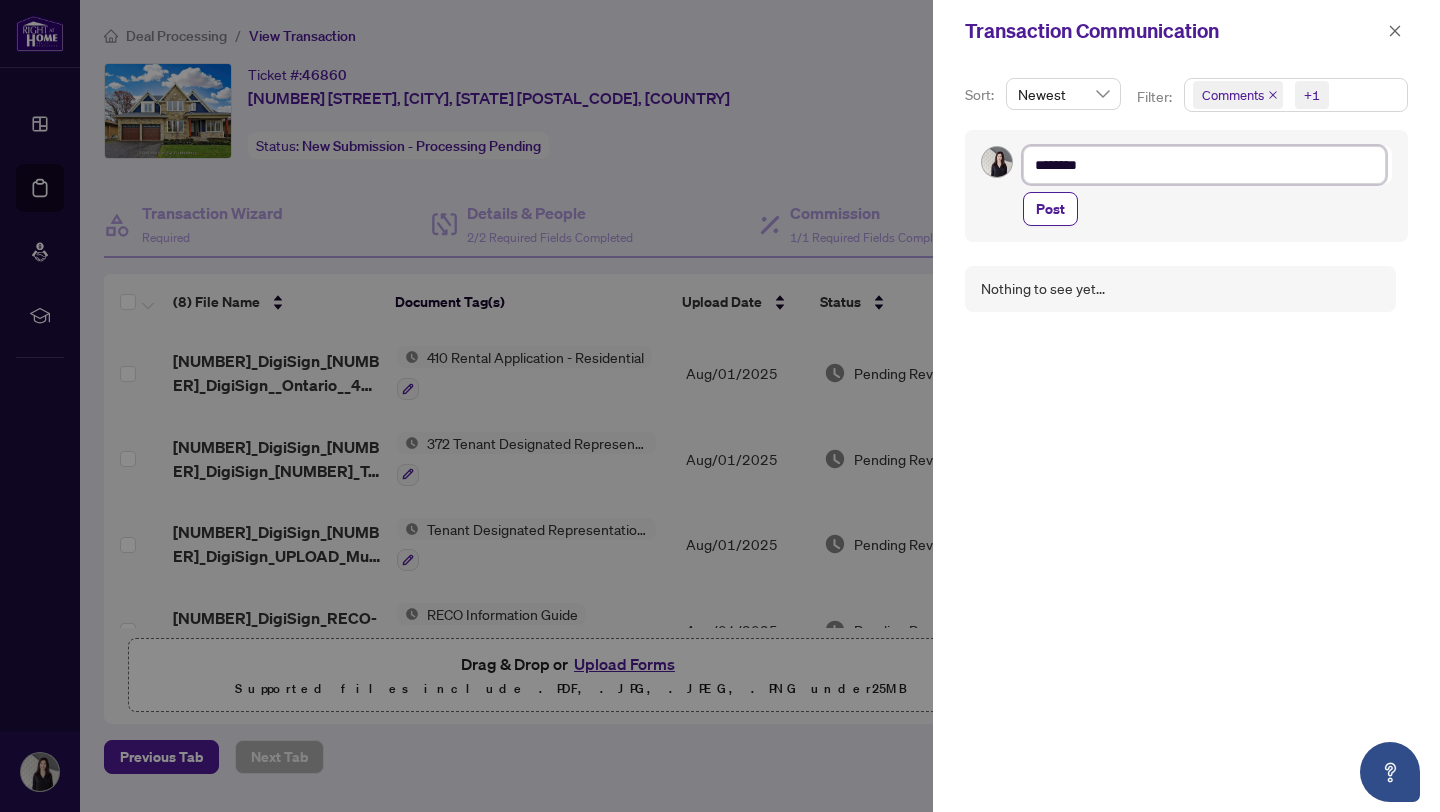 type on "*********" 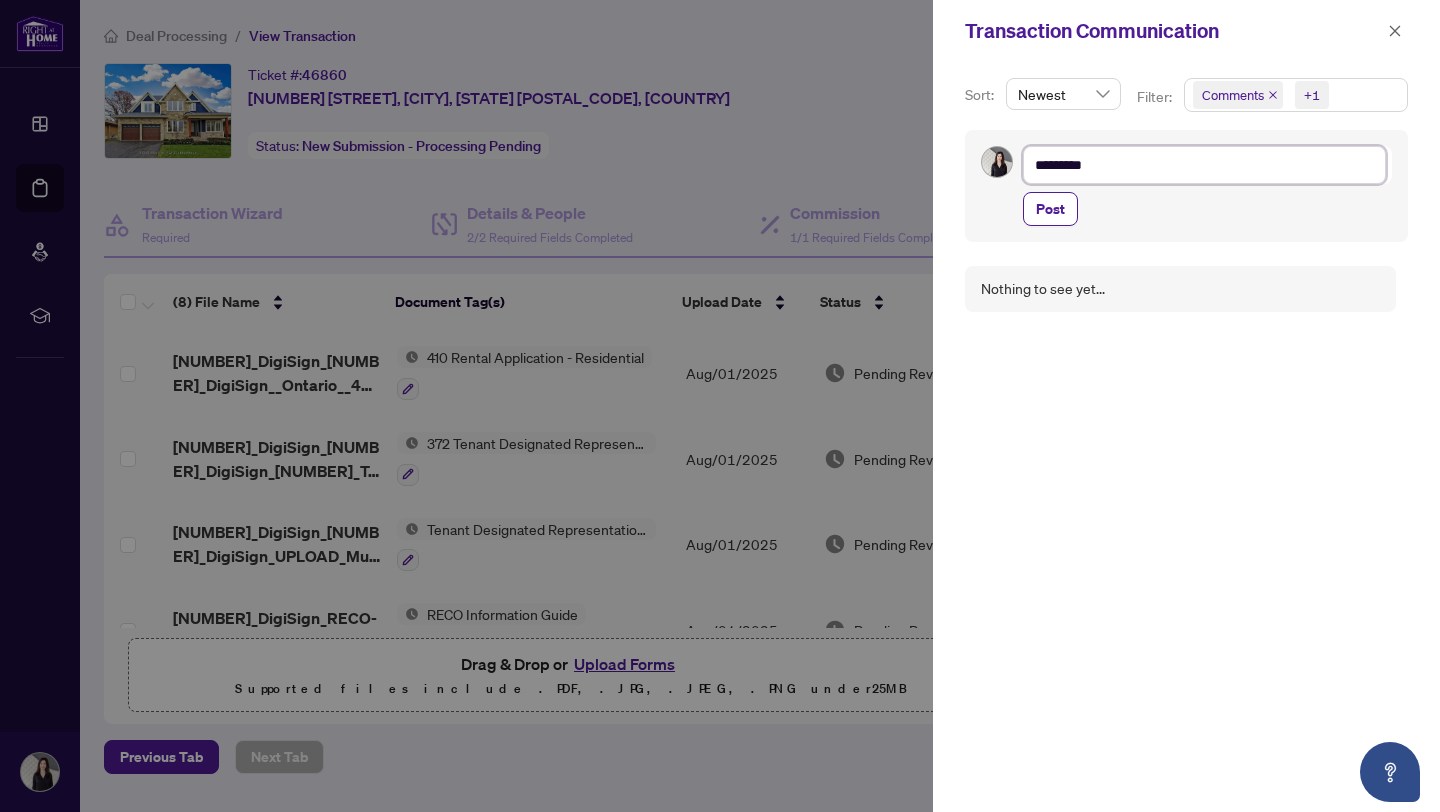 type on "**********" 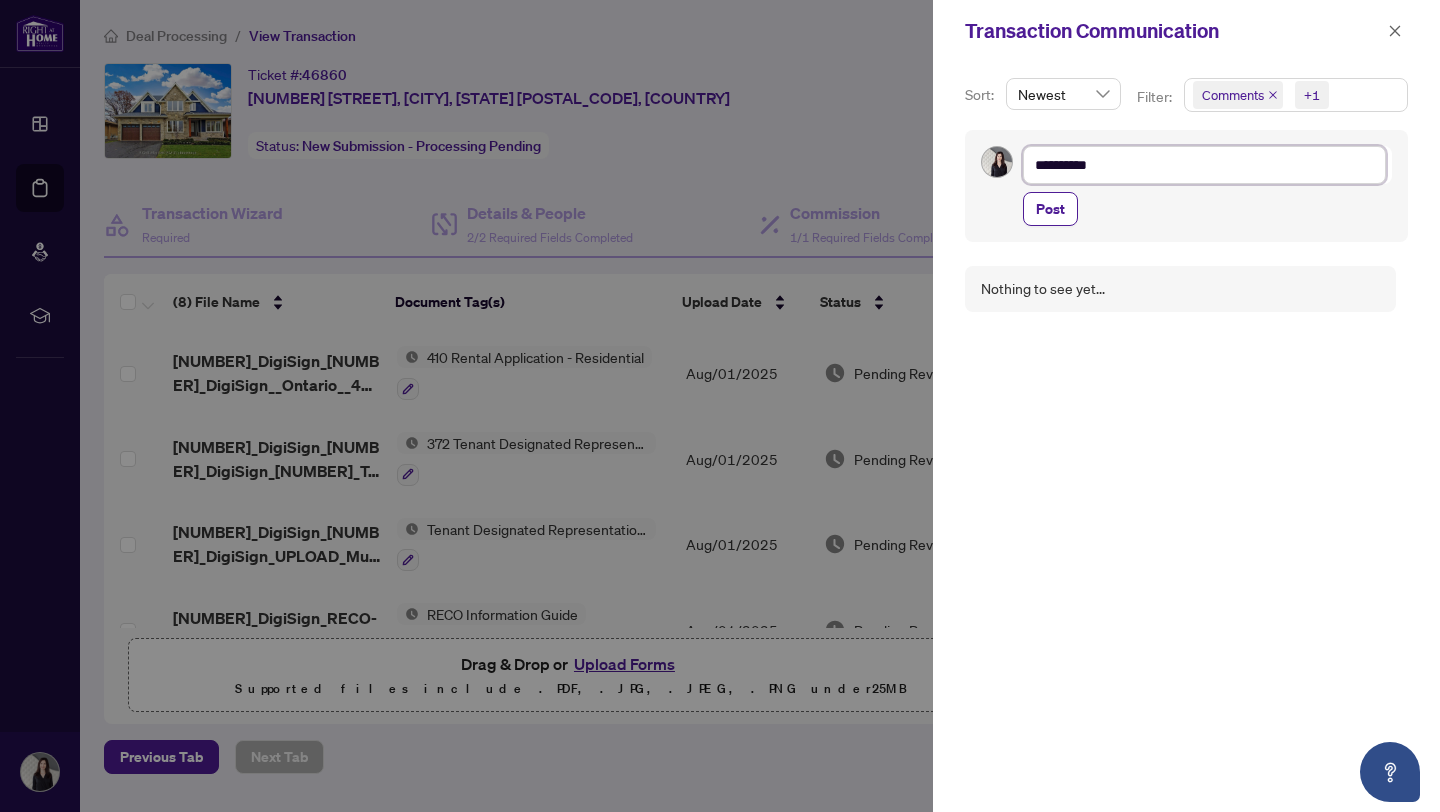 type on "**********" 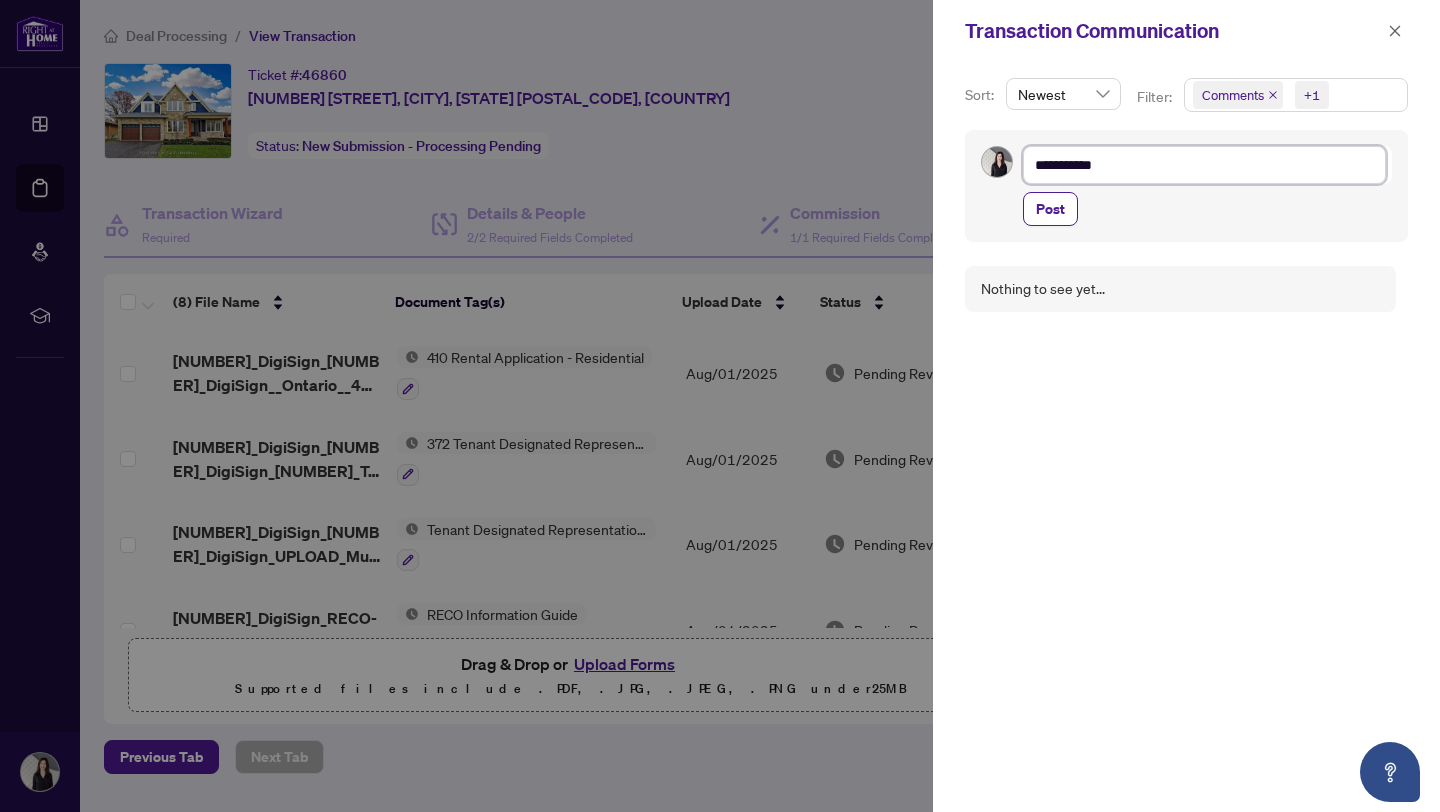 type on "**********" 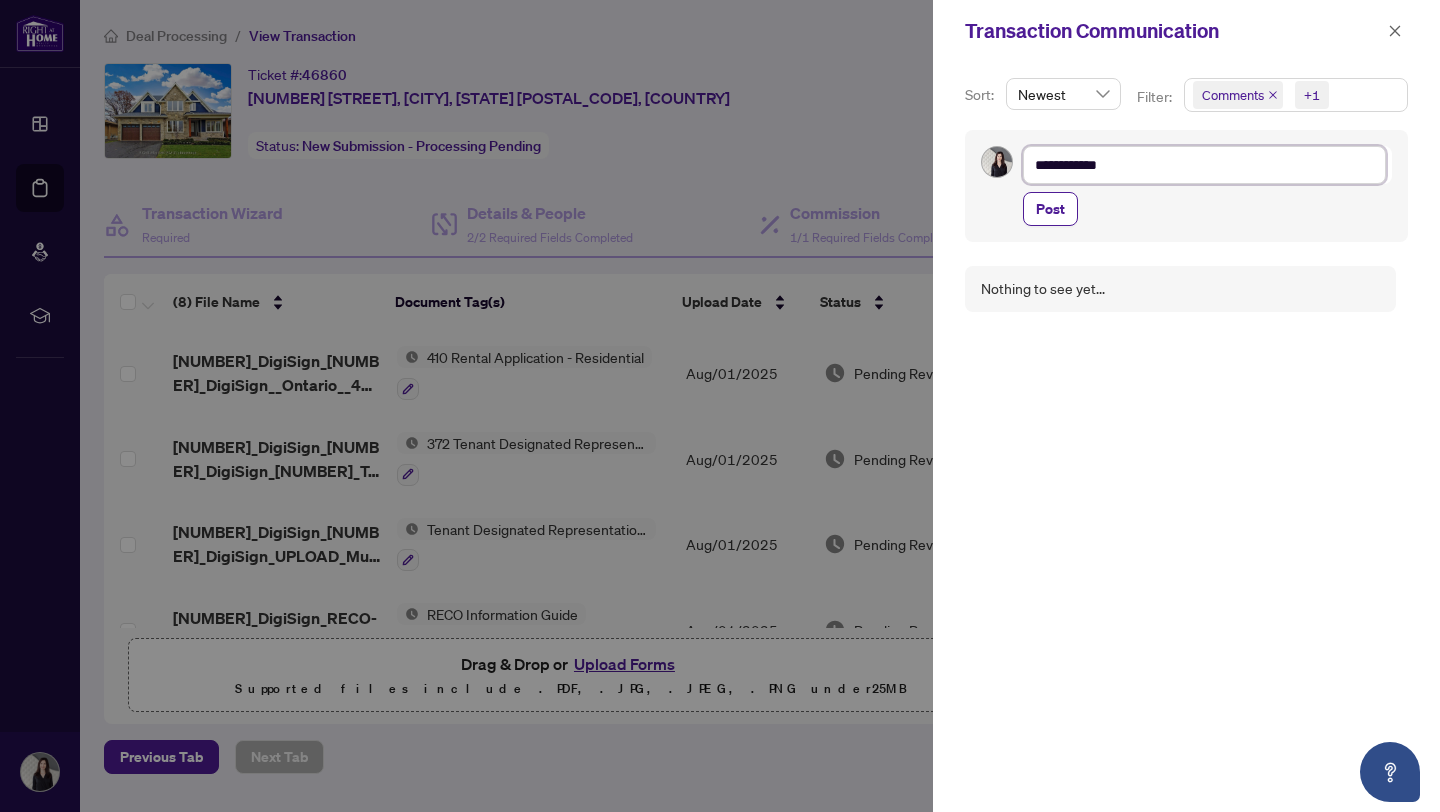 type on "**********" 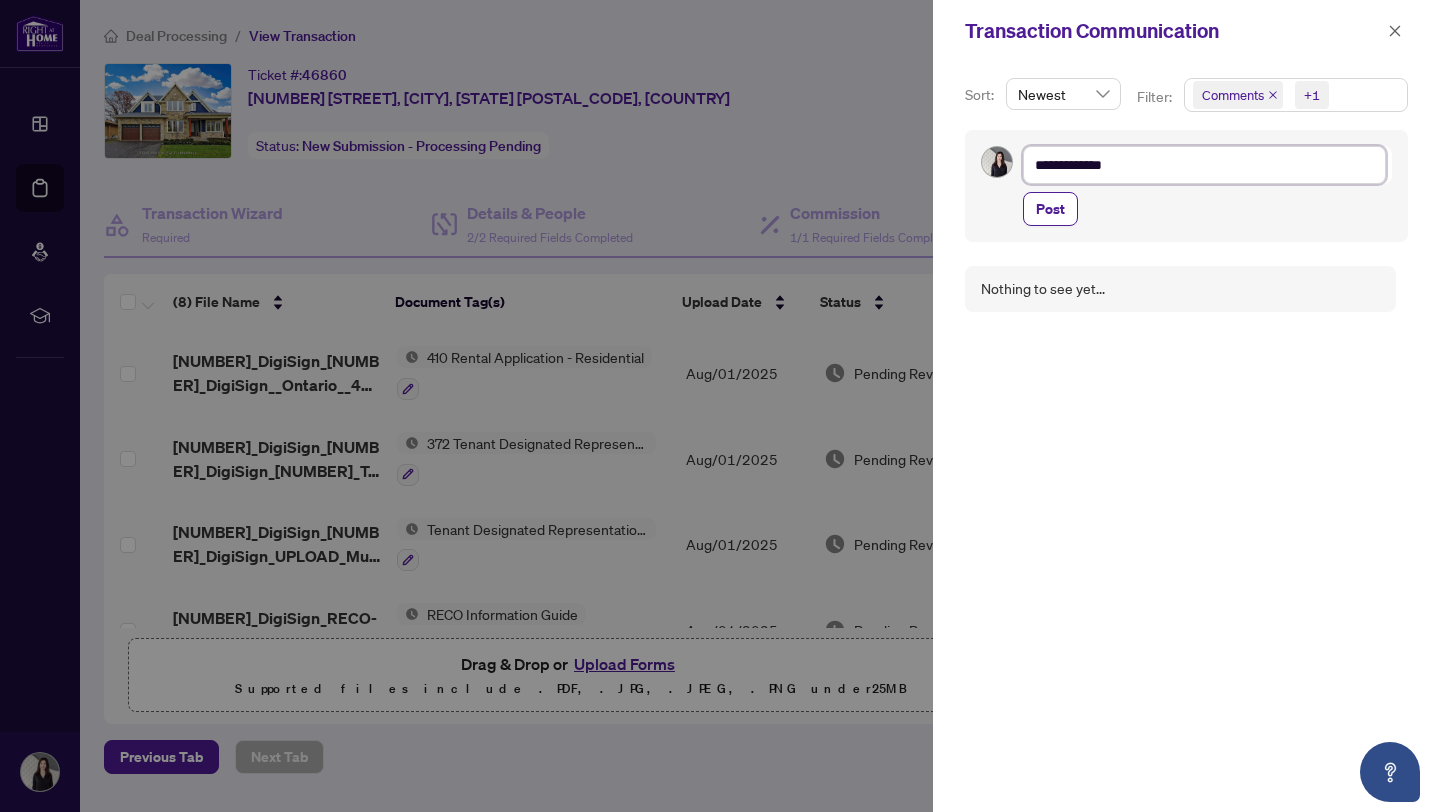 type on "**********" 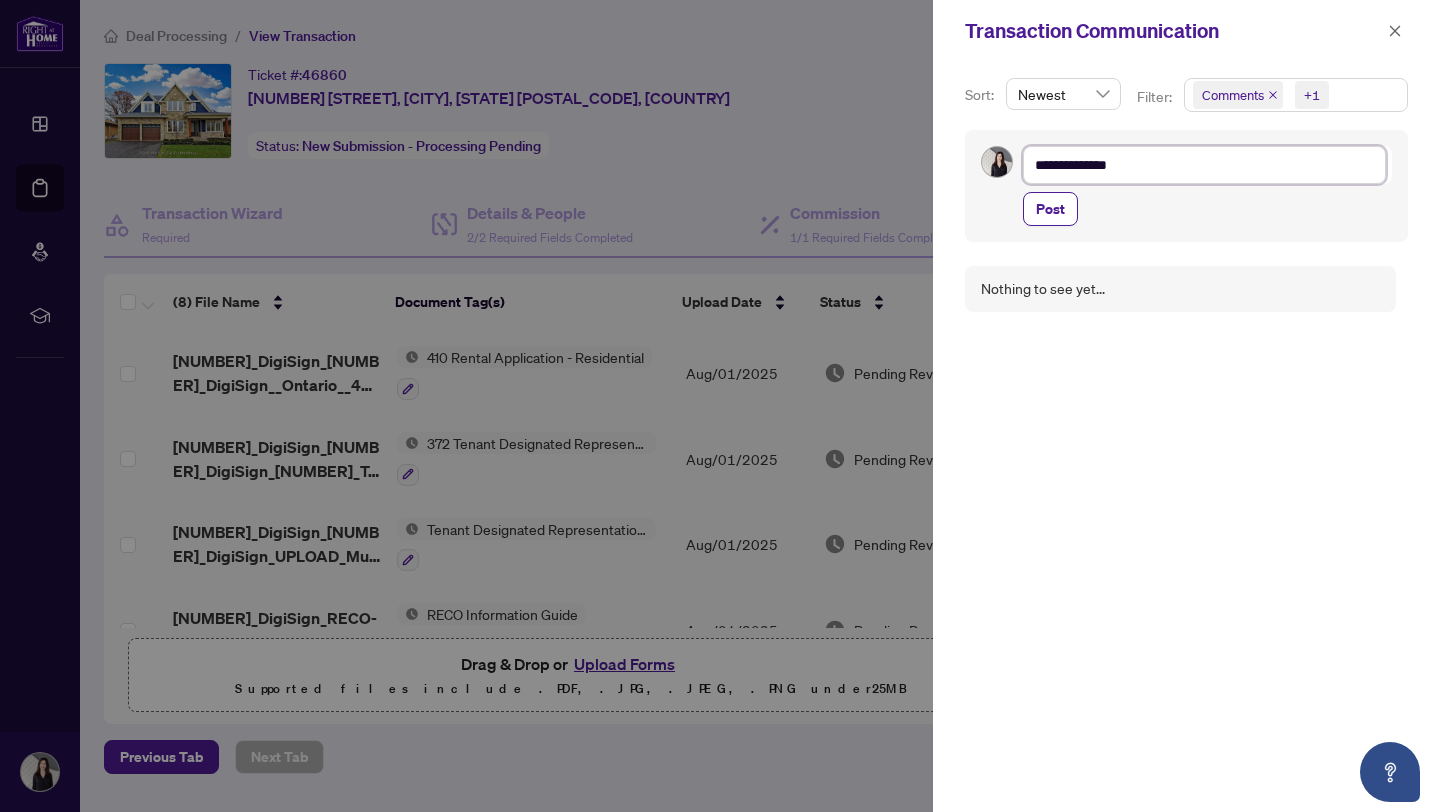 click on "**********" at bounding box center [1204, 165] 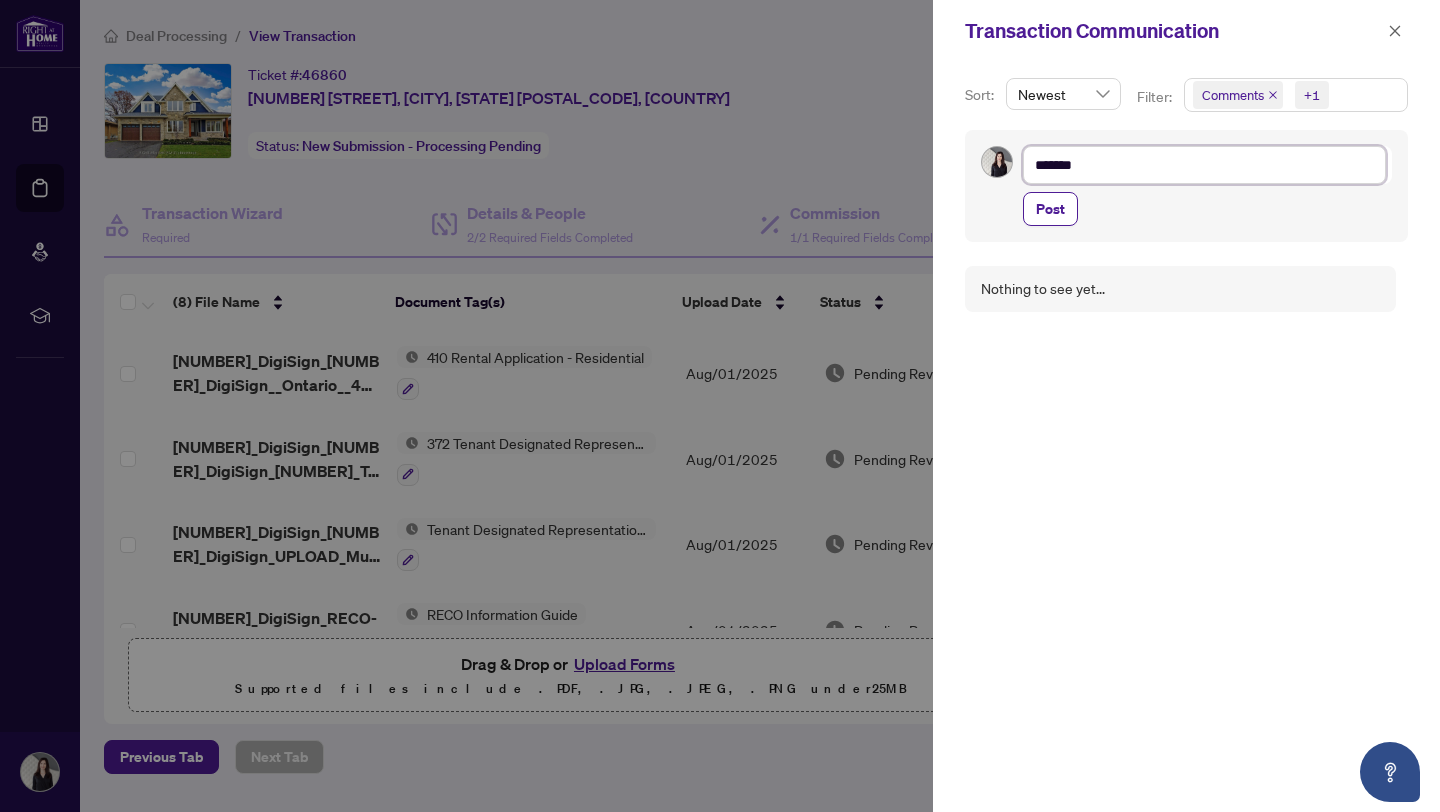 type on "******" 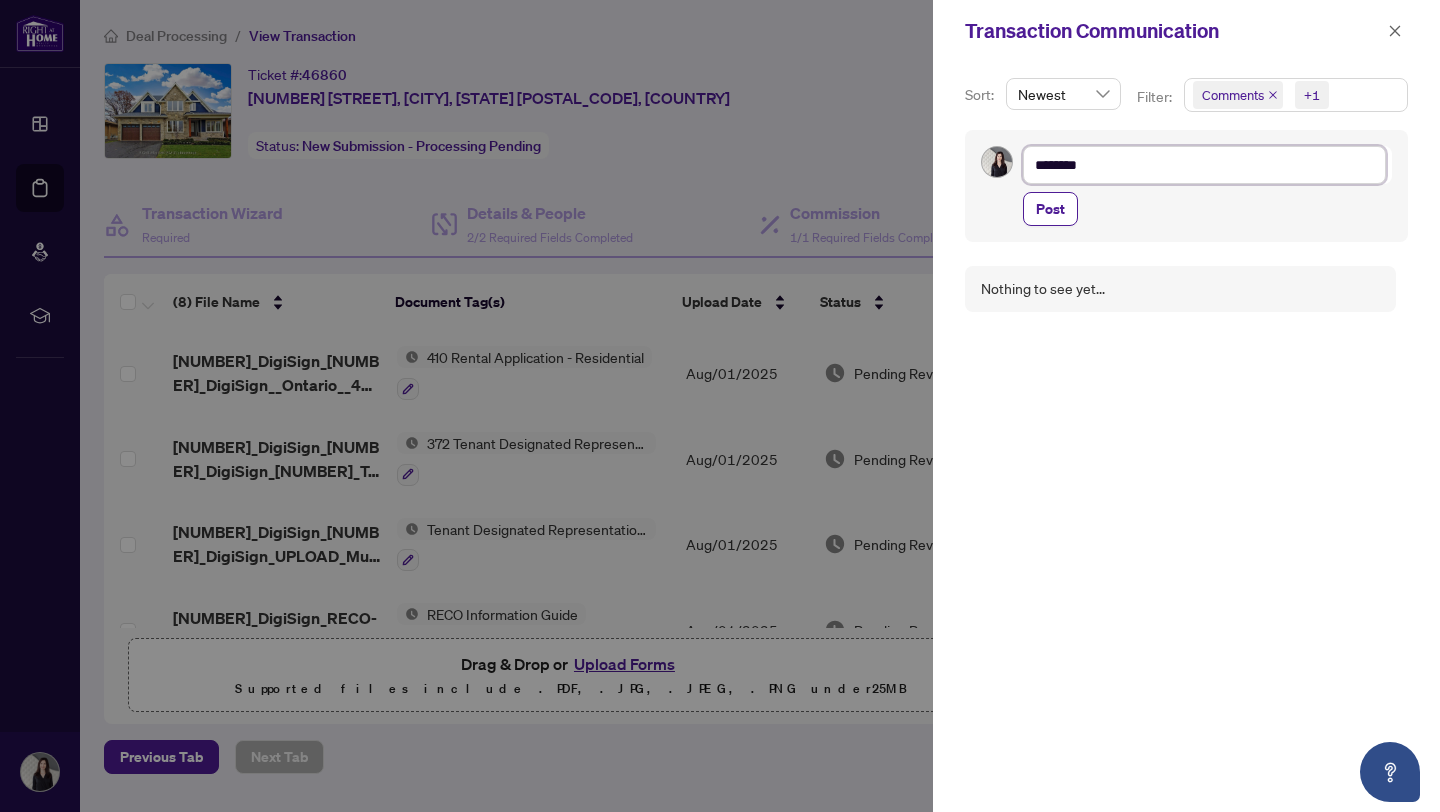 type on "********" 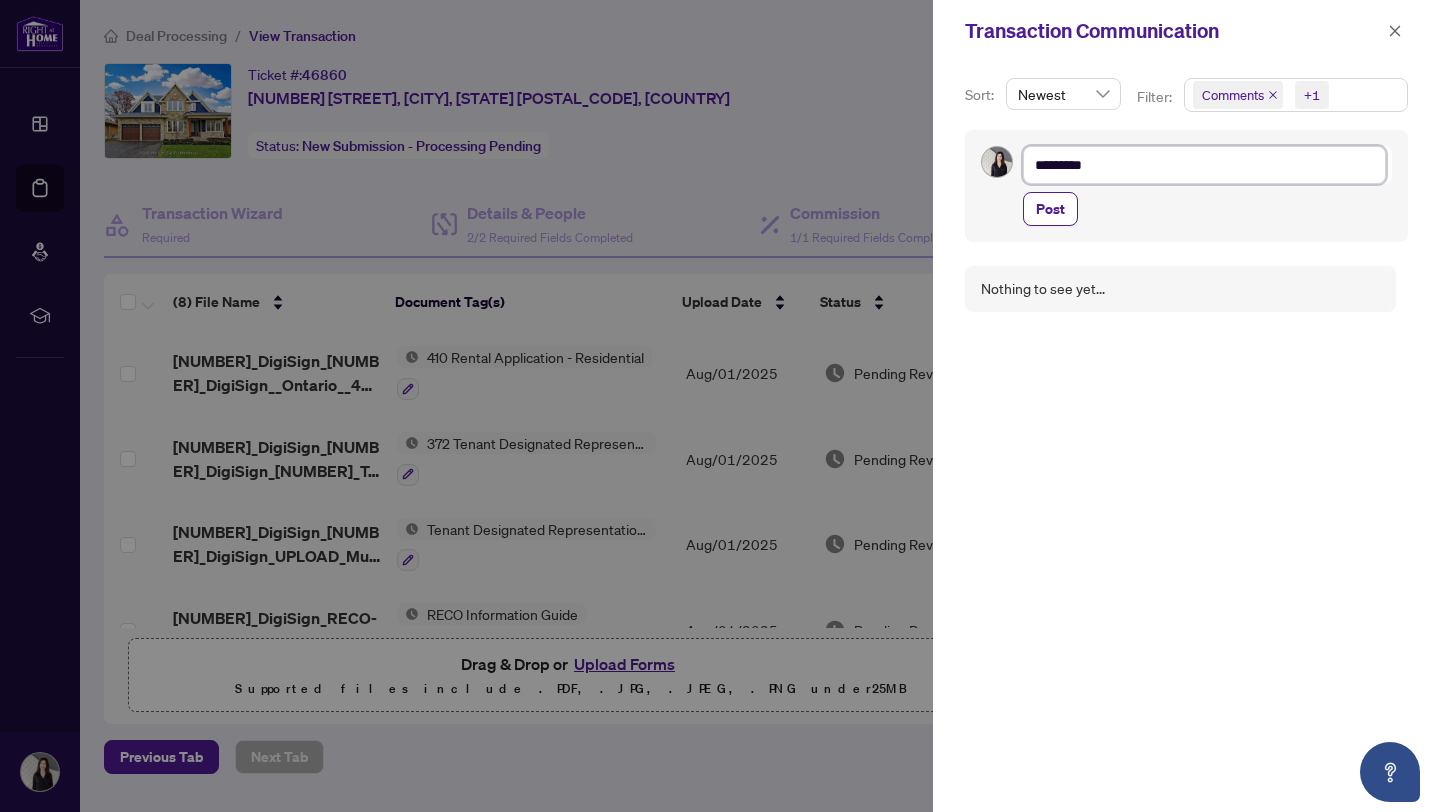 type on "*********" 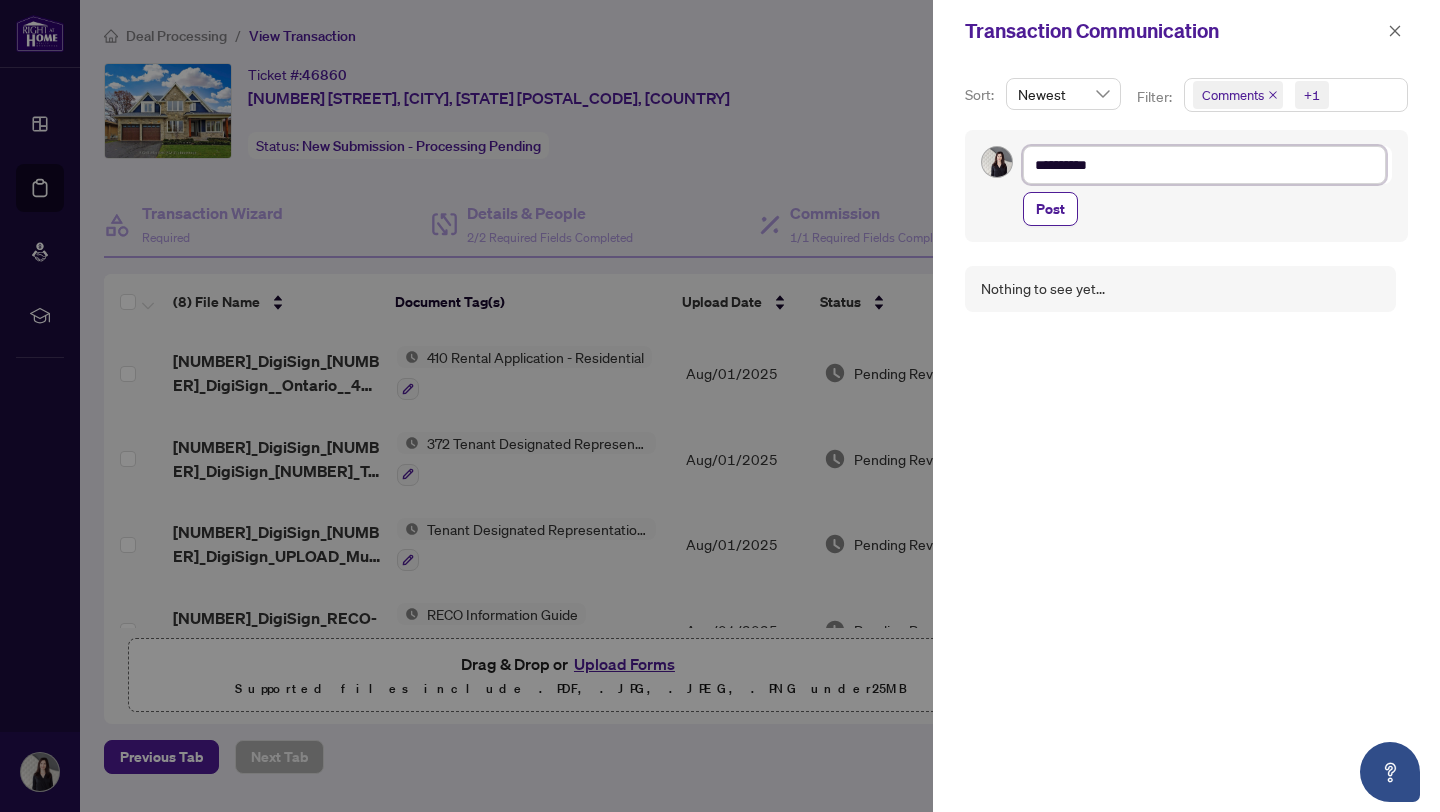 type on "**********" 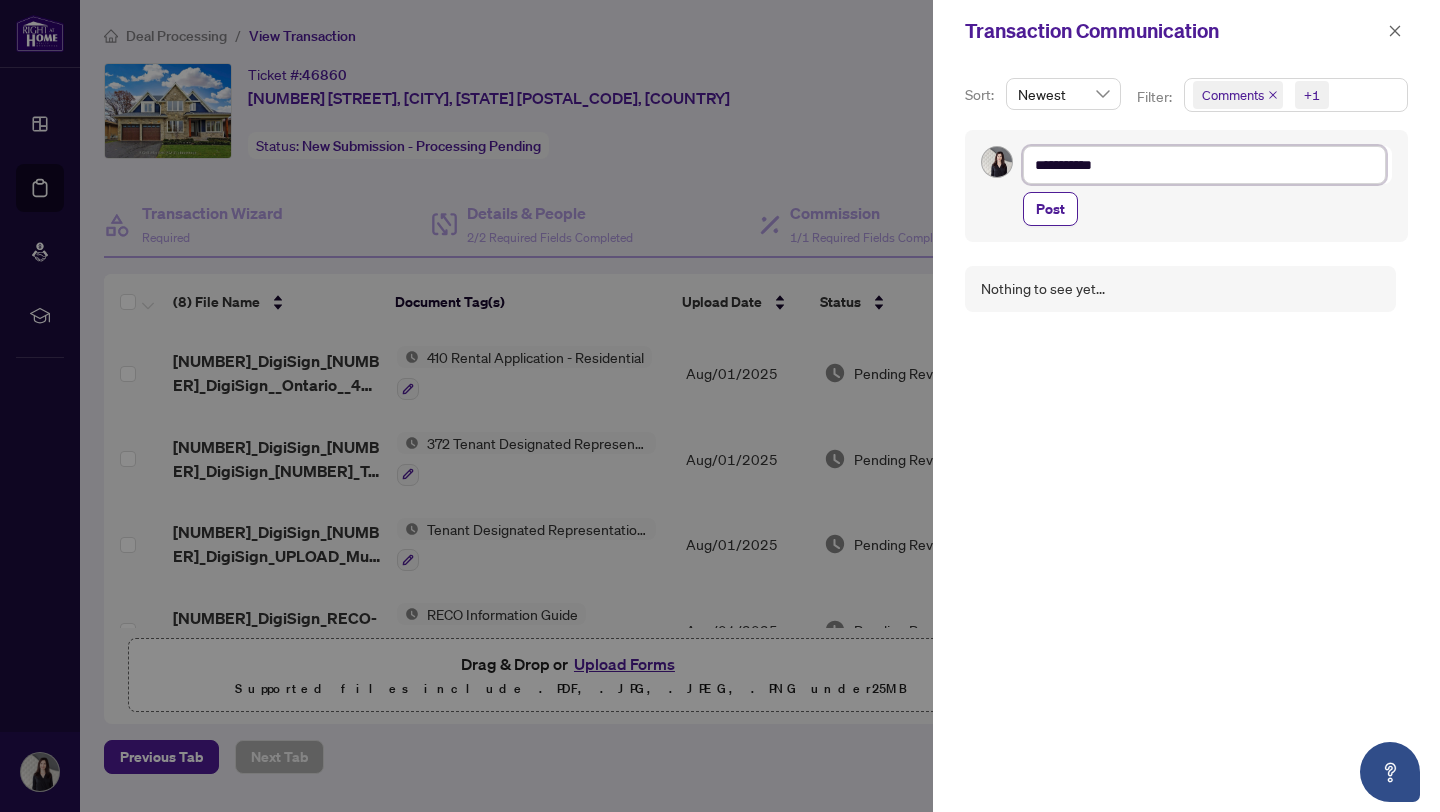 type on "**********" 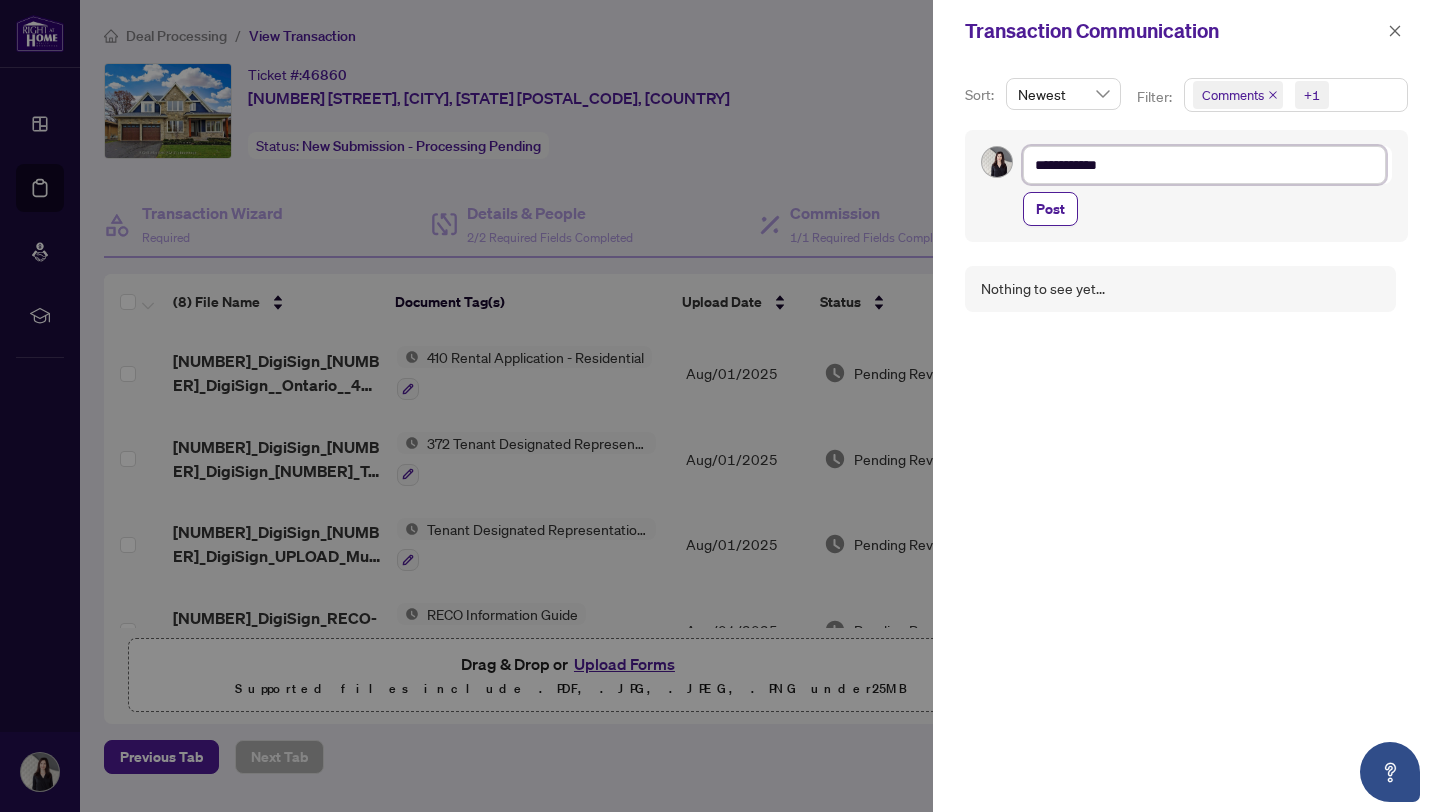 type on "**********" 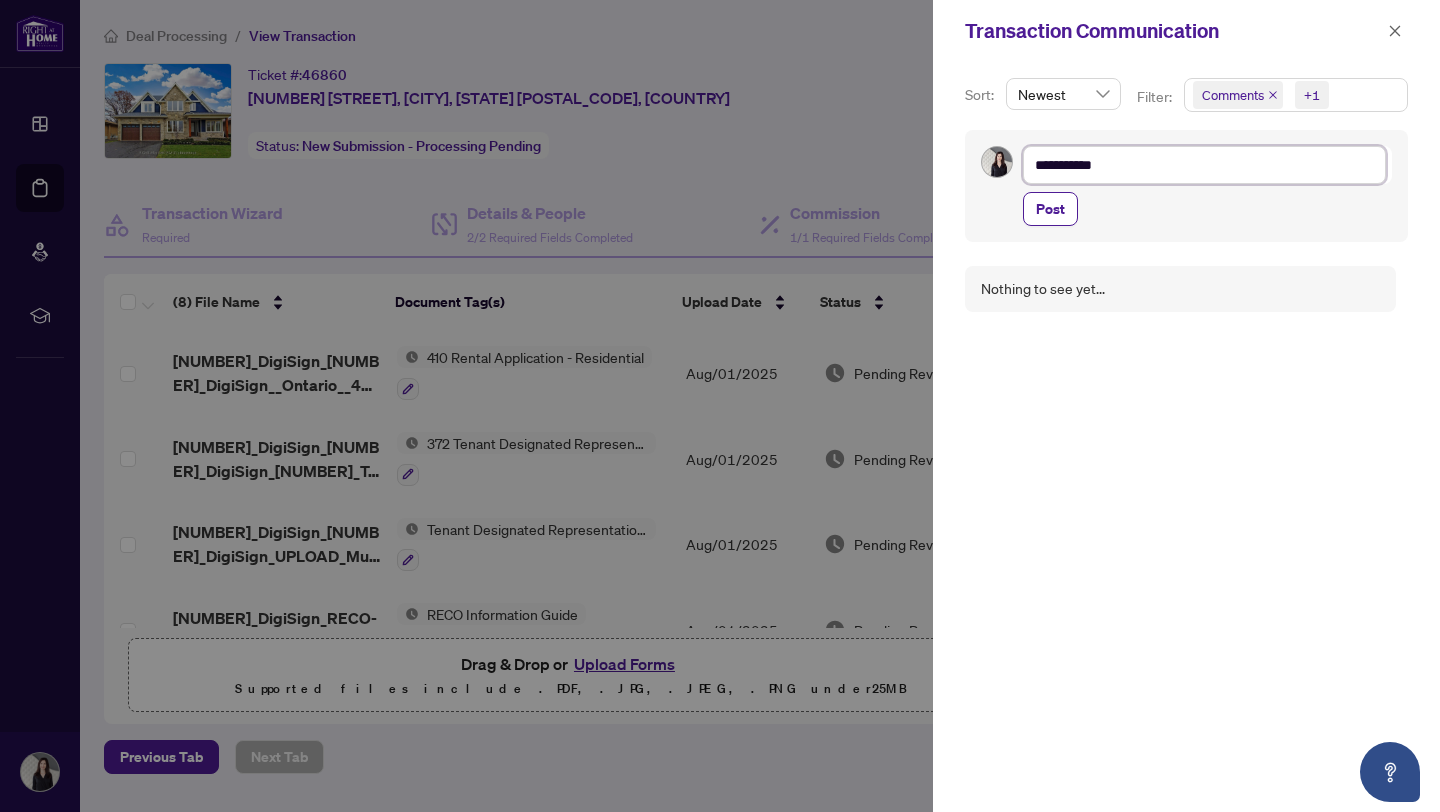 type on "**********" 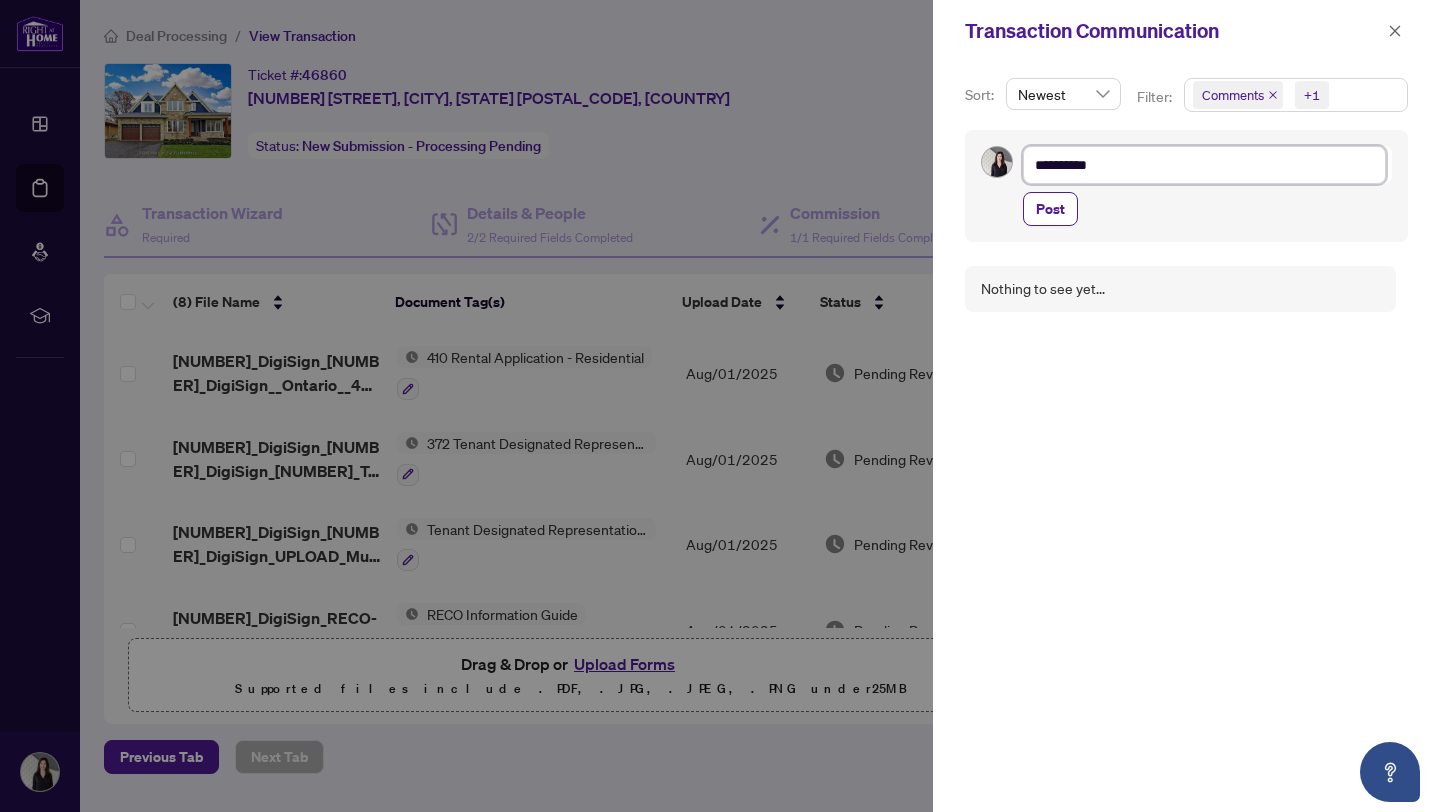 type on "********" 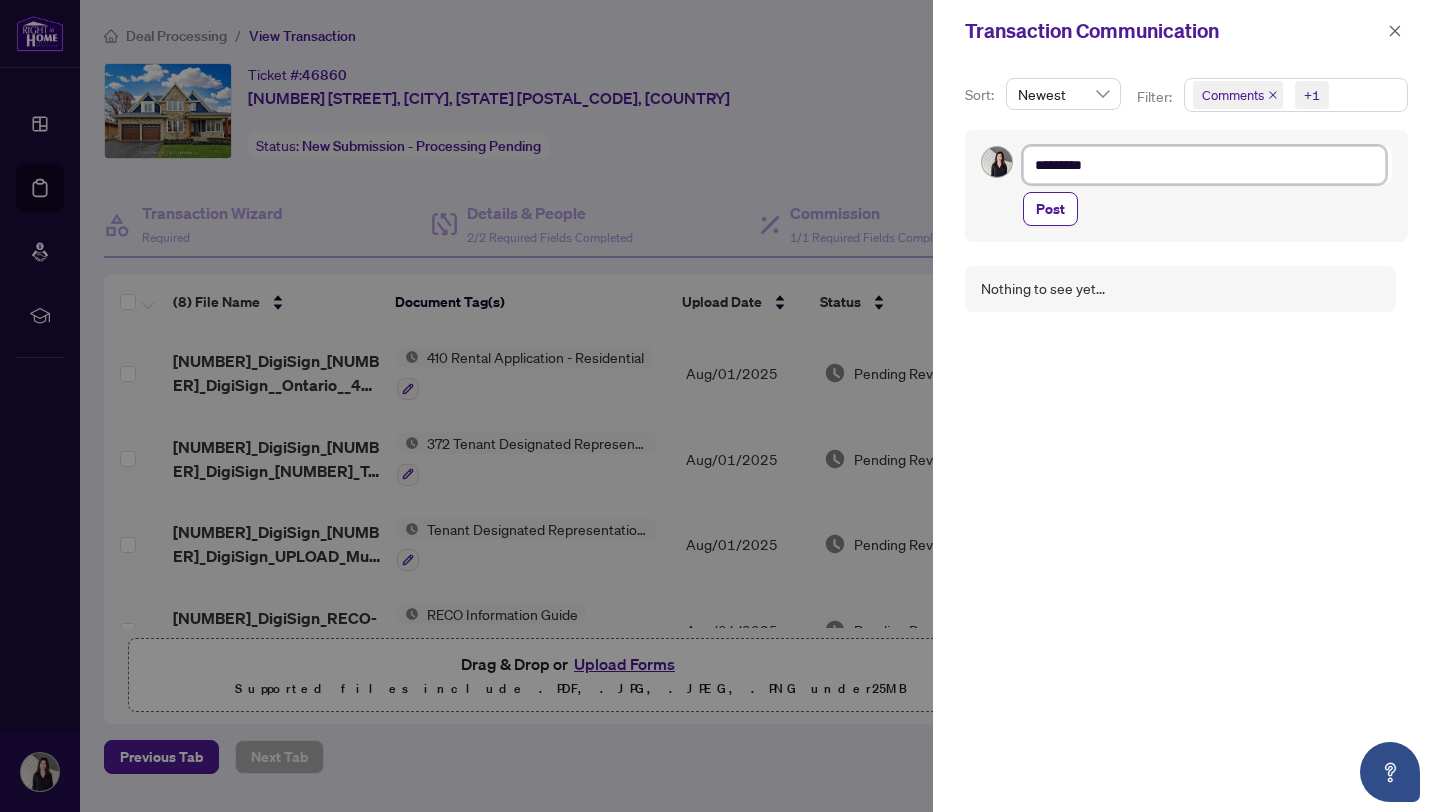 type on "******" 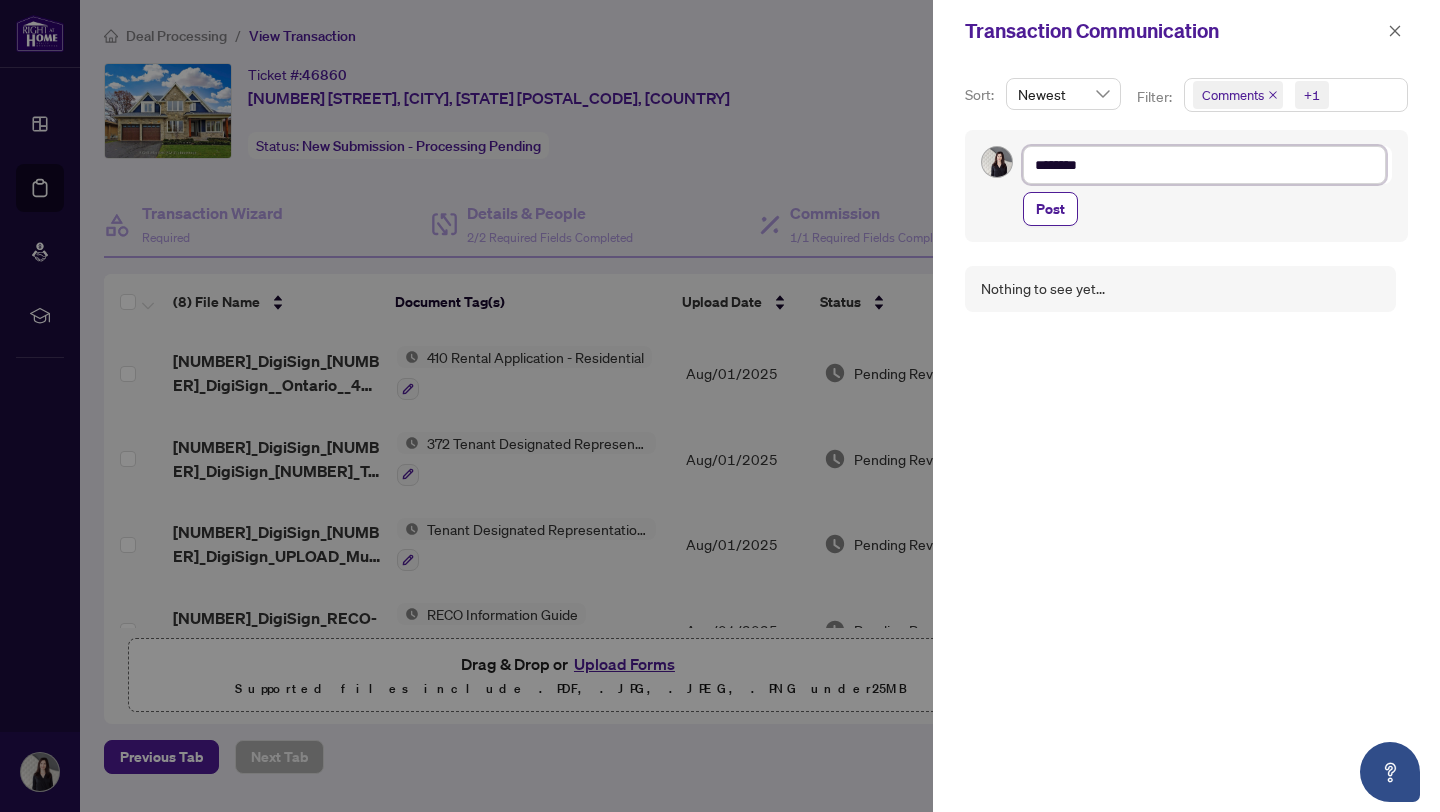 type on "********" 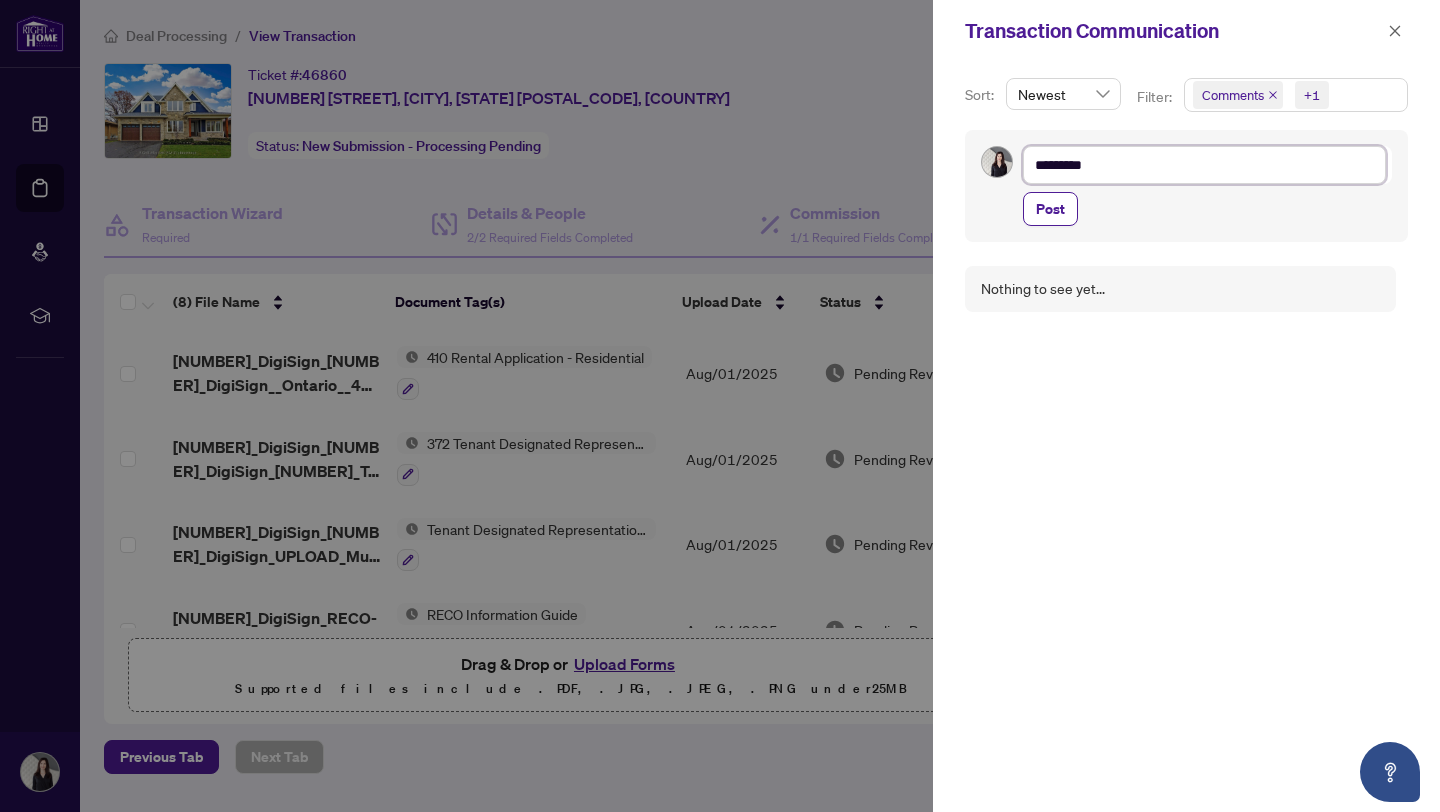 type on "*********" 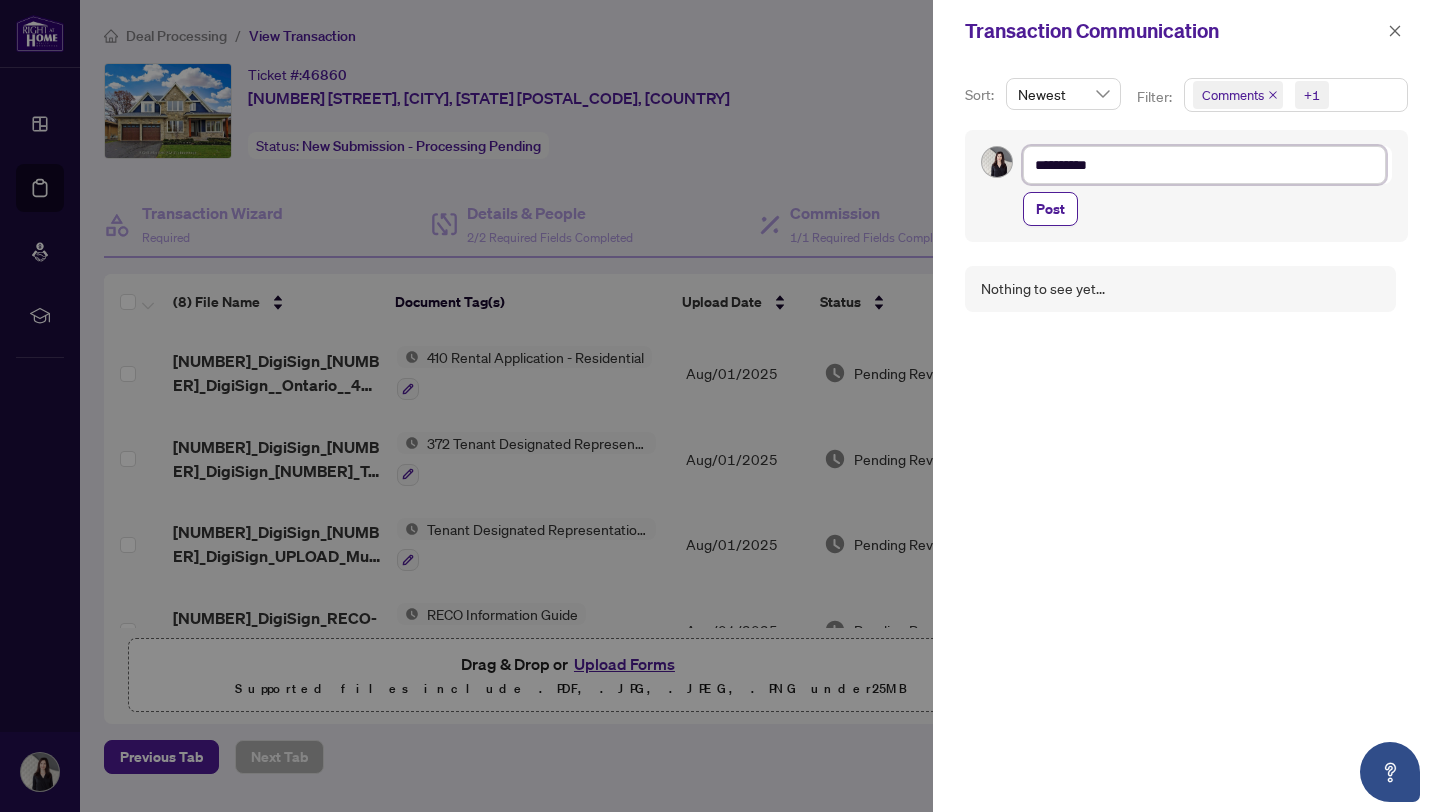type on "**********" 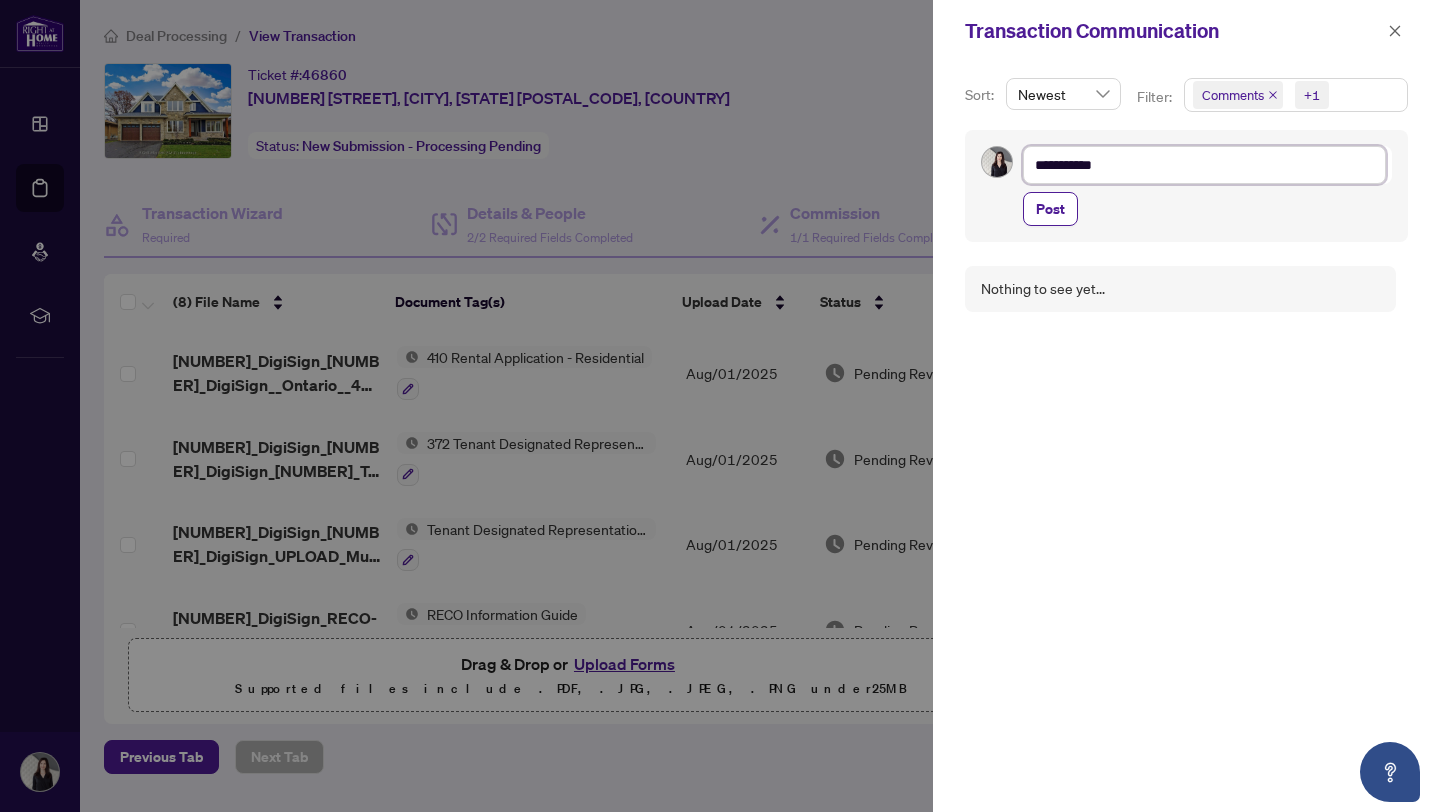 type on "**********" 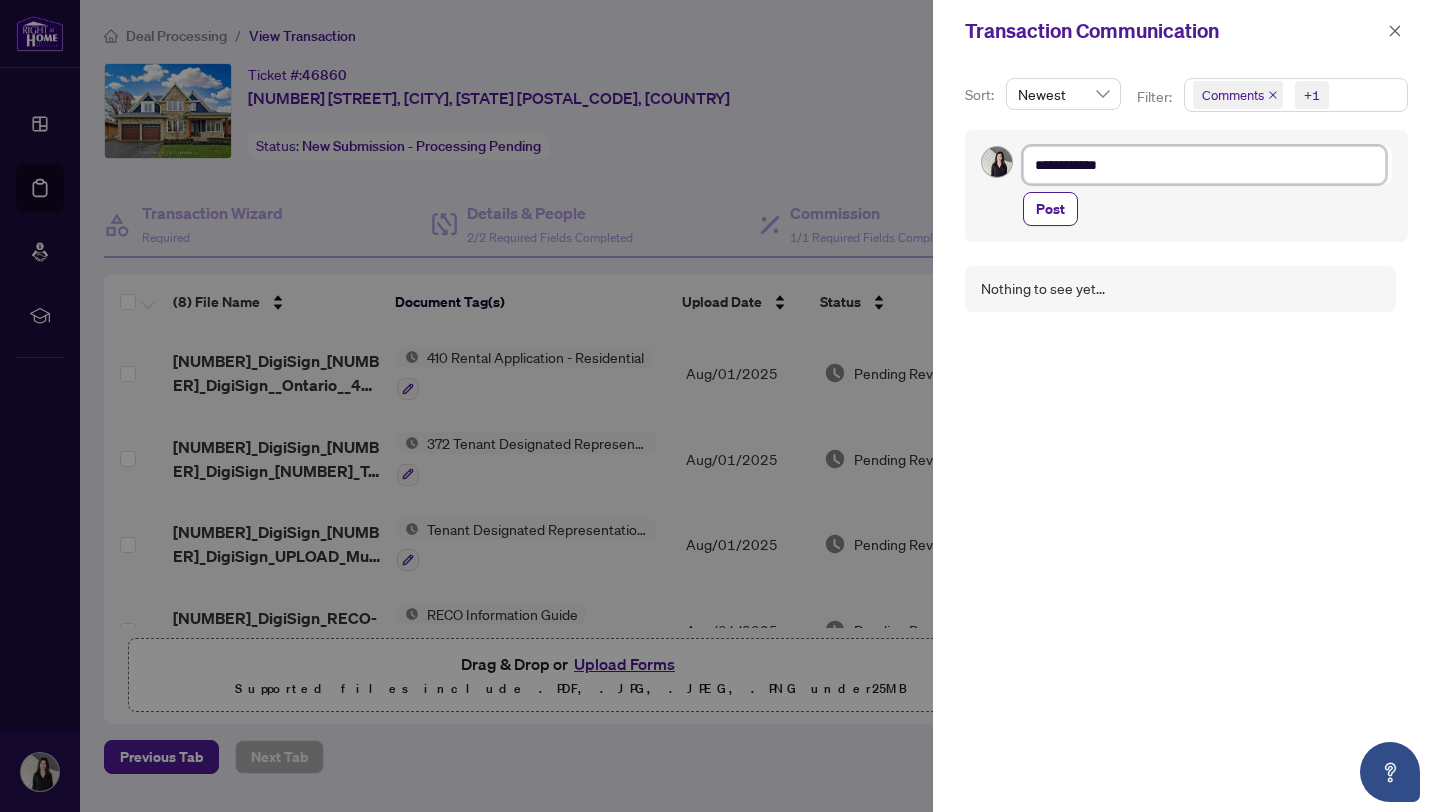 type on "**********" 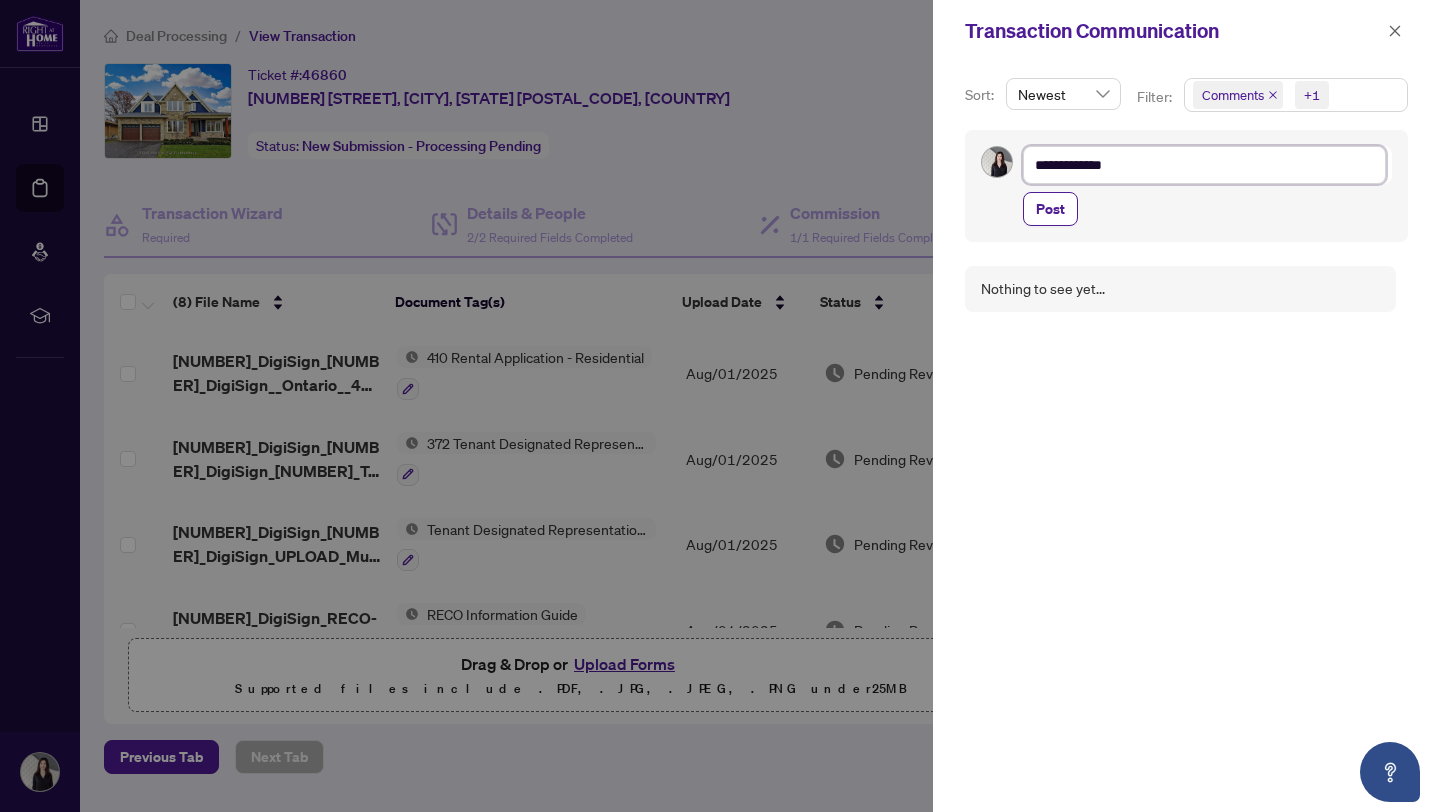 type on "**********" 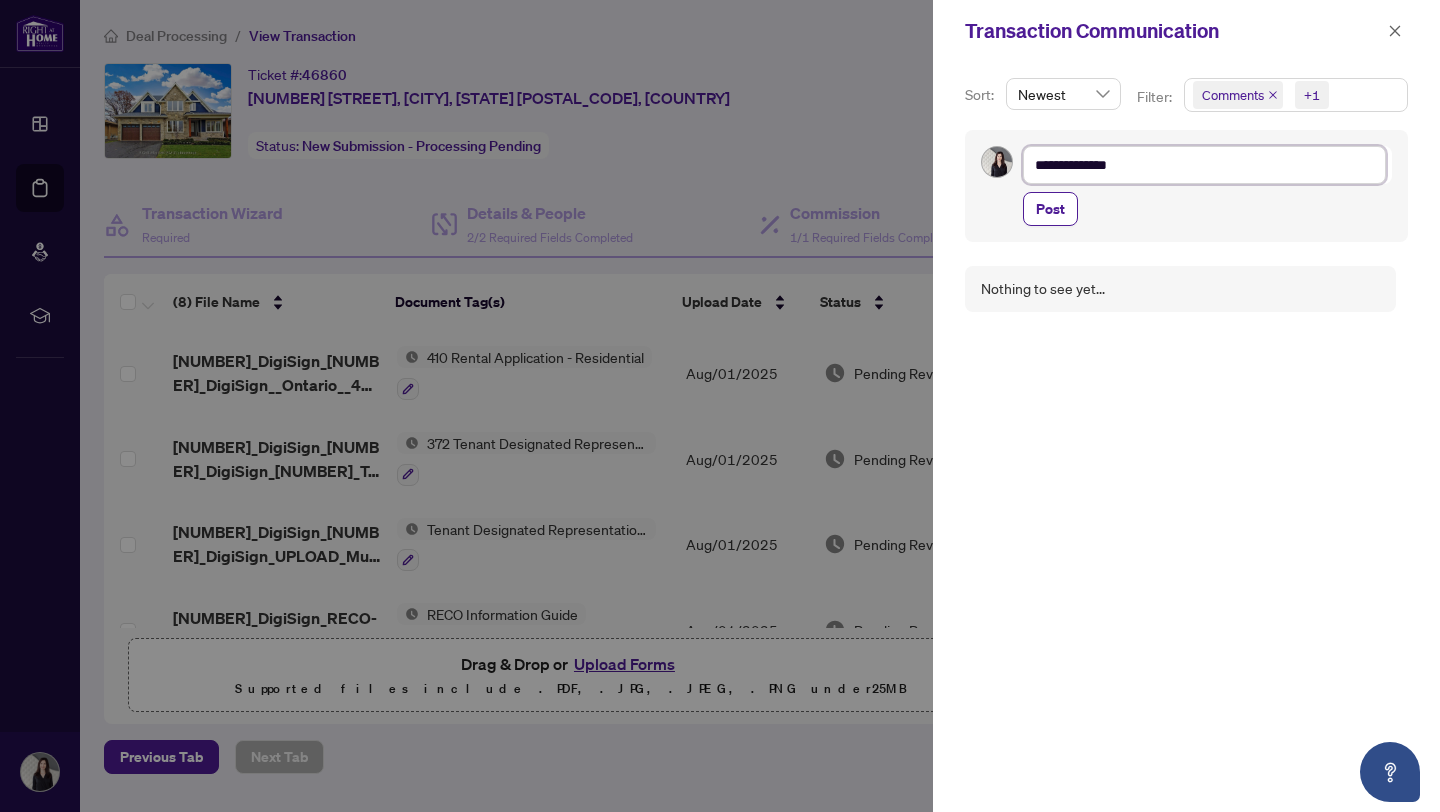 type on "**********" 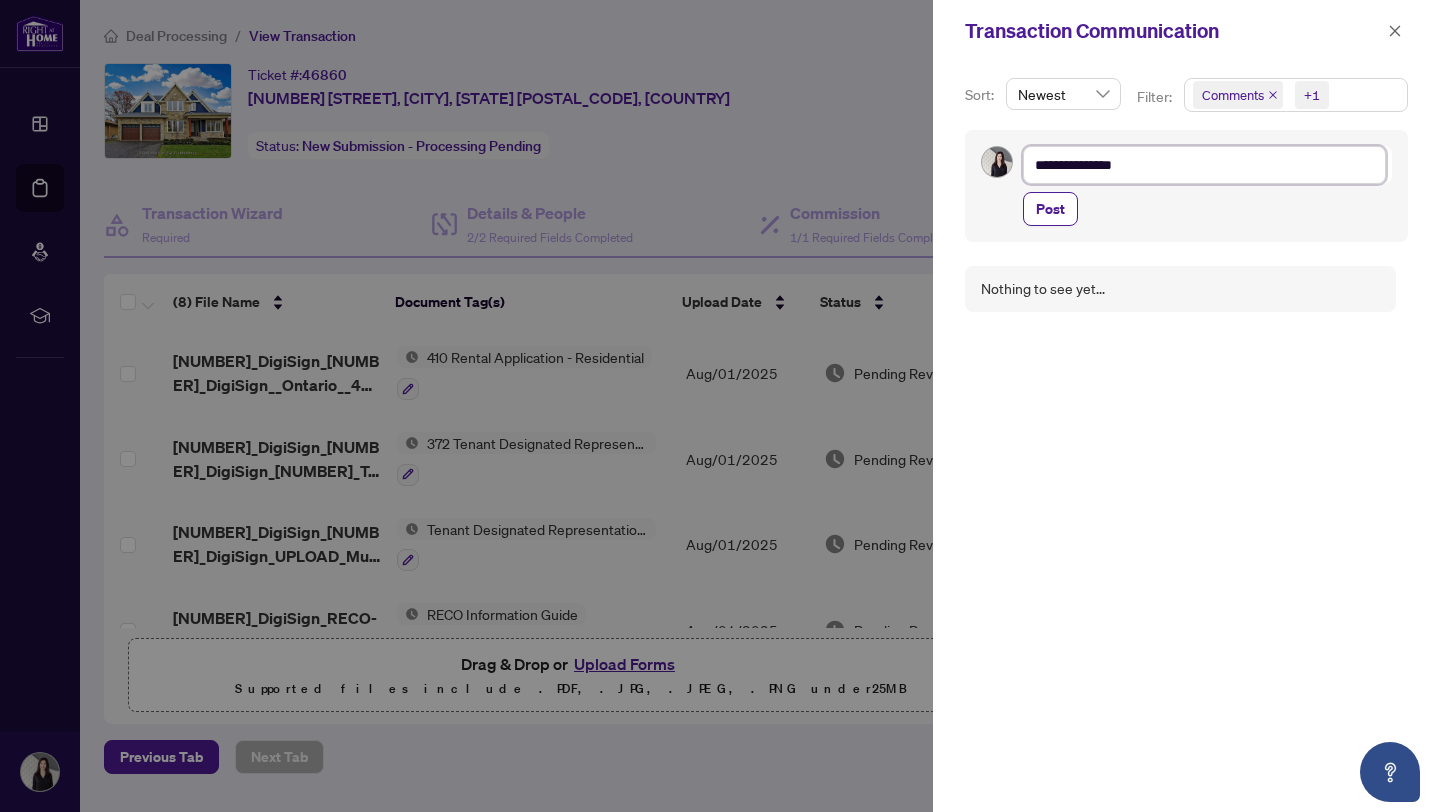 type on "**********" 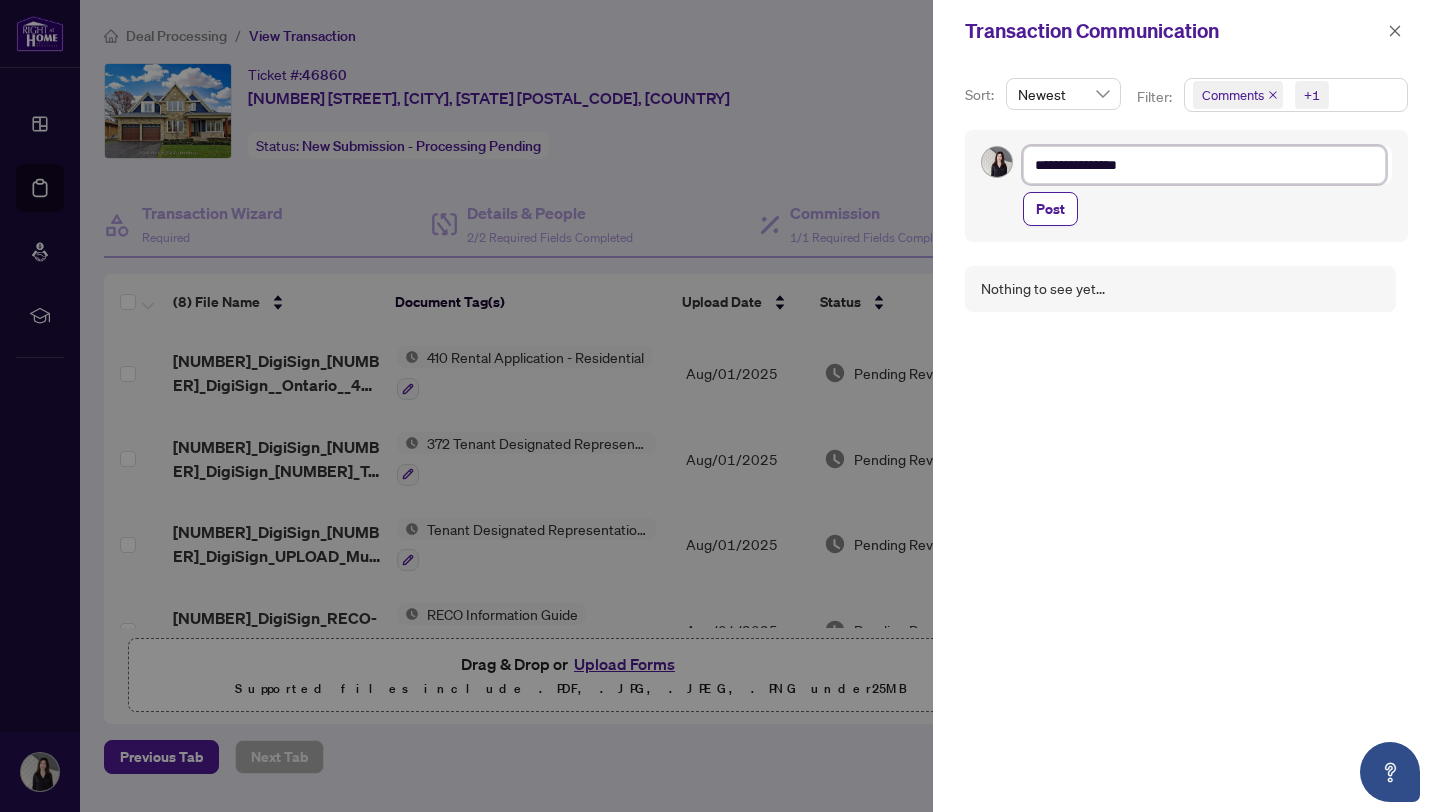 type on "**********" 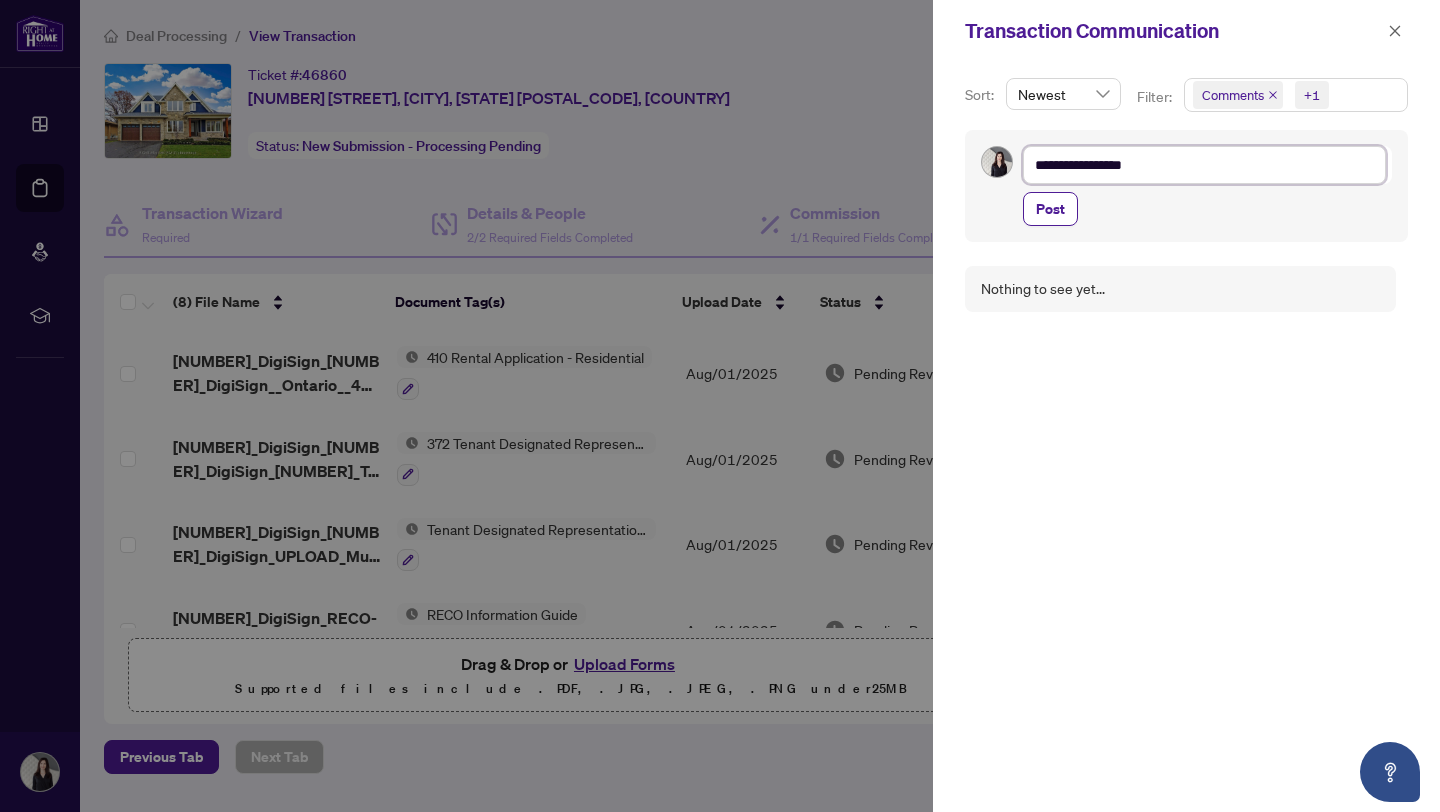 type on "**********" 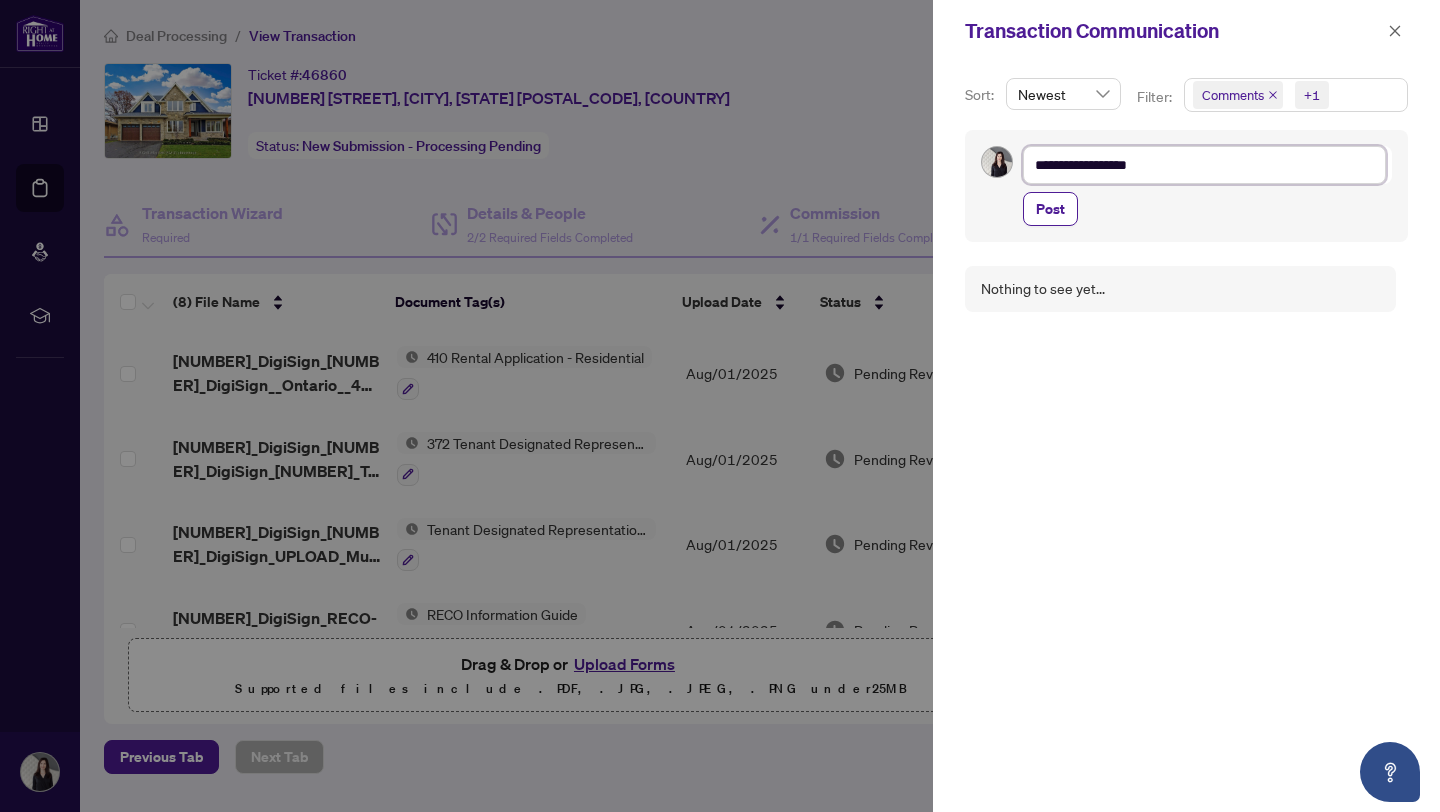 type on "**********" 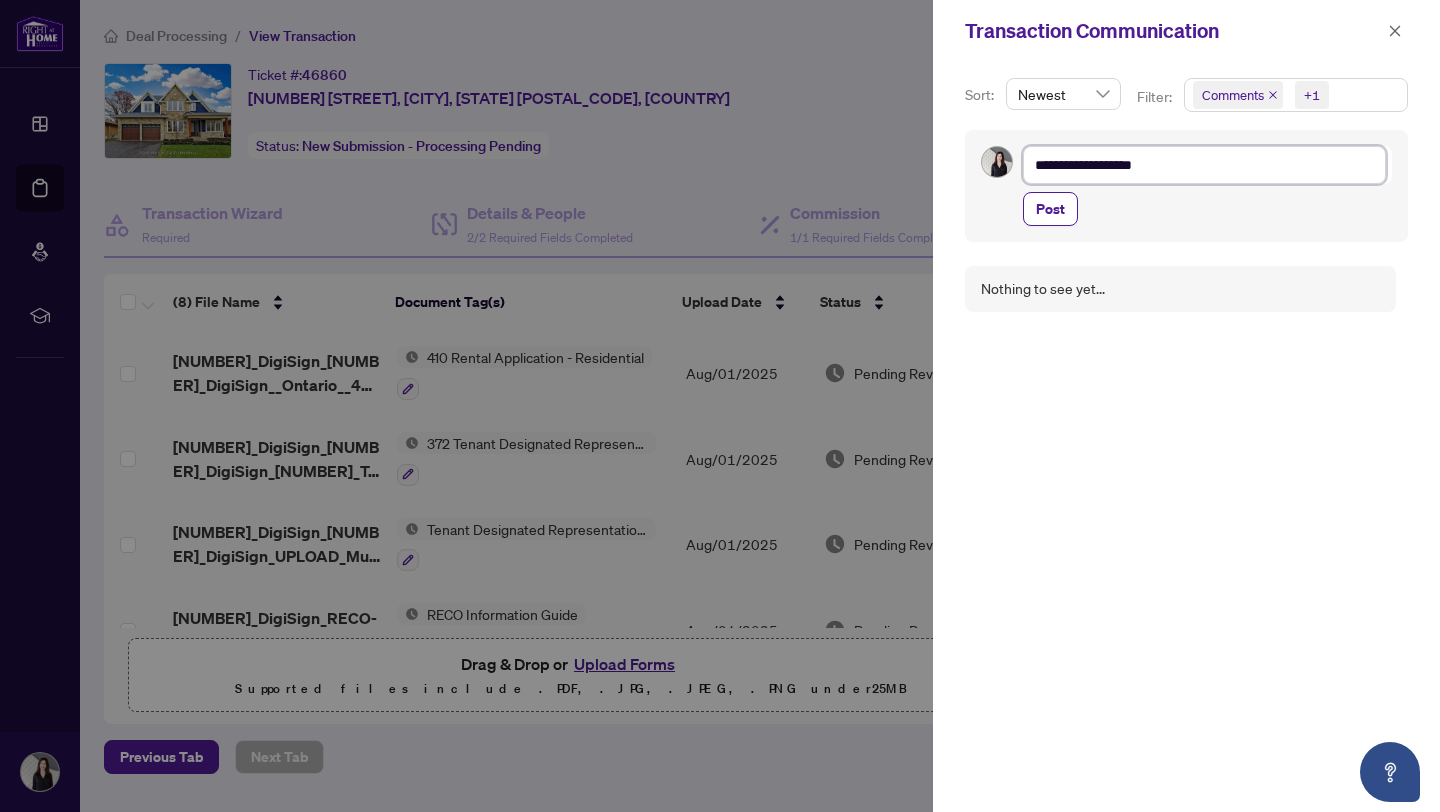 type on "**********" 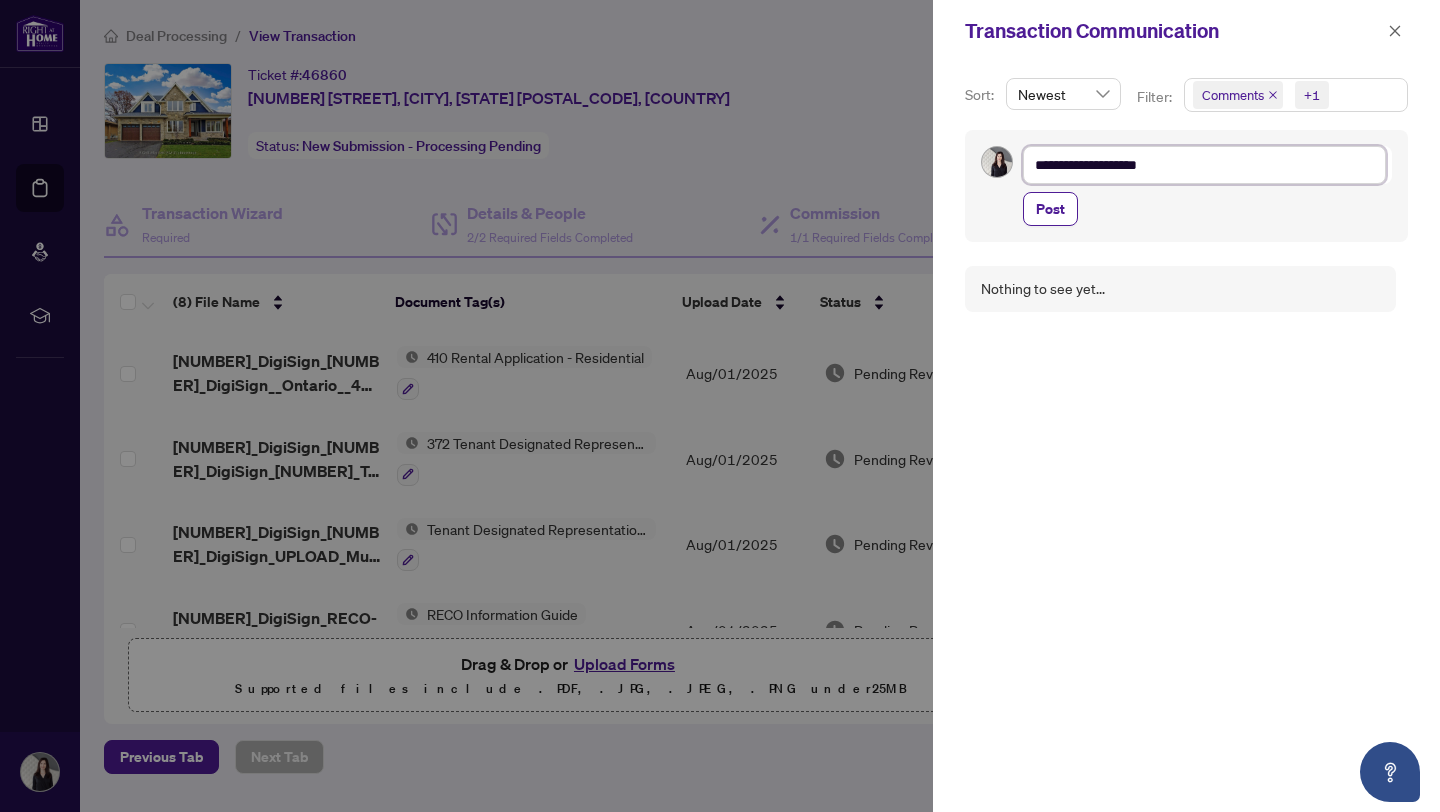 type on "**********" 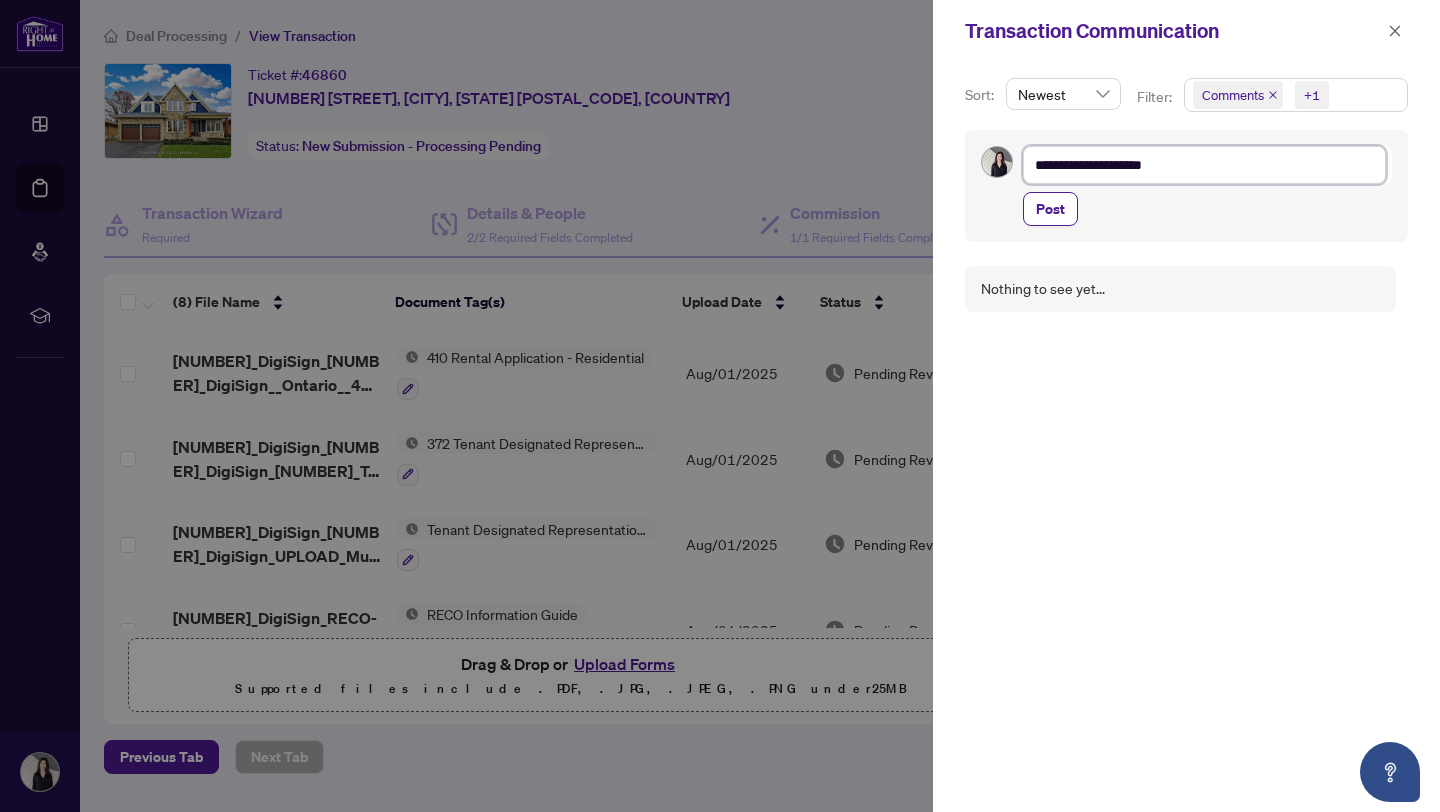 type on "**********" 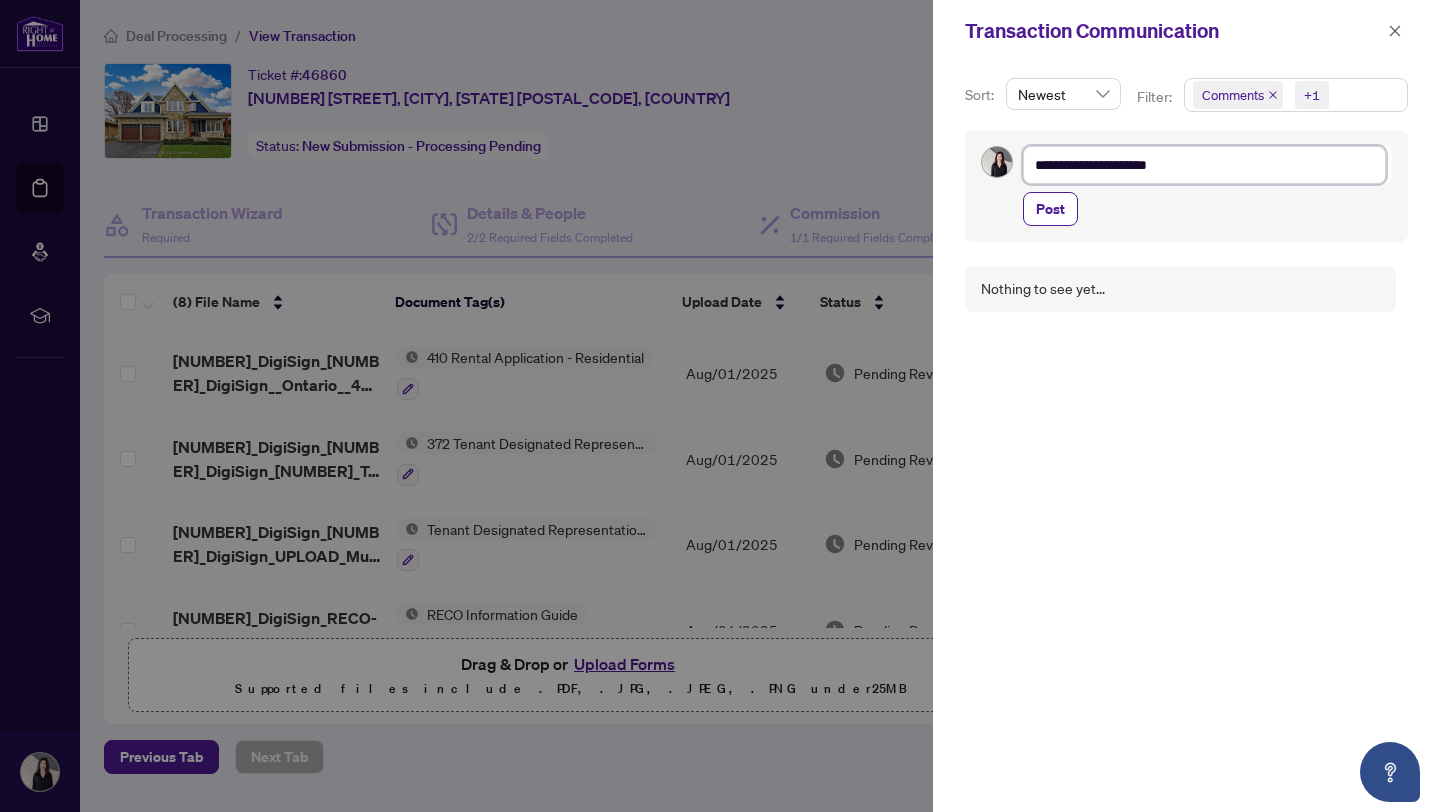 type on "**********" 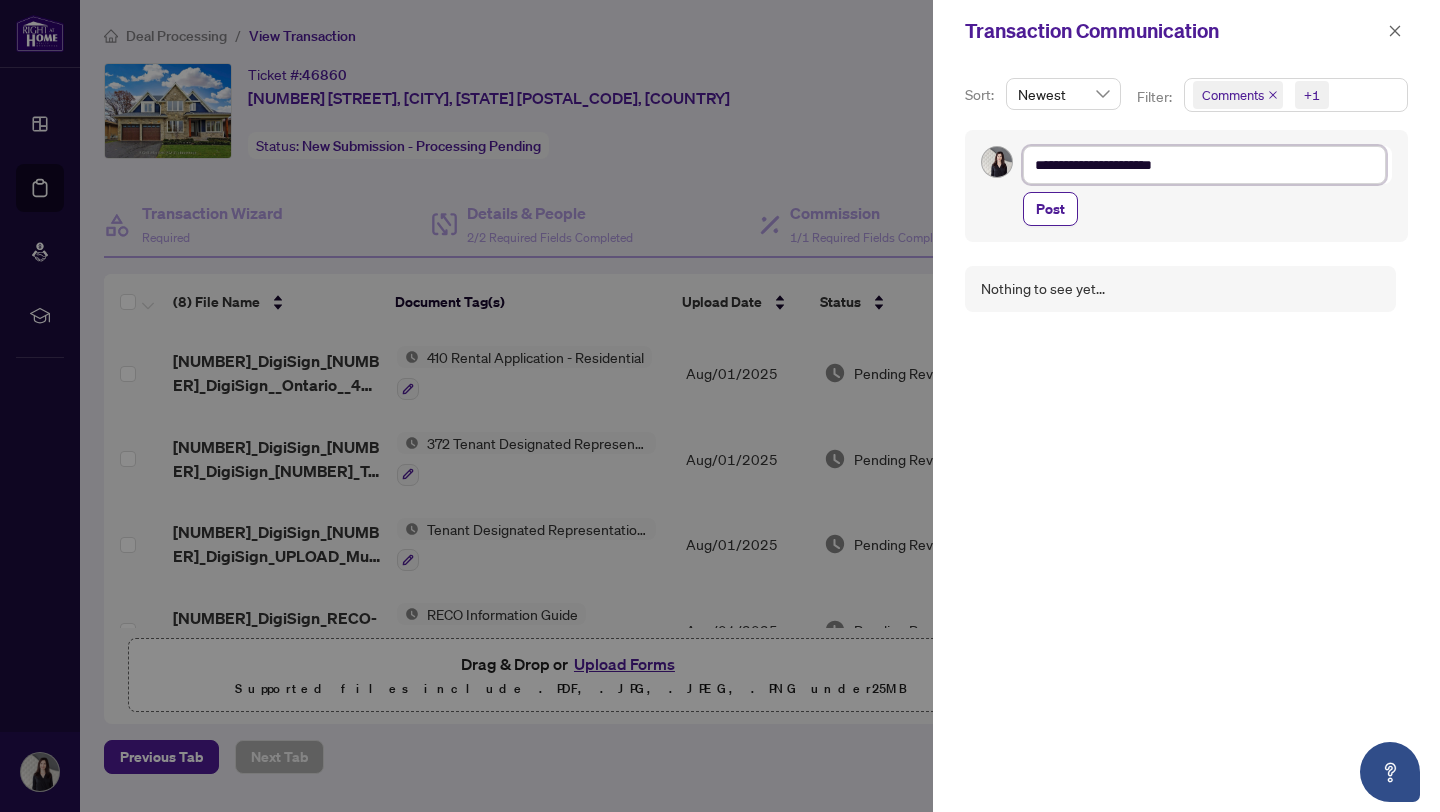 type on "**********" 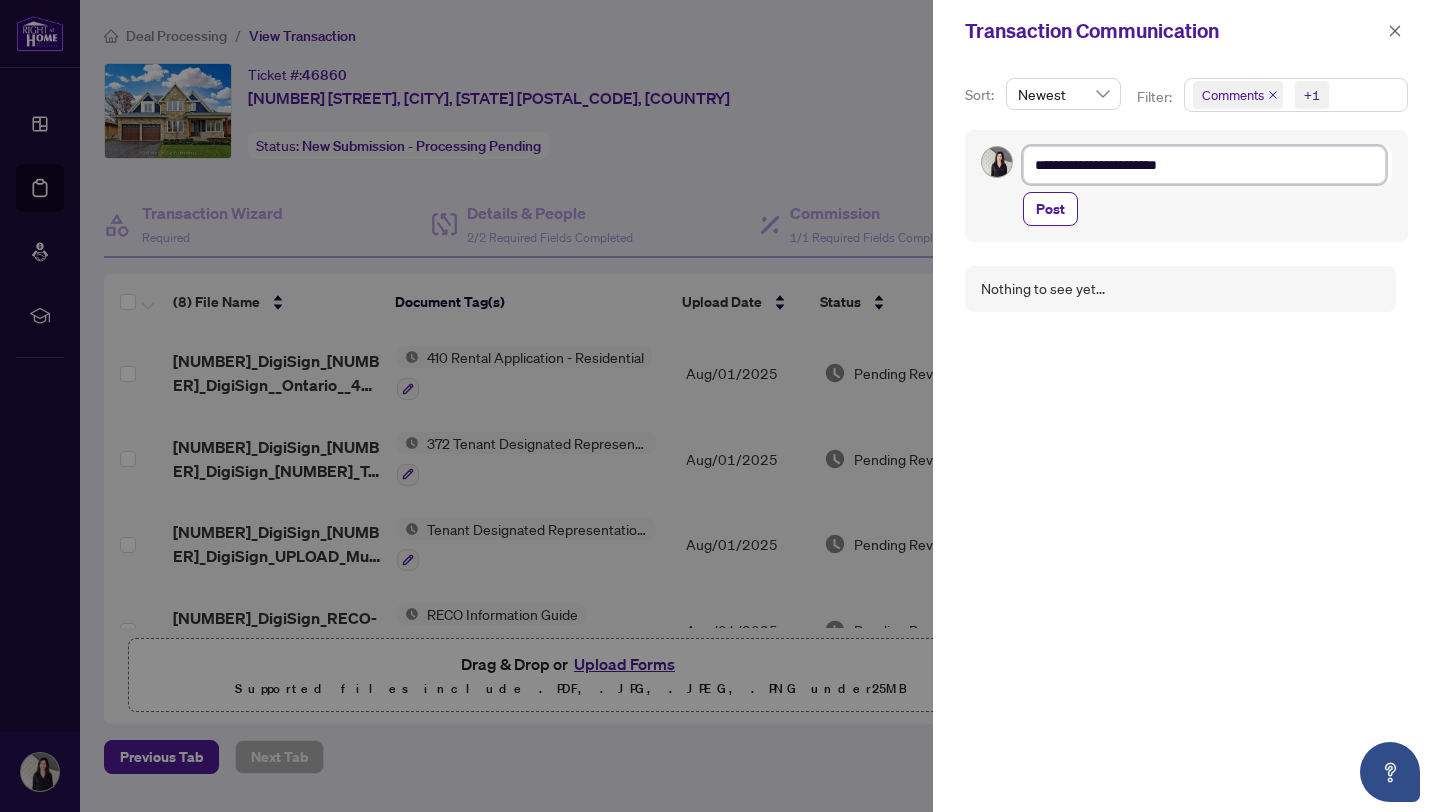 type on "**********" 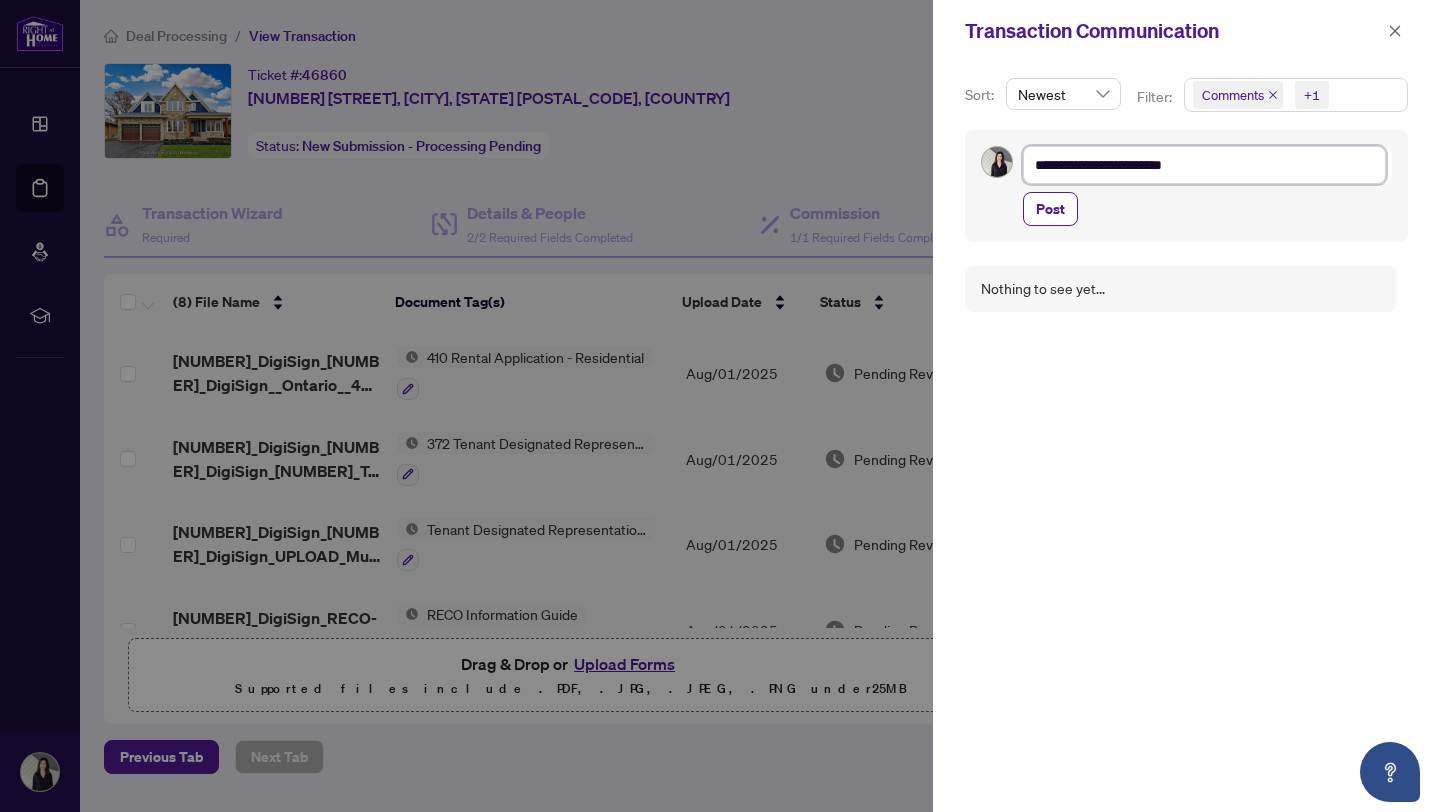 type on "**********" 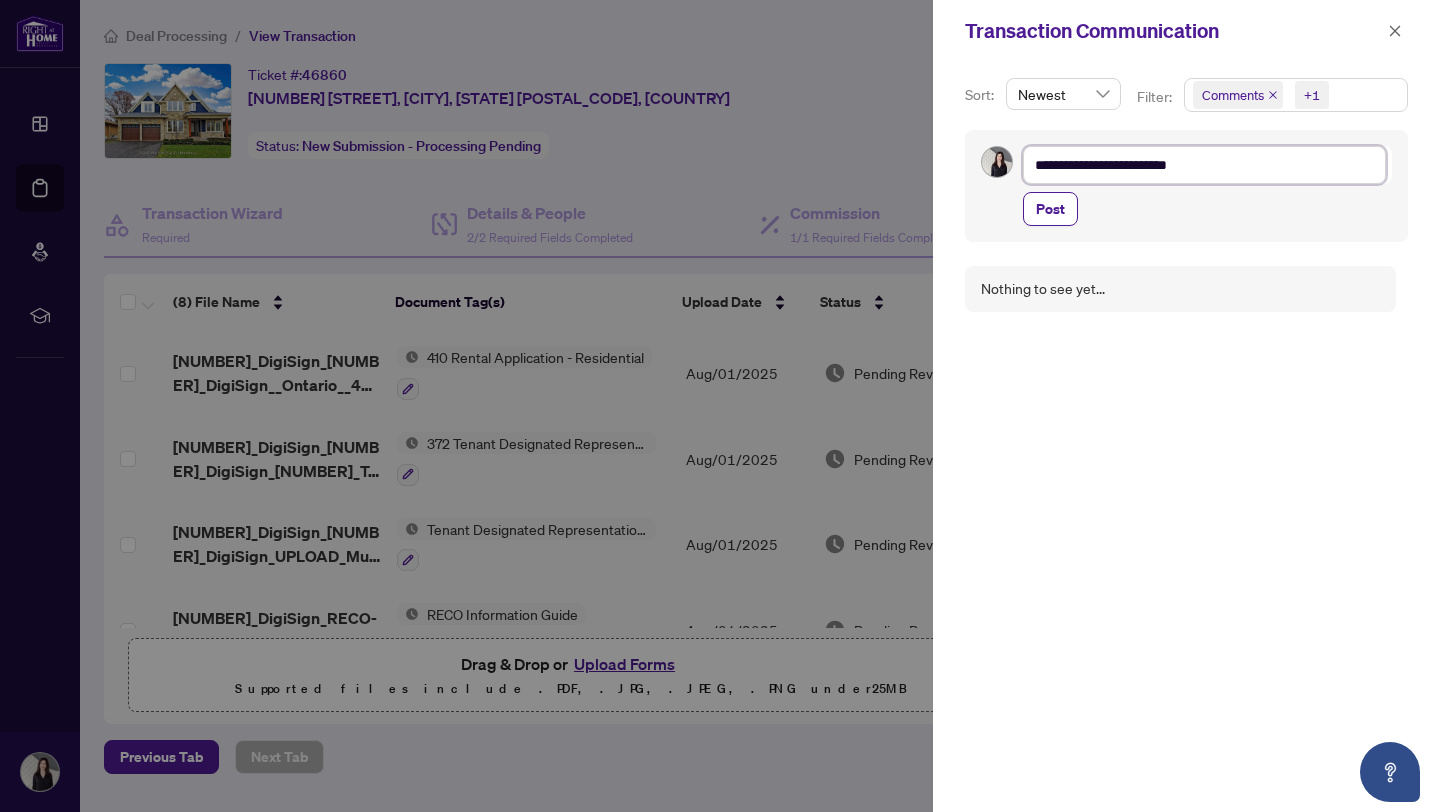 type on "**********" 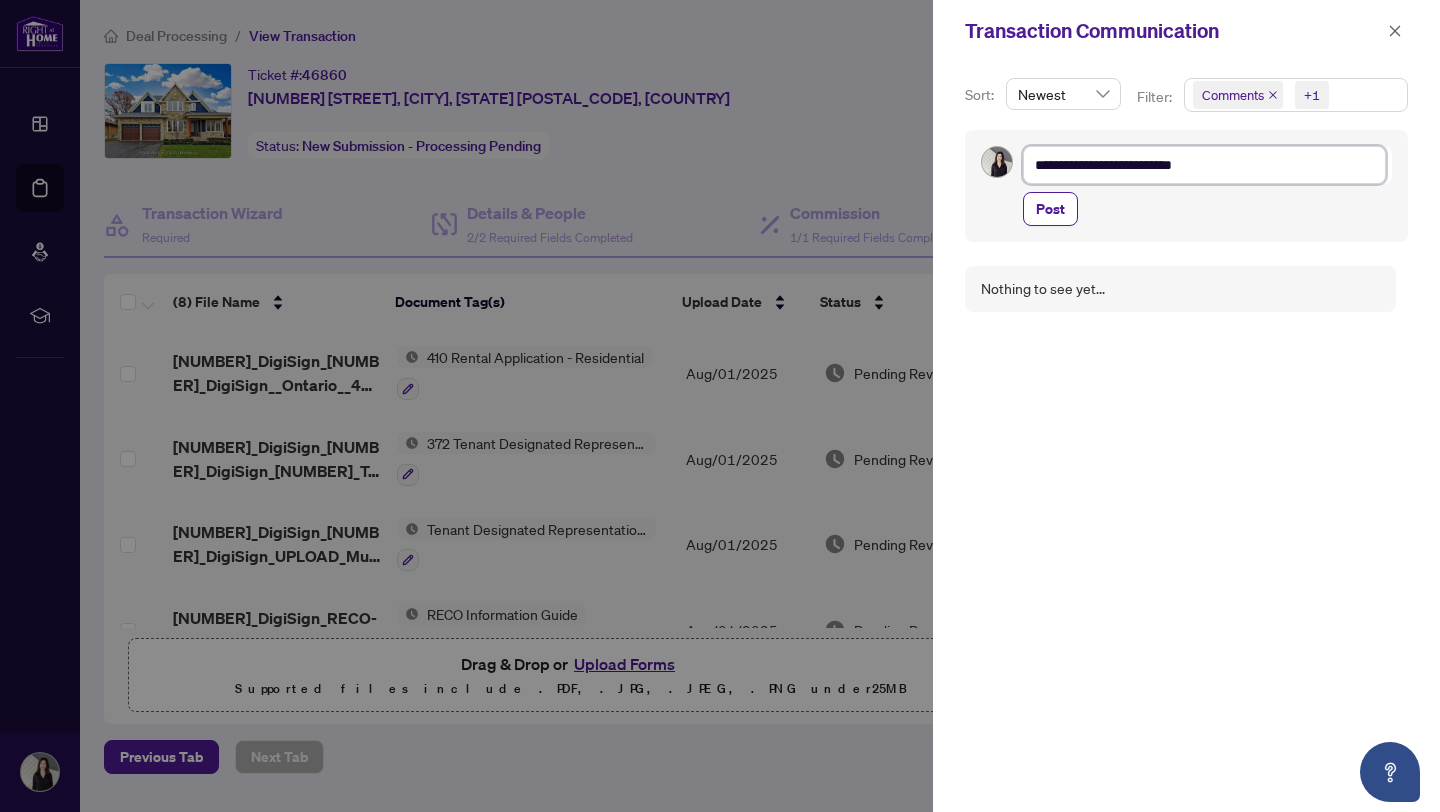 type on "**********" 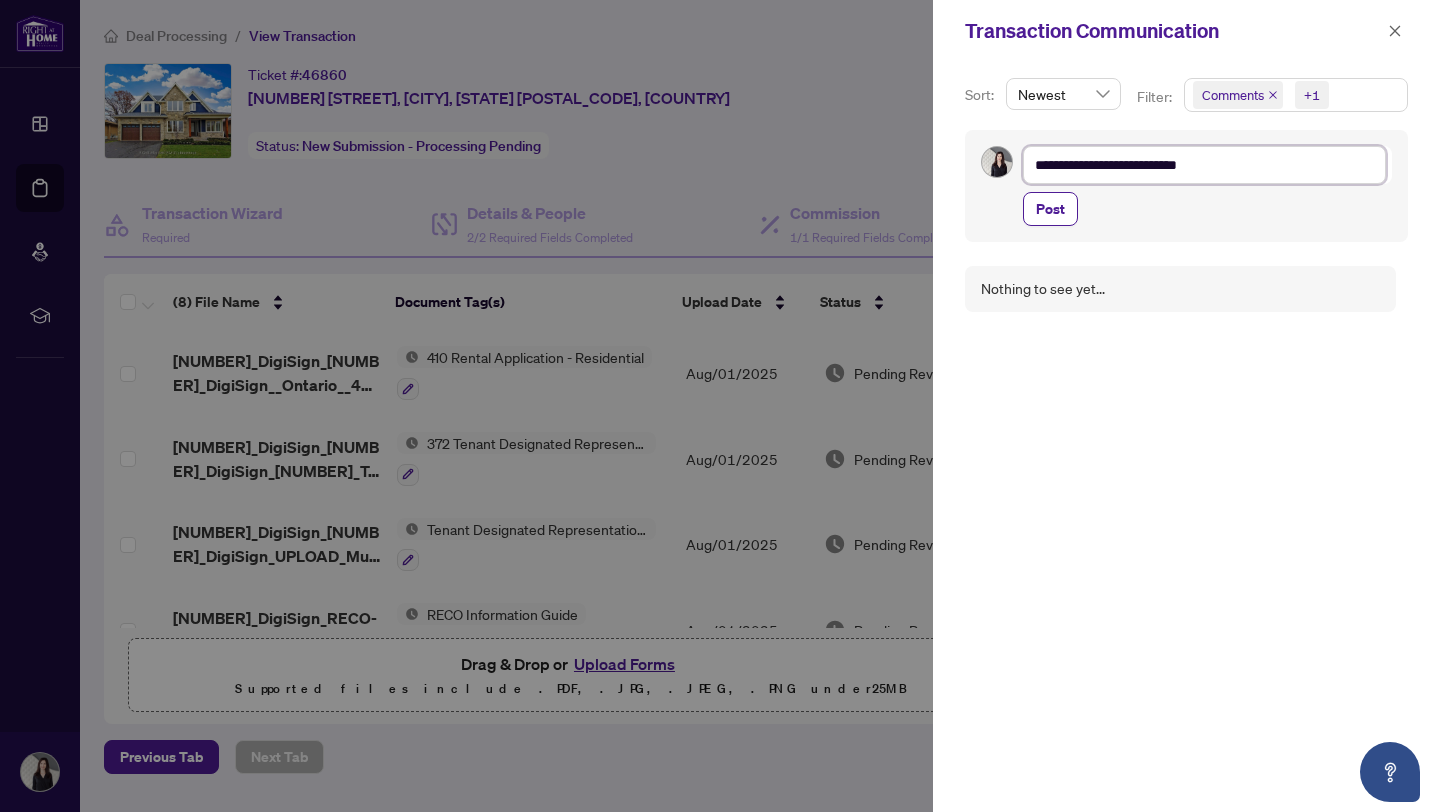 type on "**********" 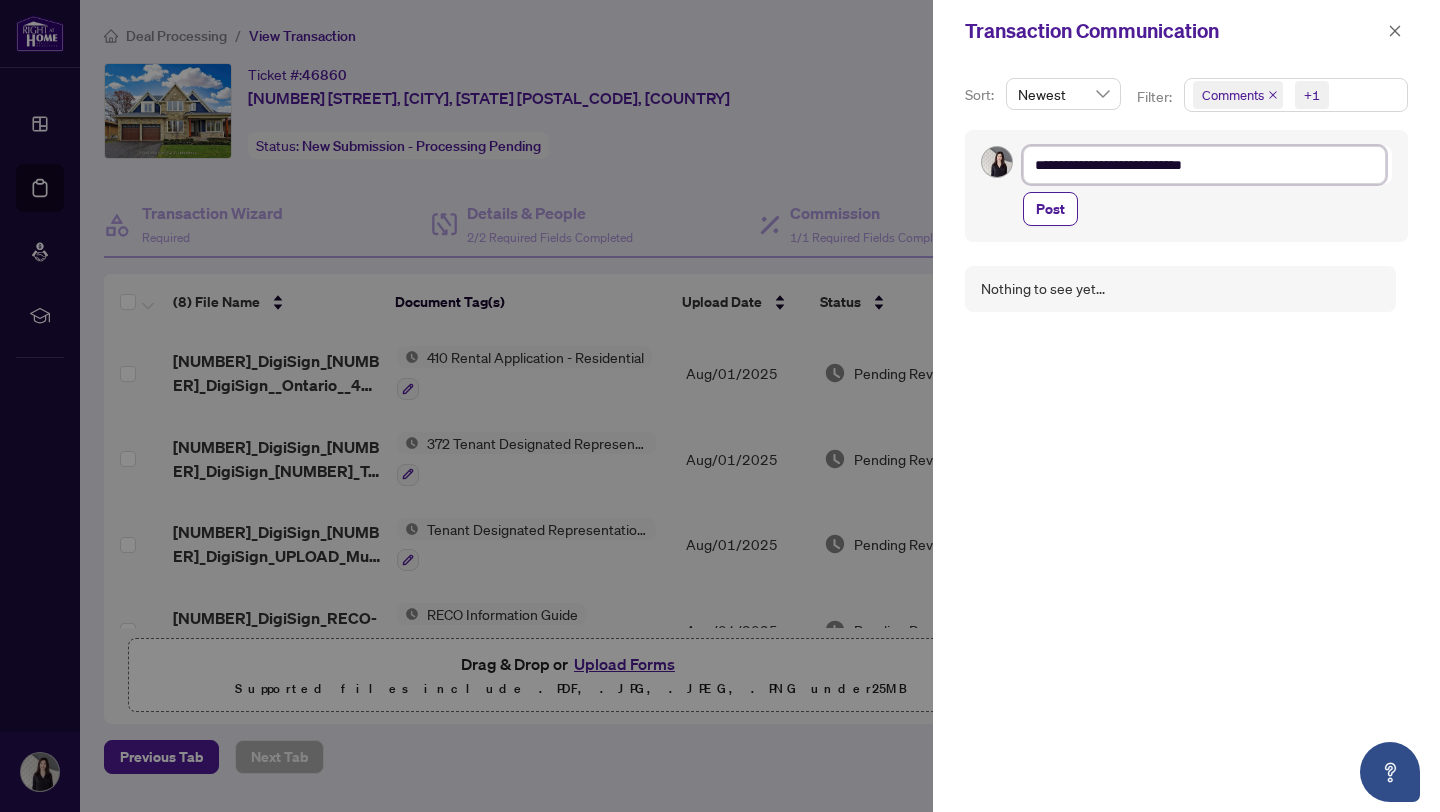 type on "**********" 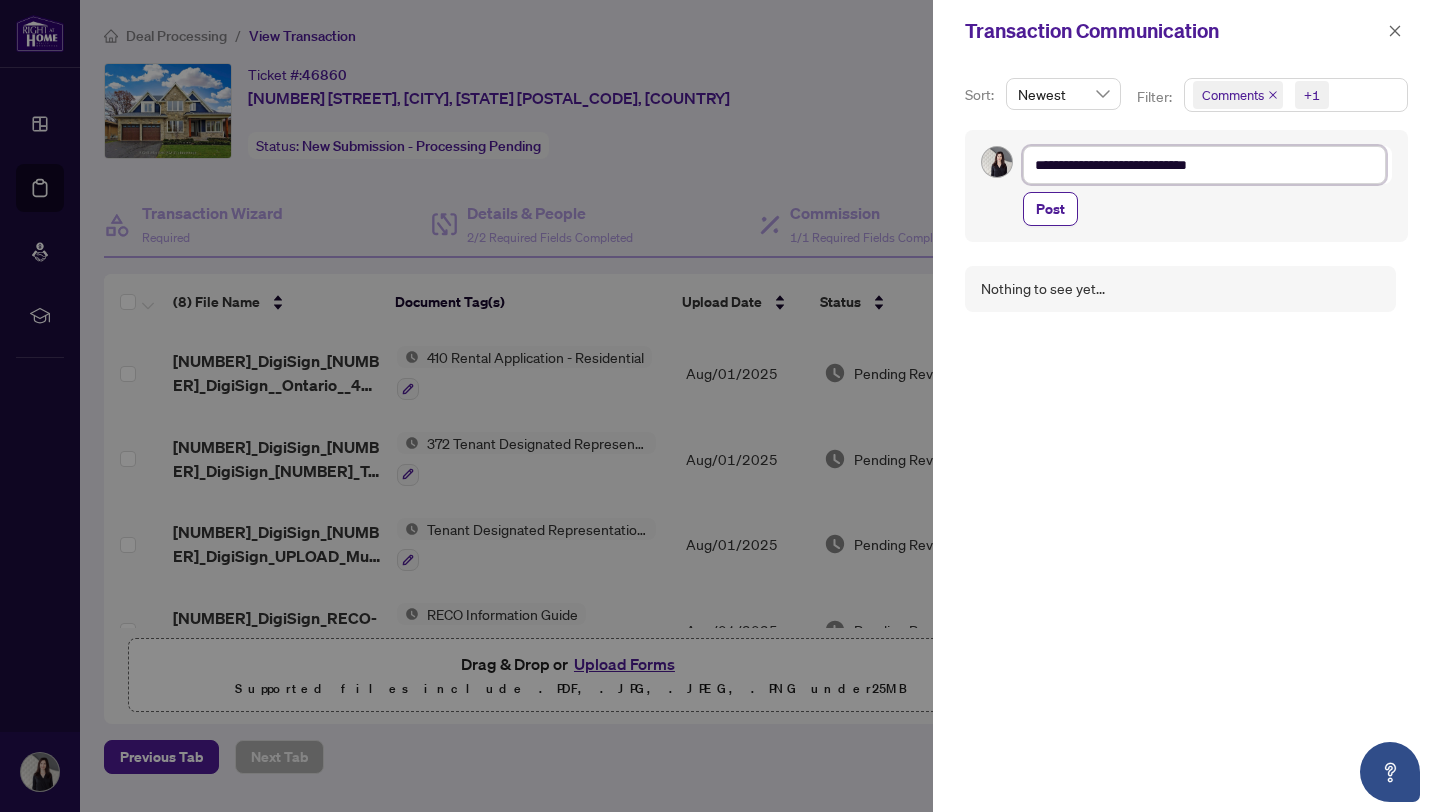 type on "**********" 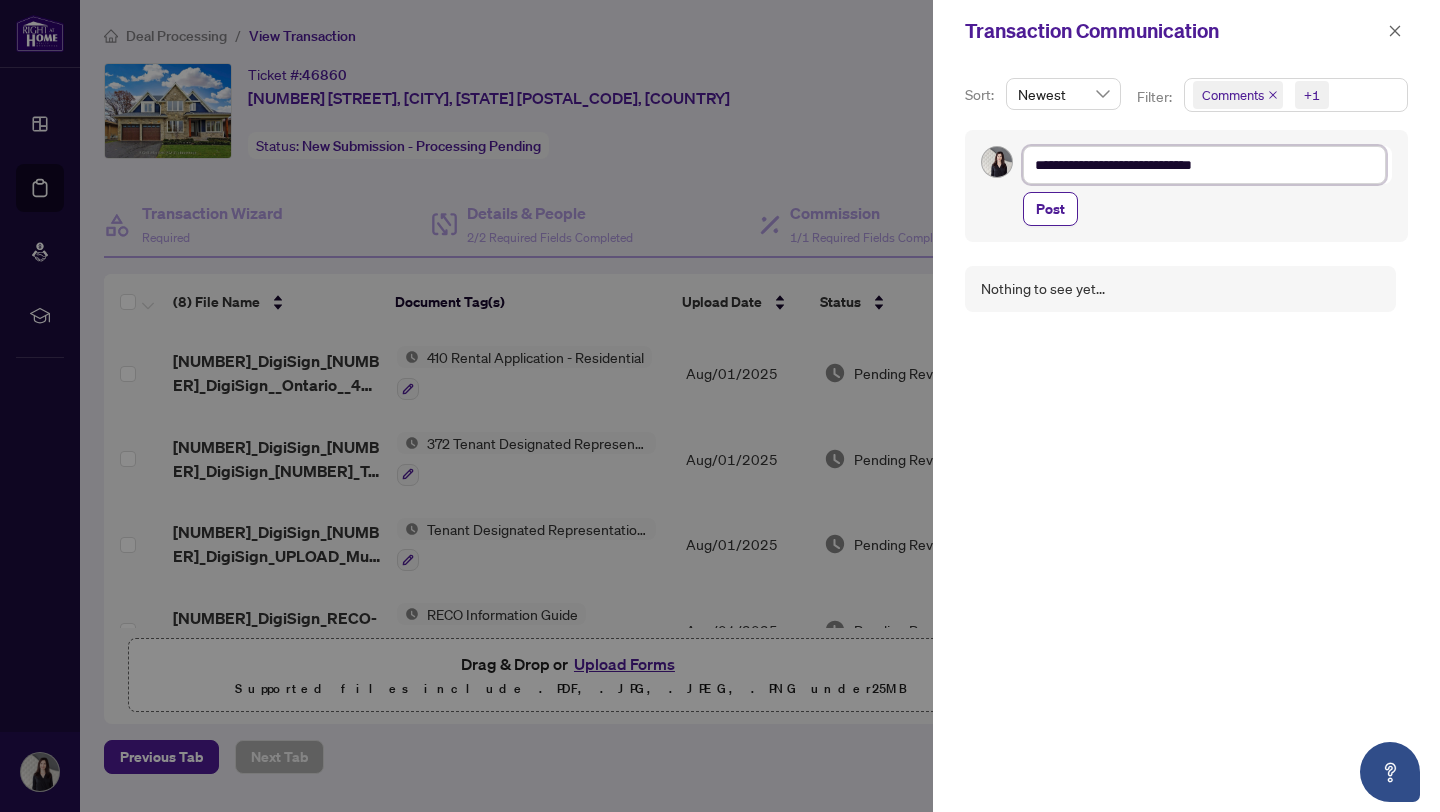 type on "**********" 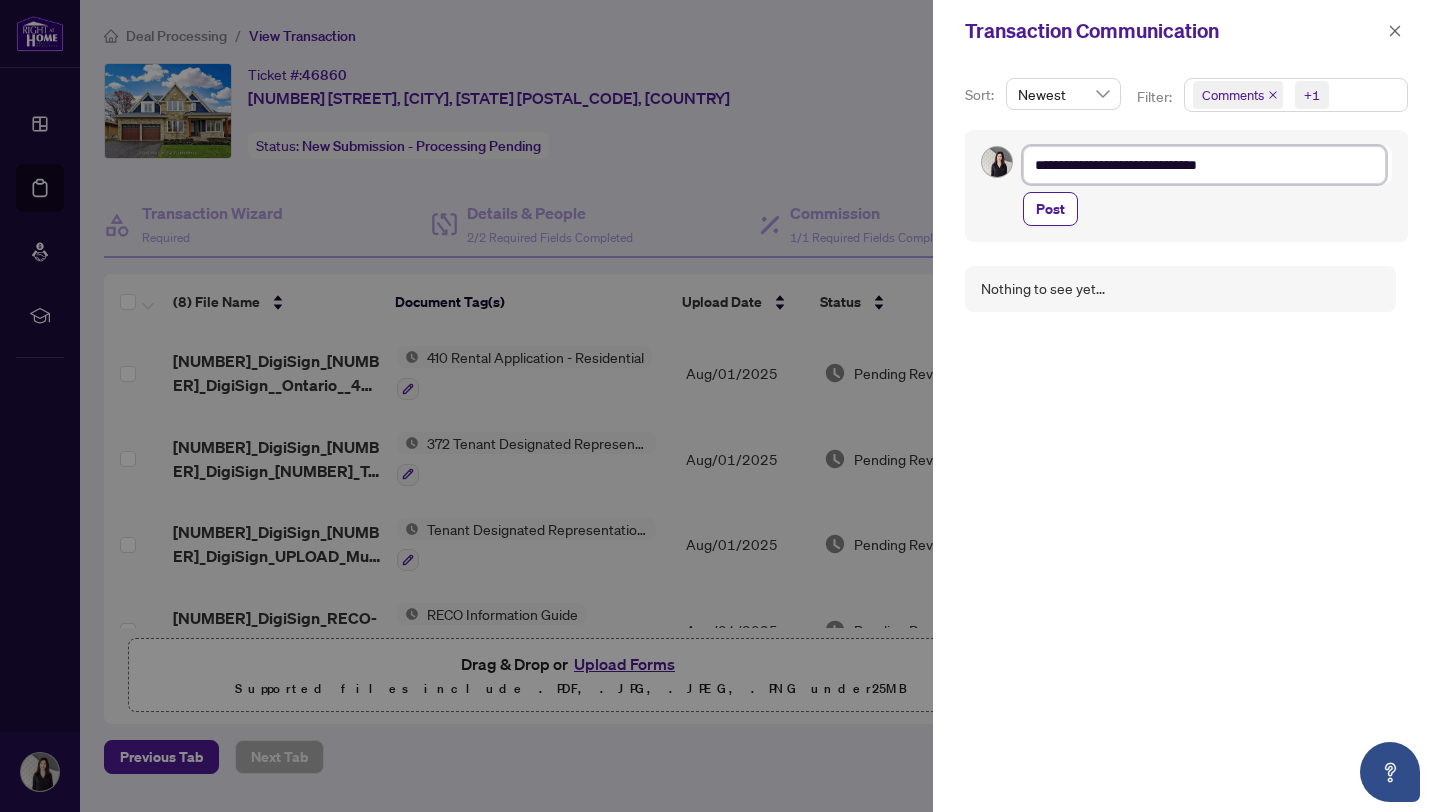 type on "**********" 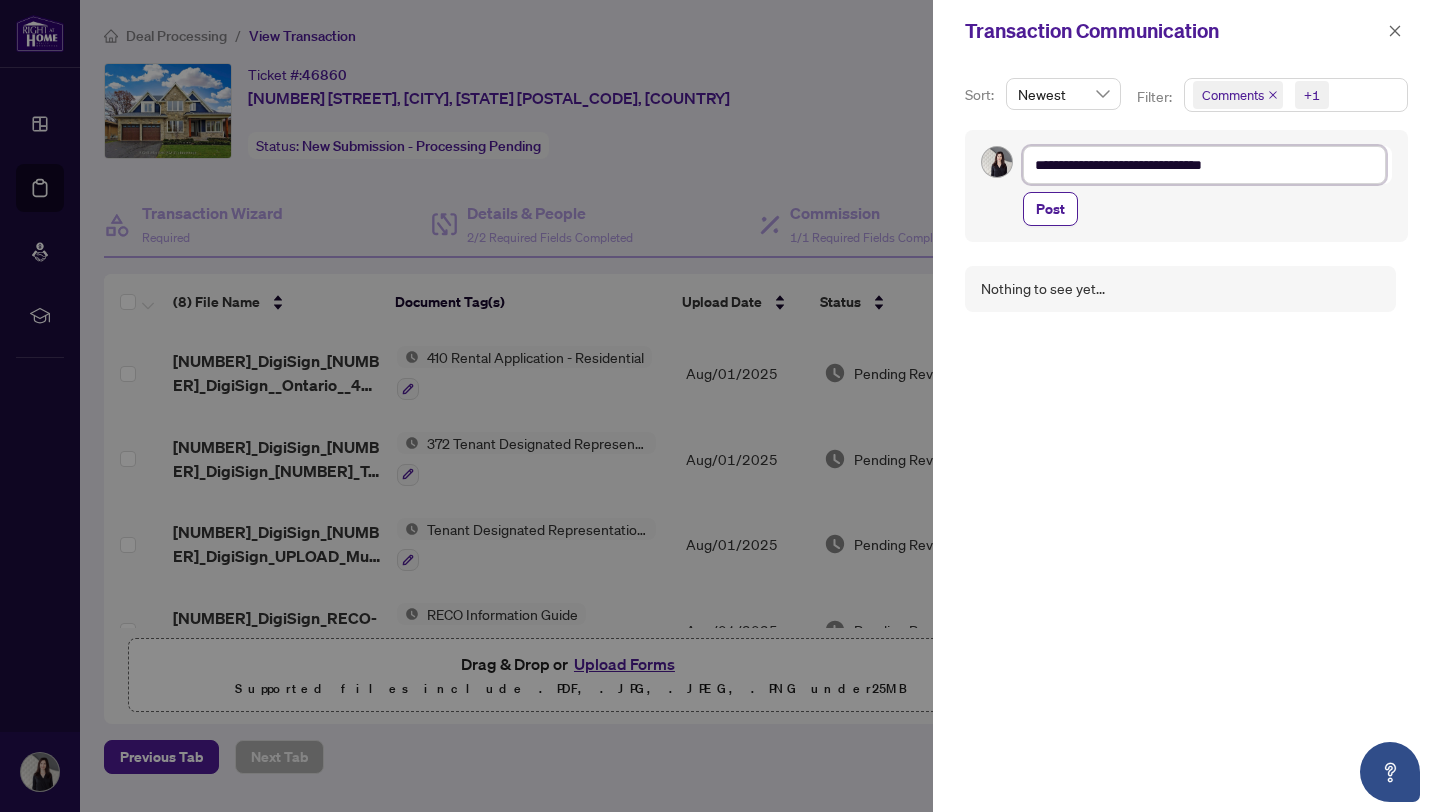 type on "**********" 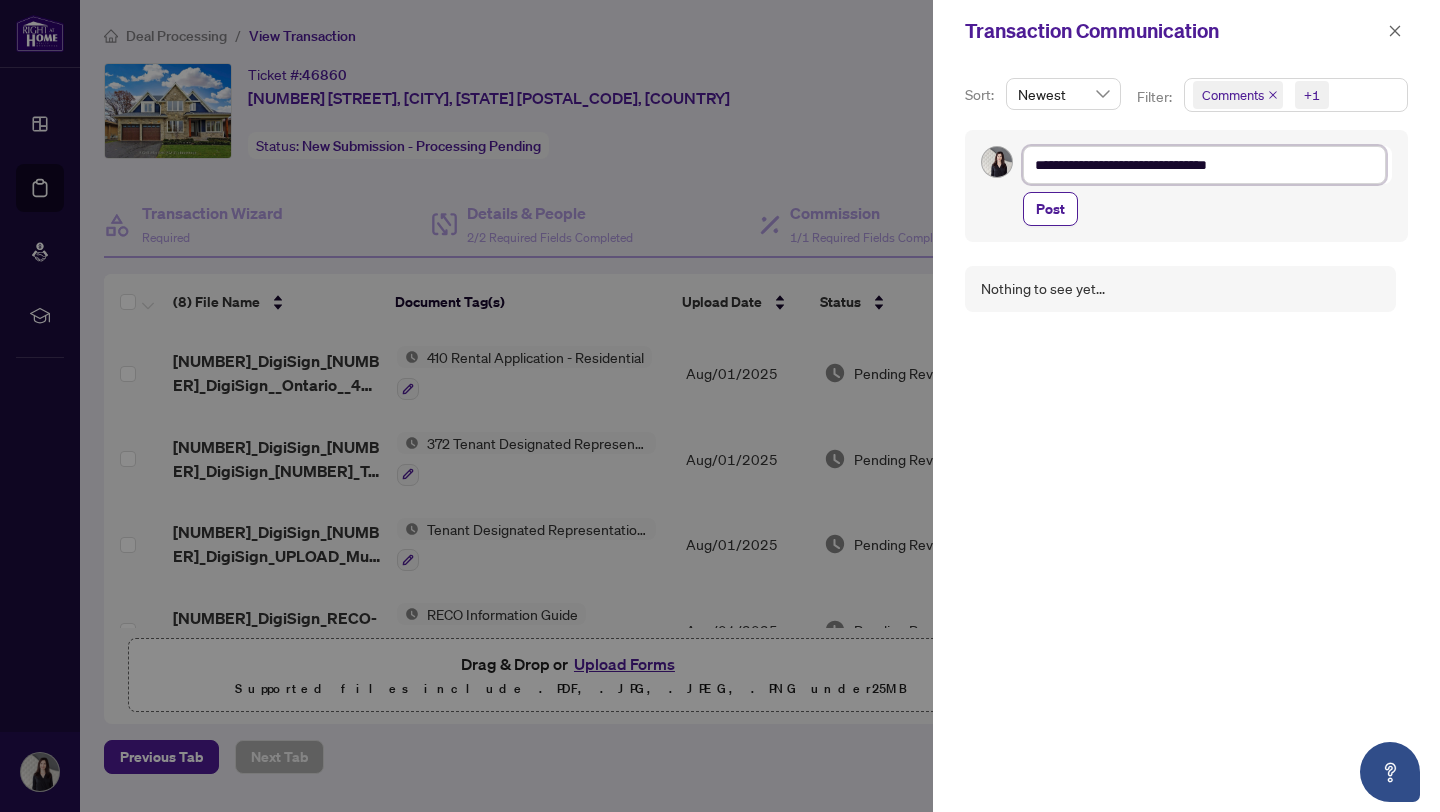 type on "**********" 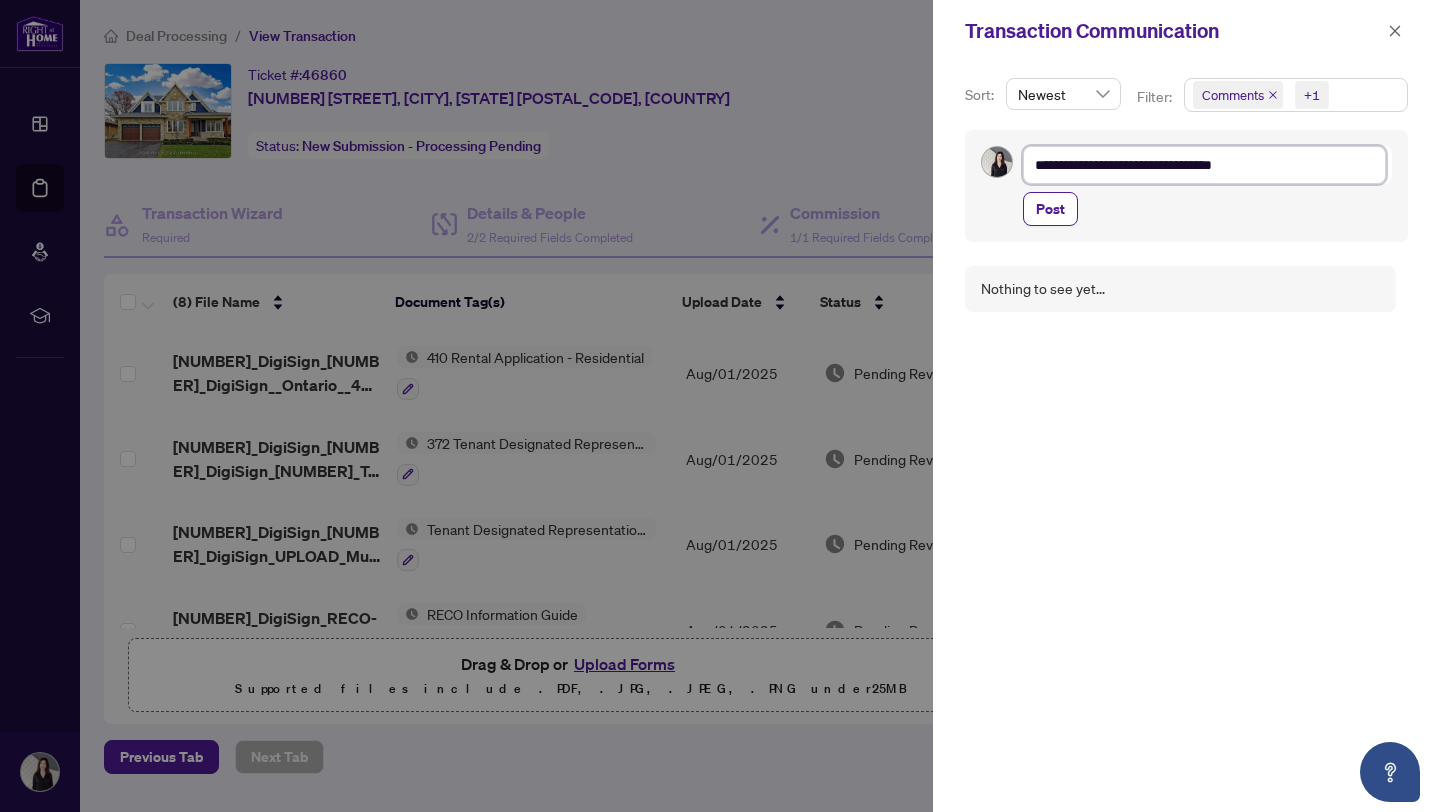 type on "**********" 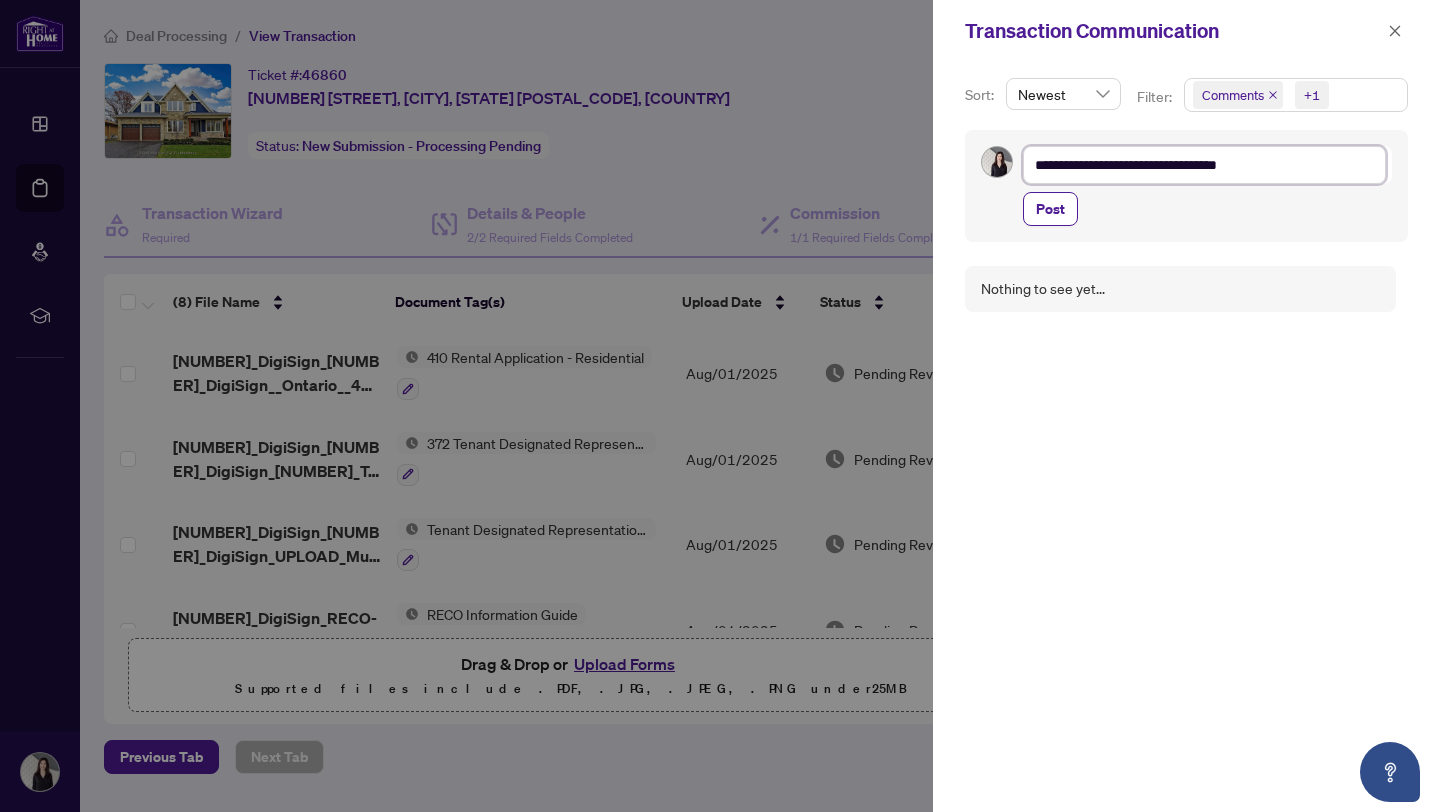 type on "**********" 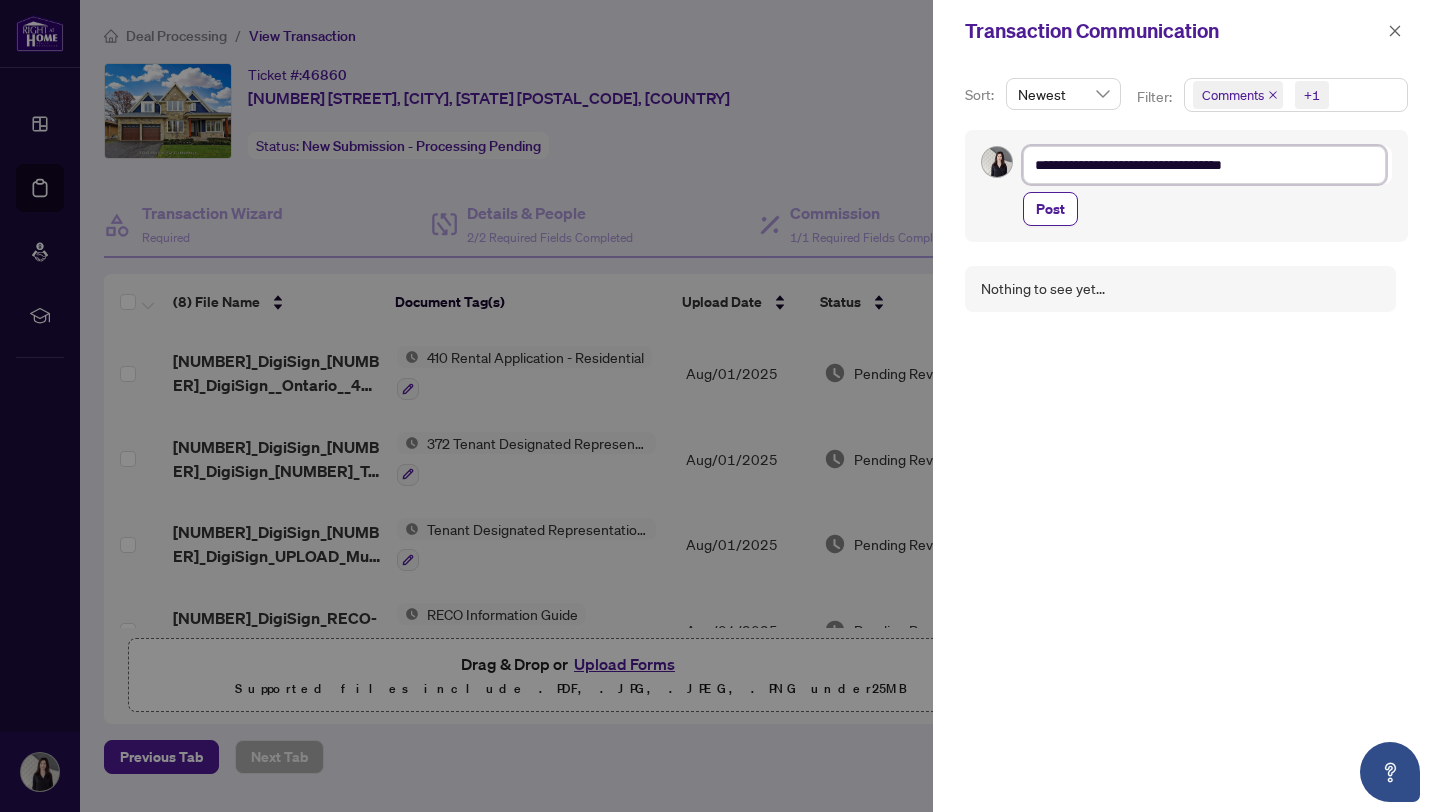 type on "**********" 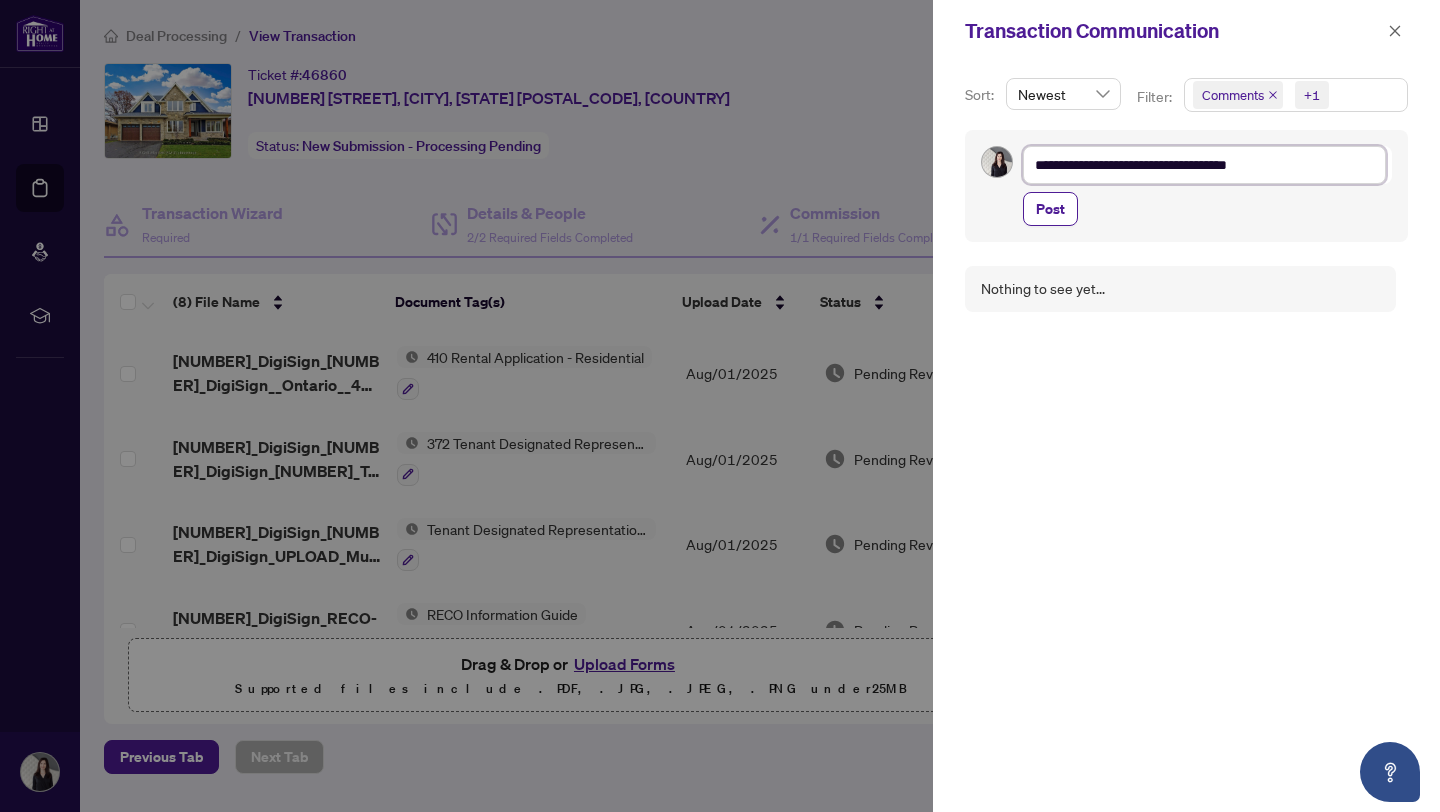 type on "**********" 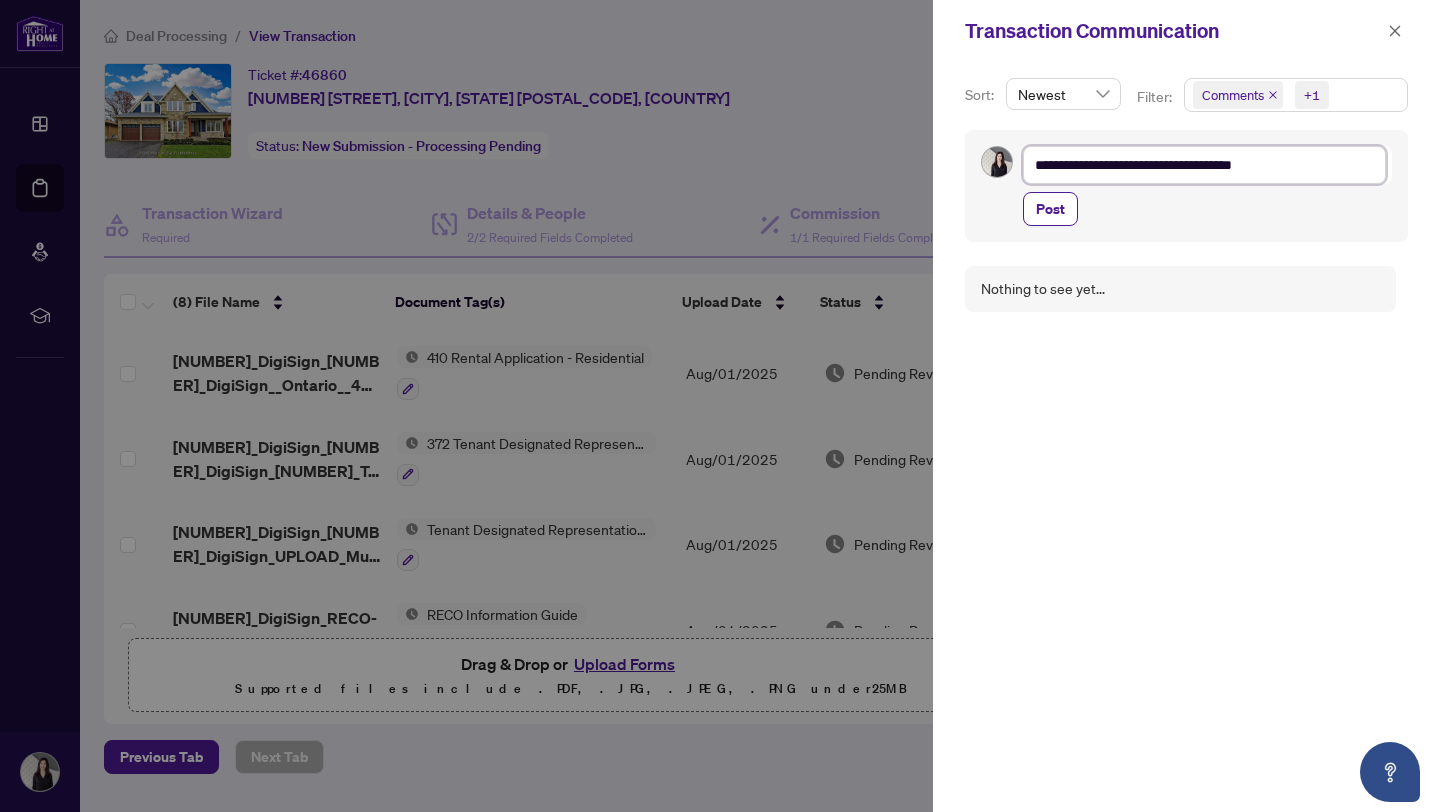 type on "**********" 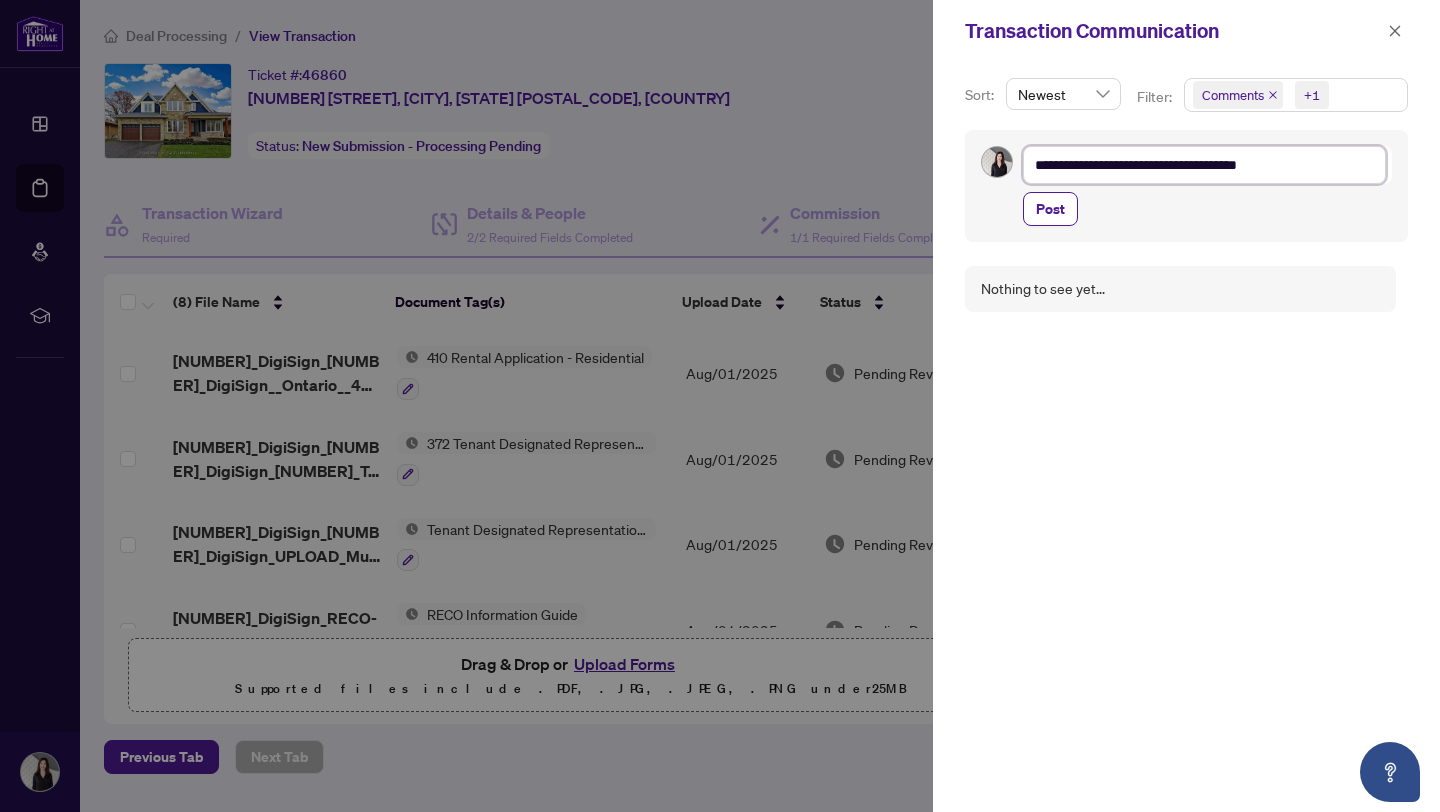 type on "**********" 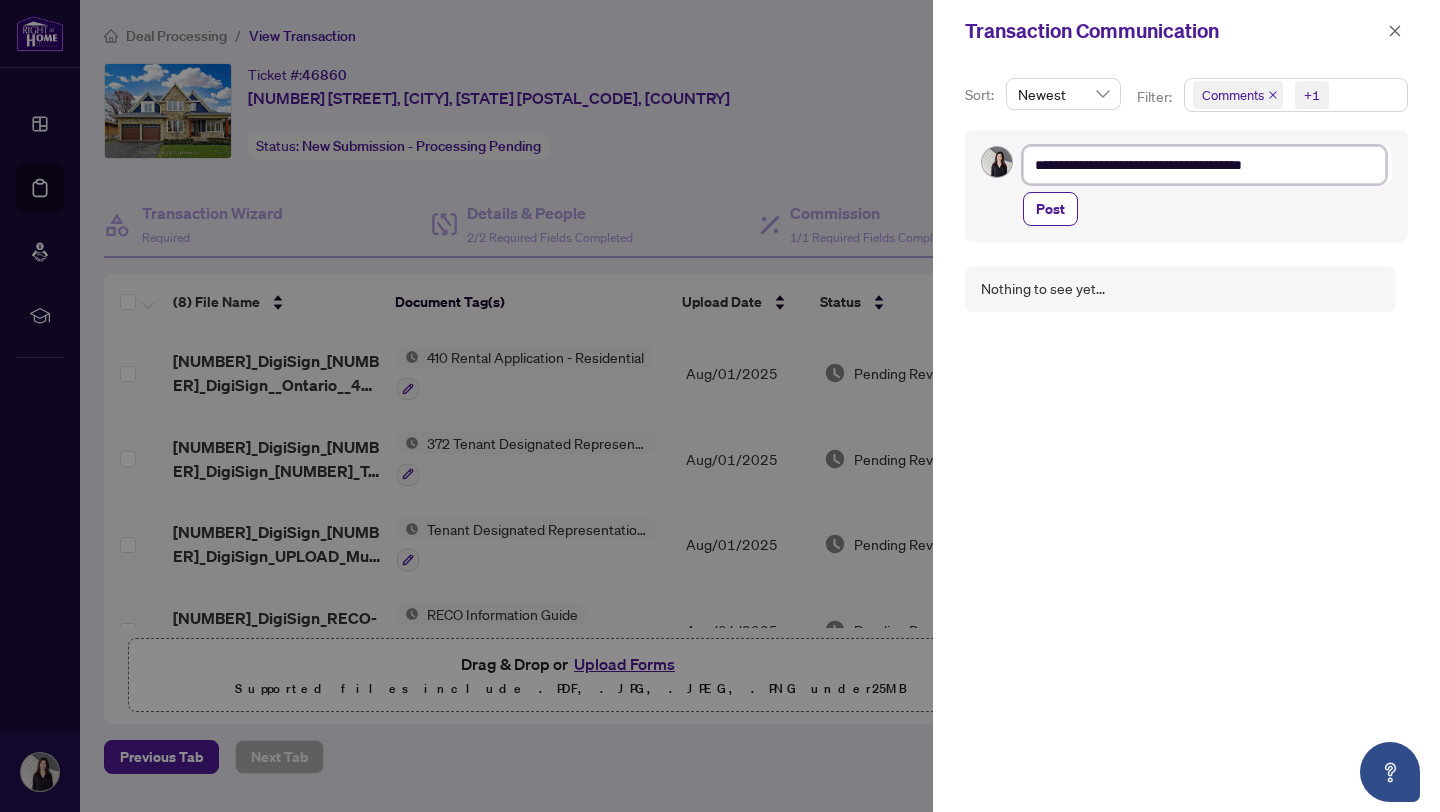 type on "**********" 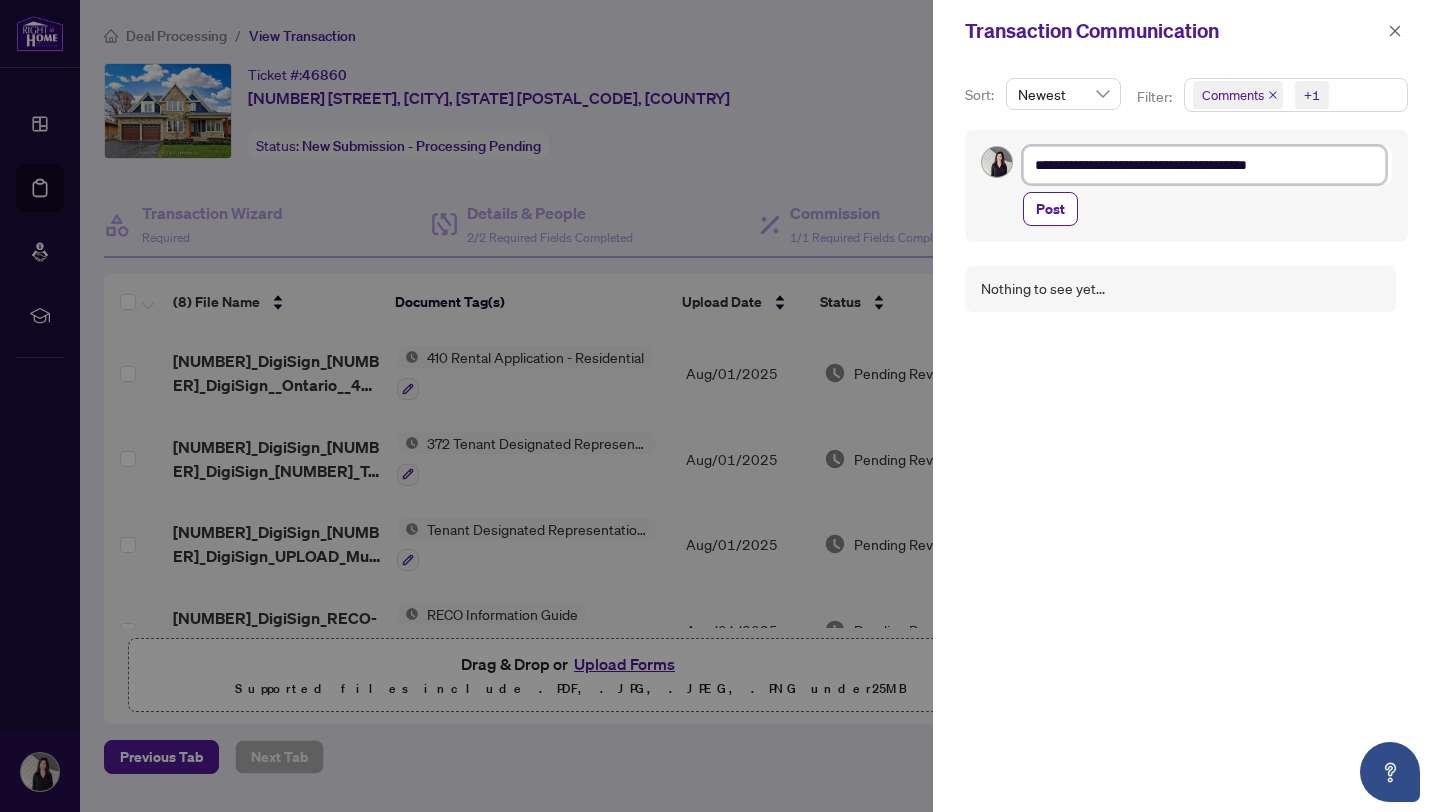 type on "**********" 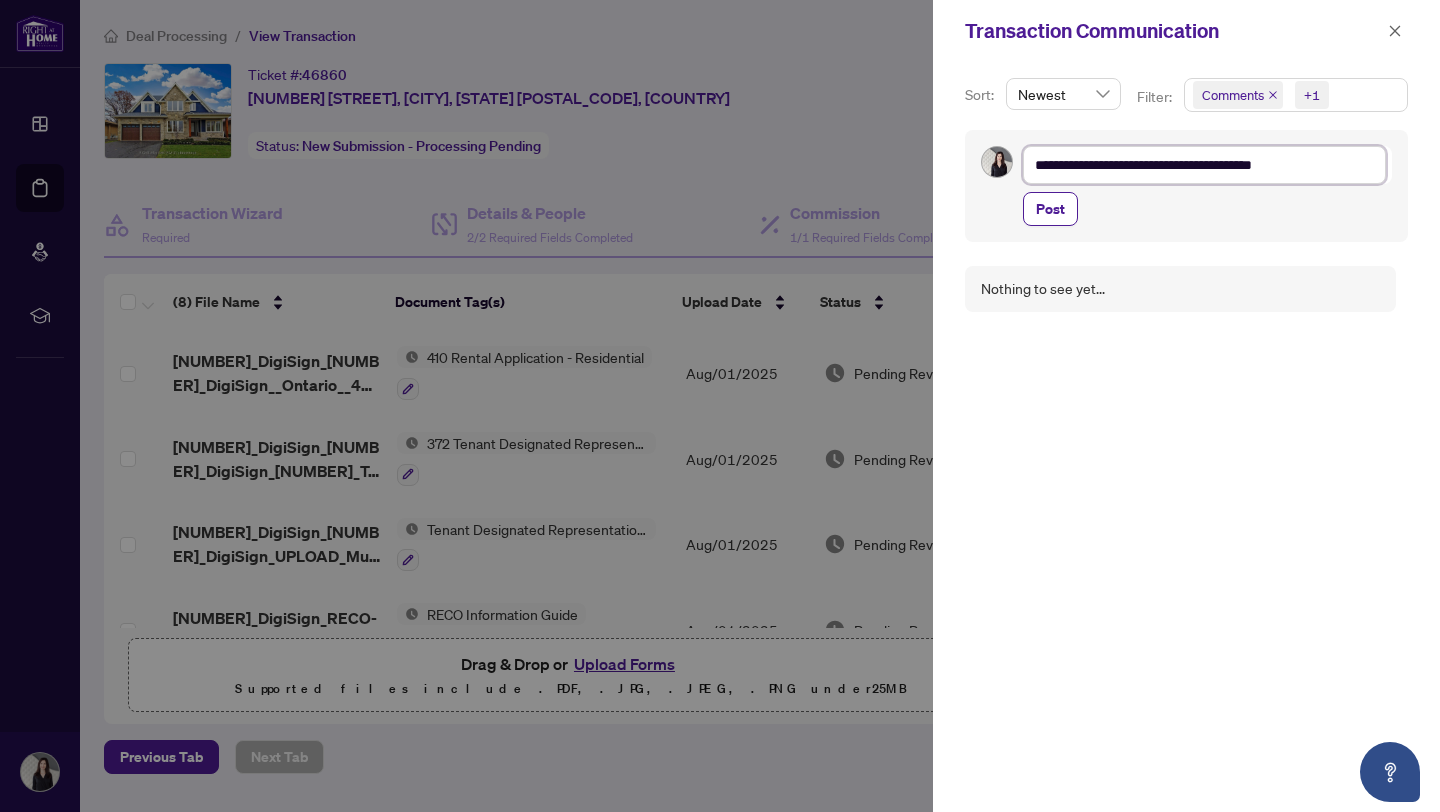 type on "**********" 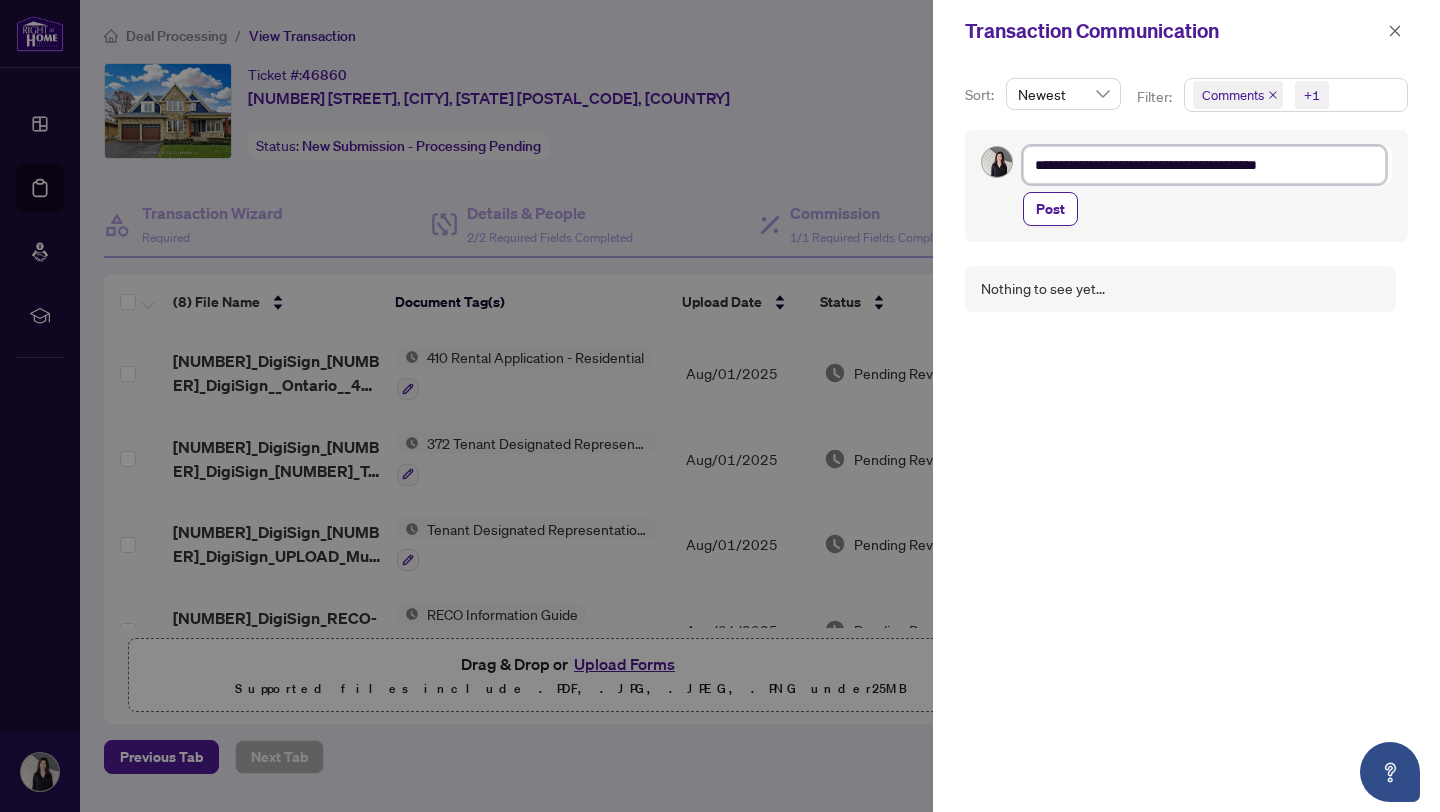 type on "**********" 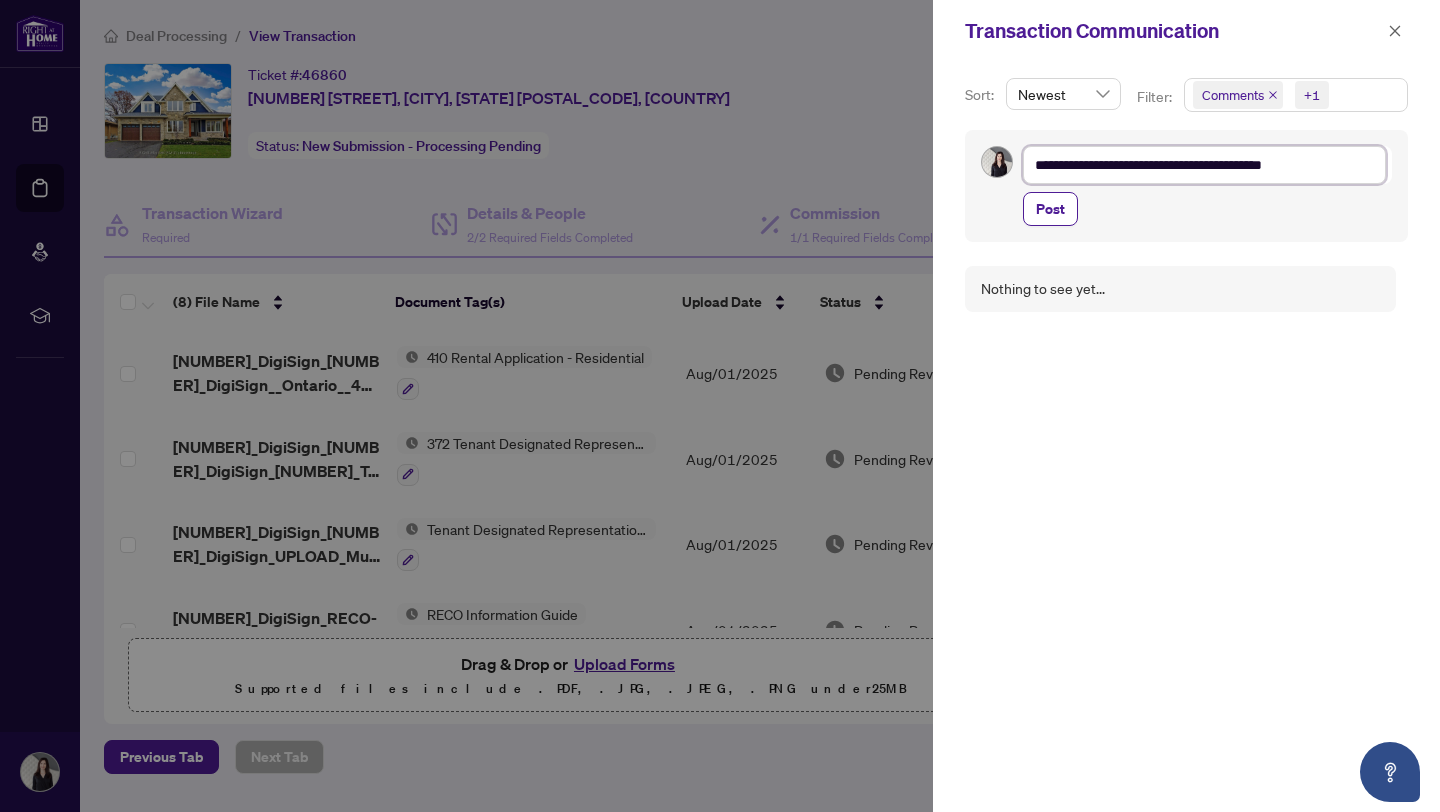 type on "**********" 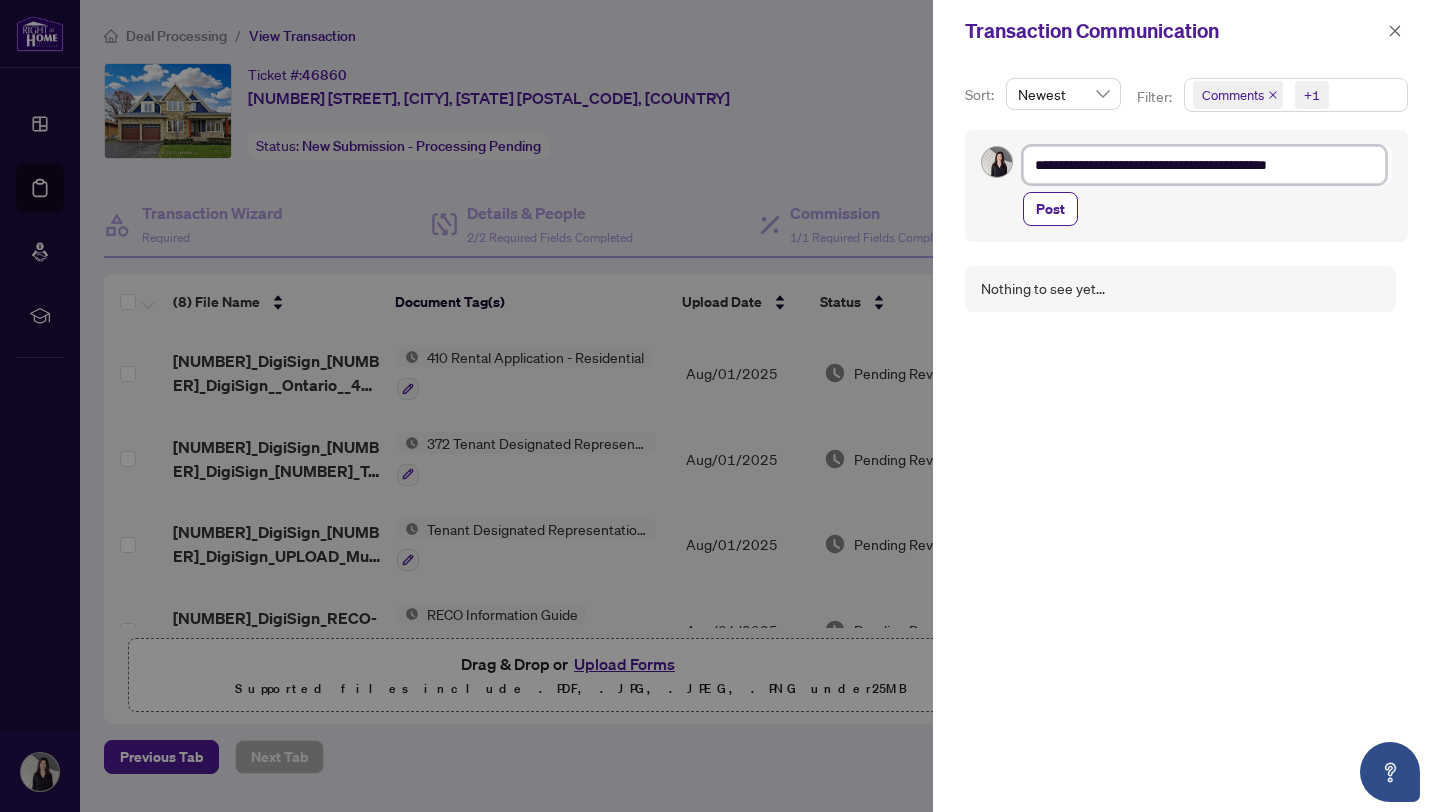 type on "**********" 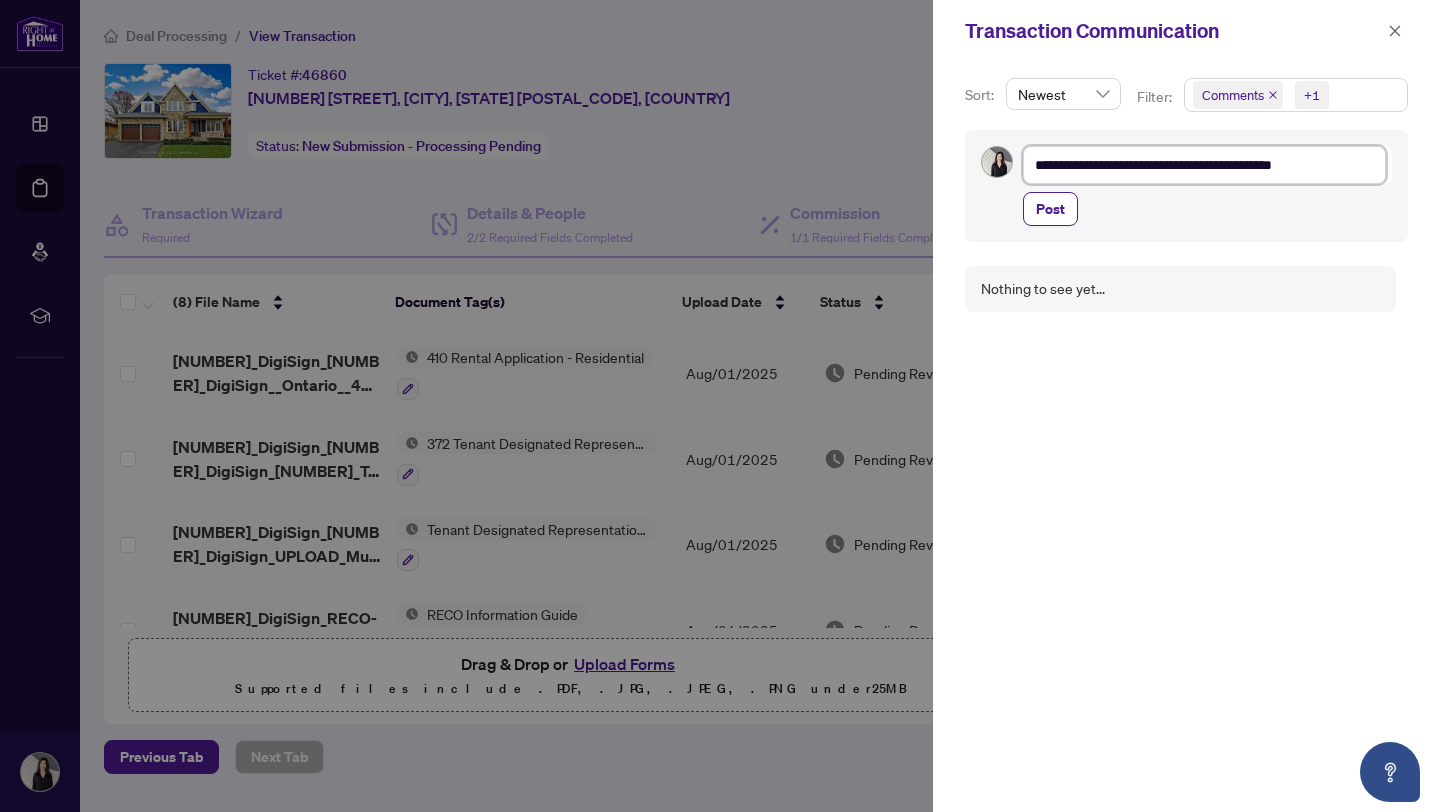 type on "**********" 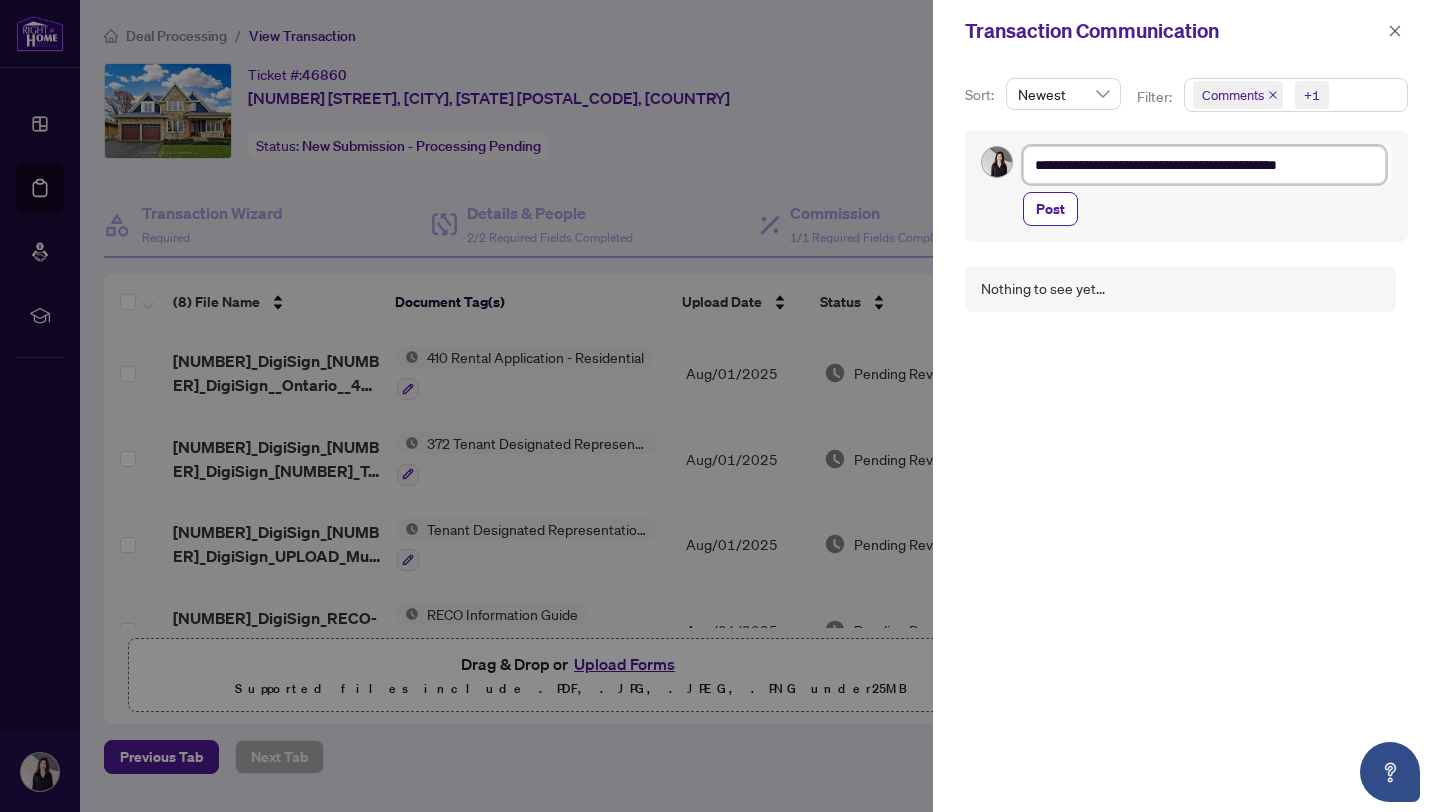 type on "**********" 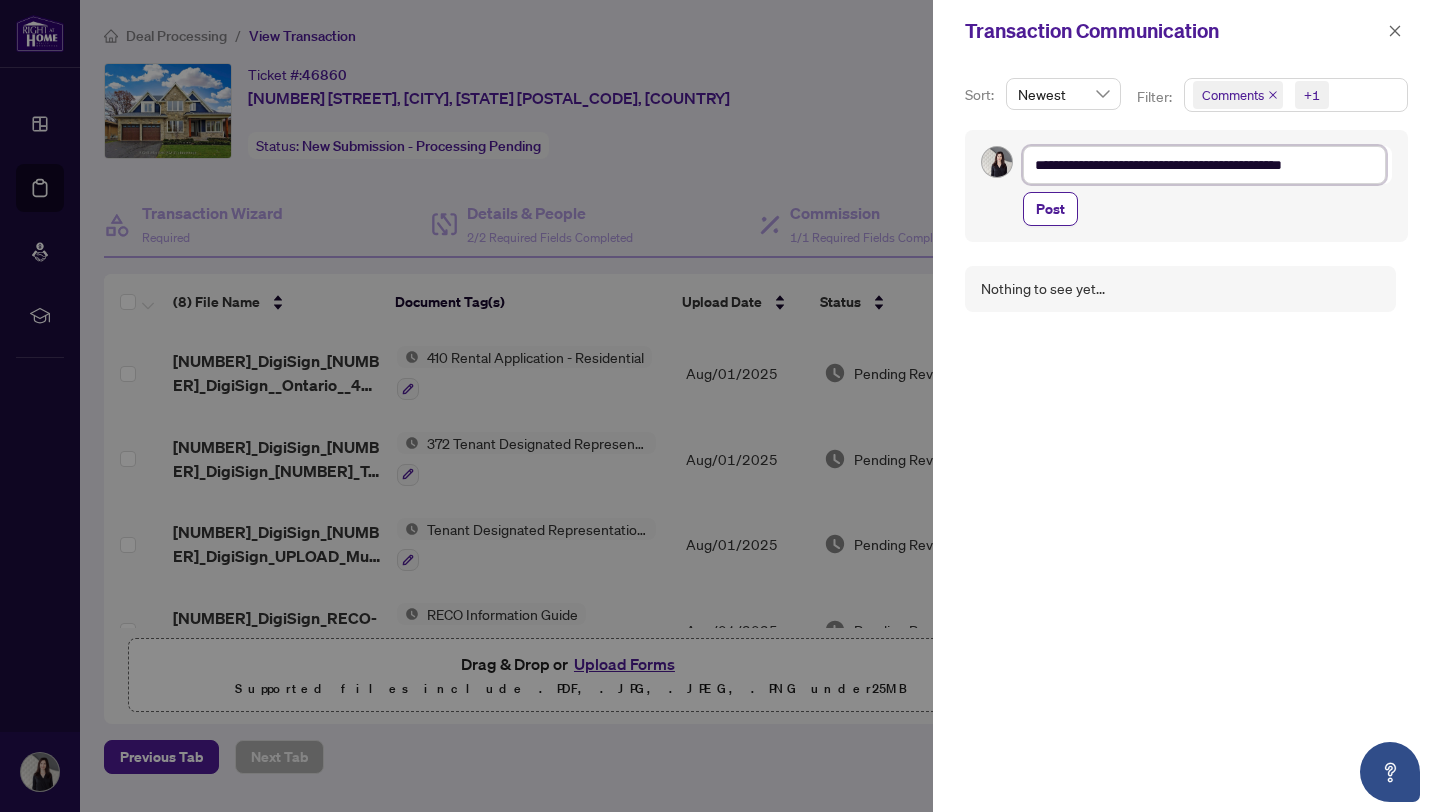 type on "**********" 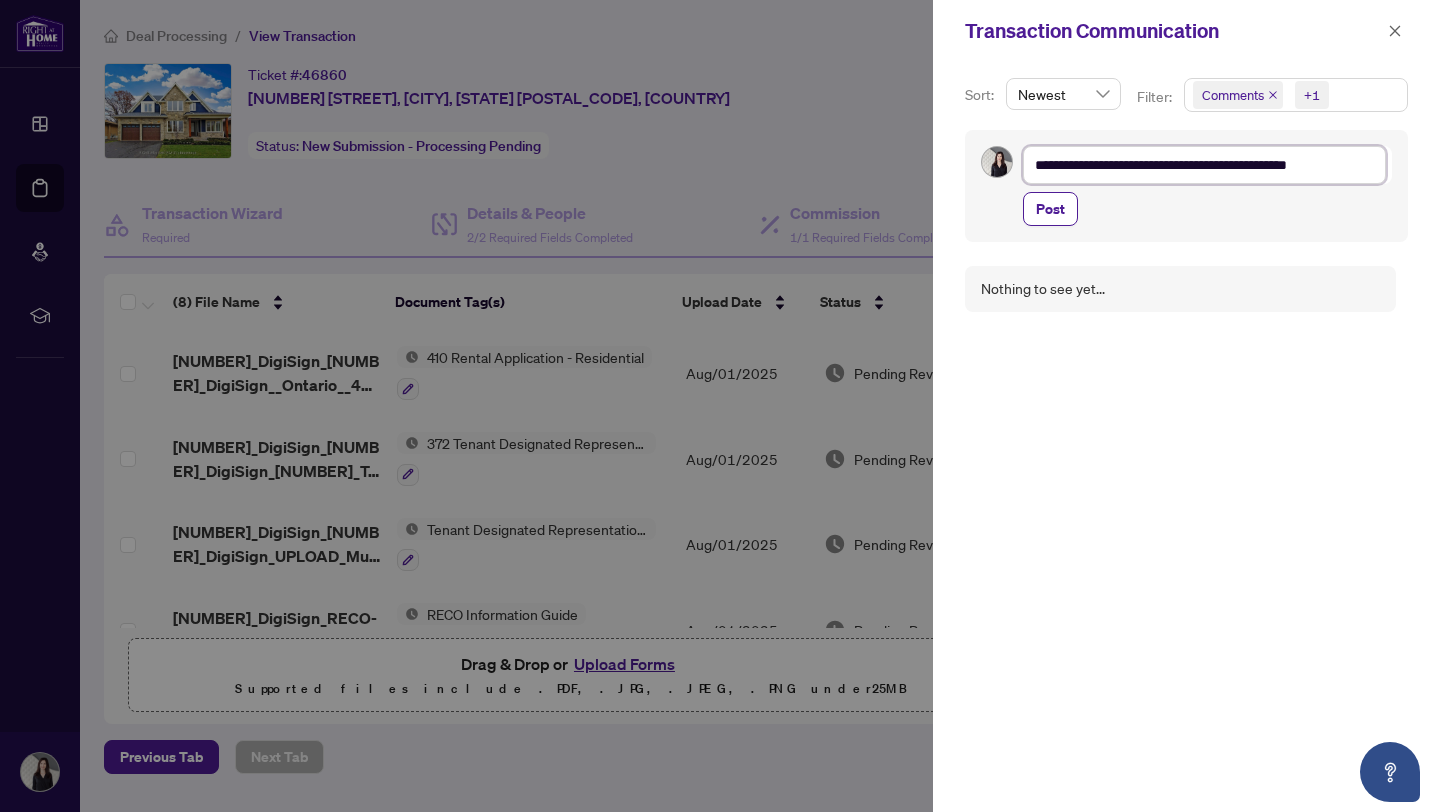 type on "**********" 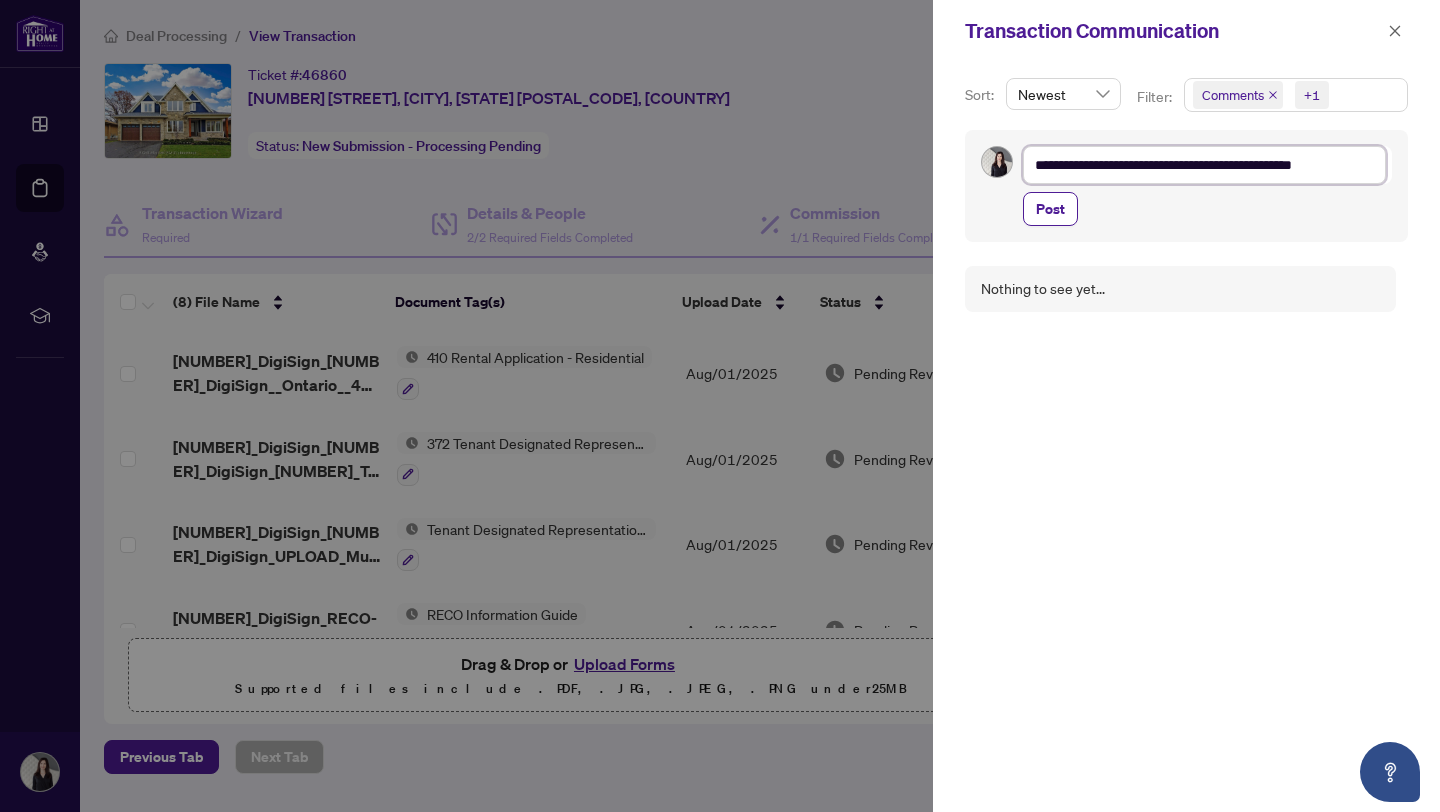 type on "**********" 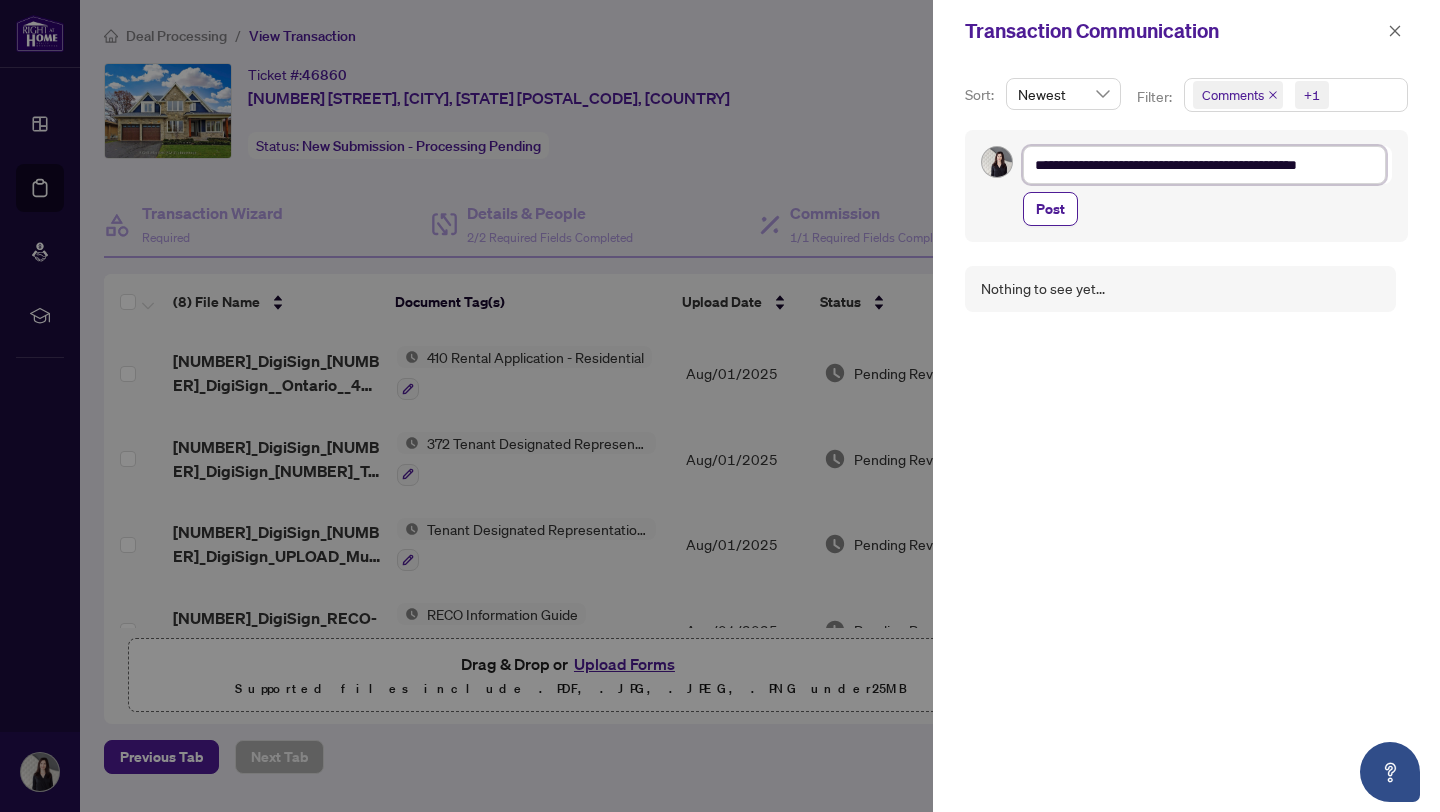 type on "**********" 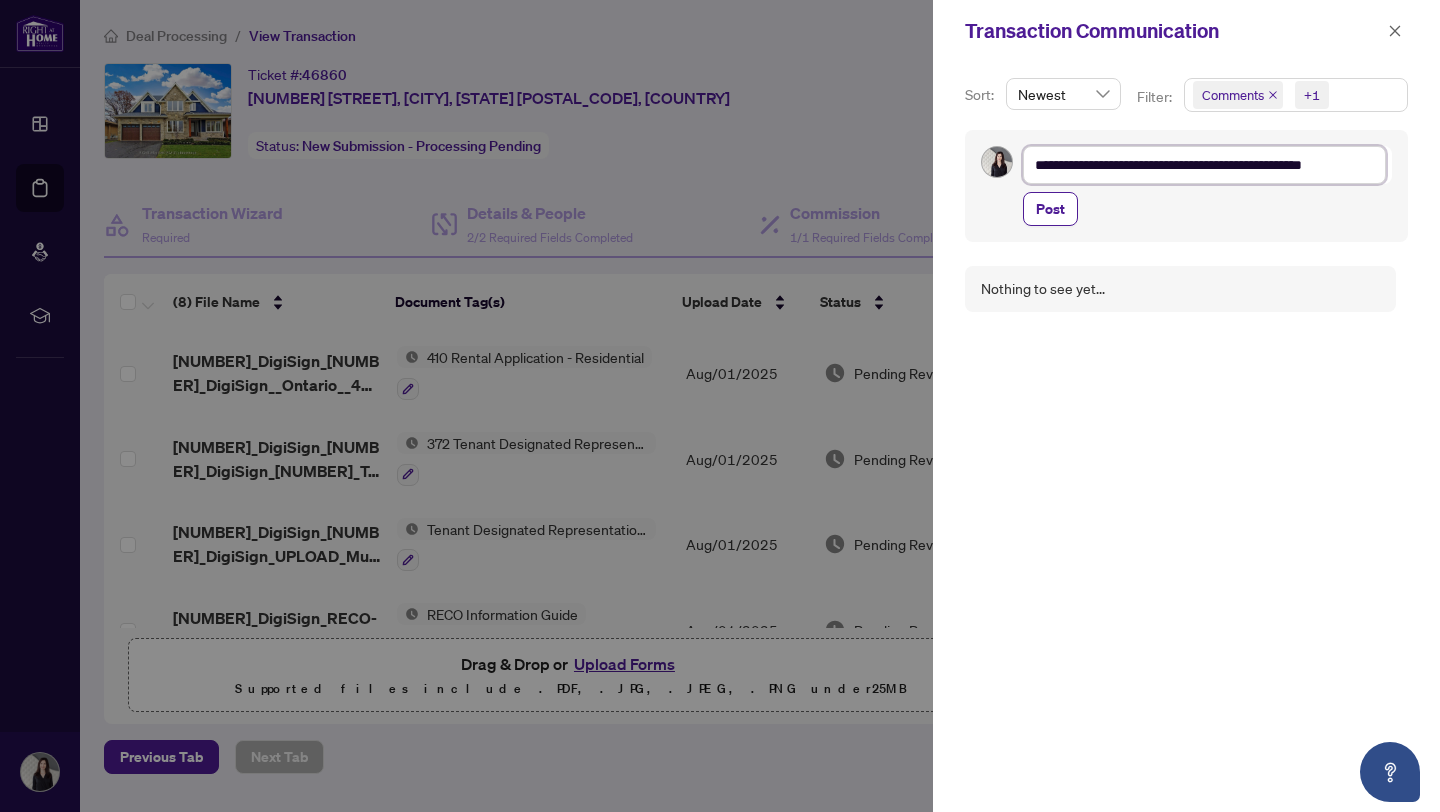 type on "**********" 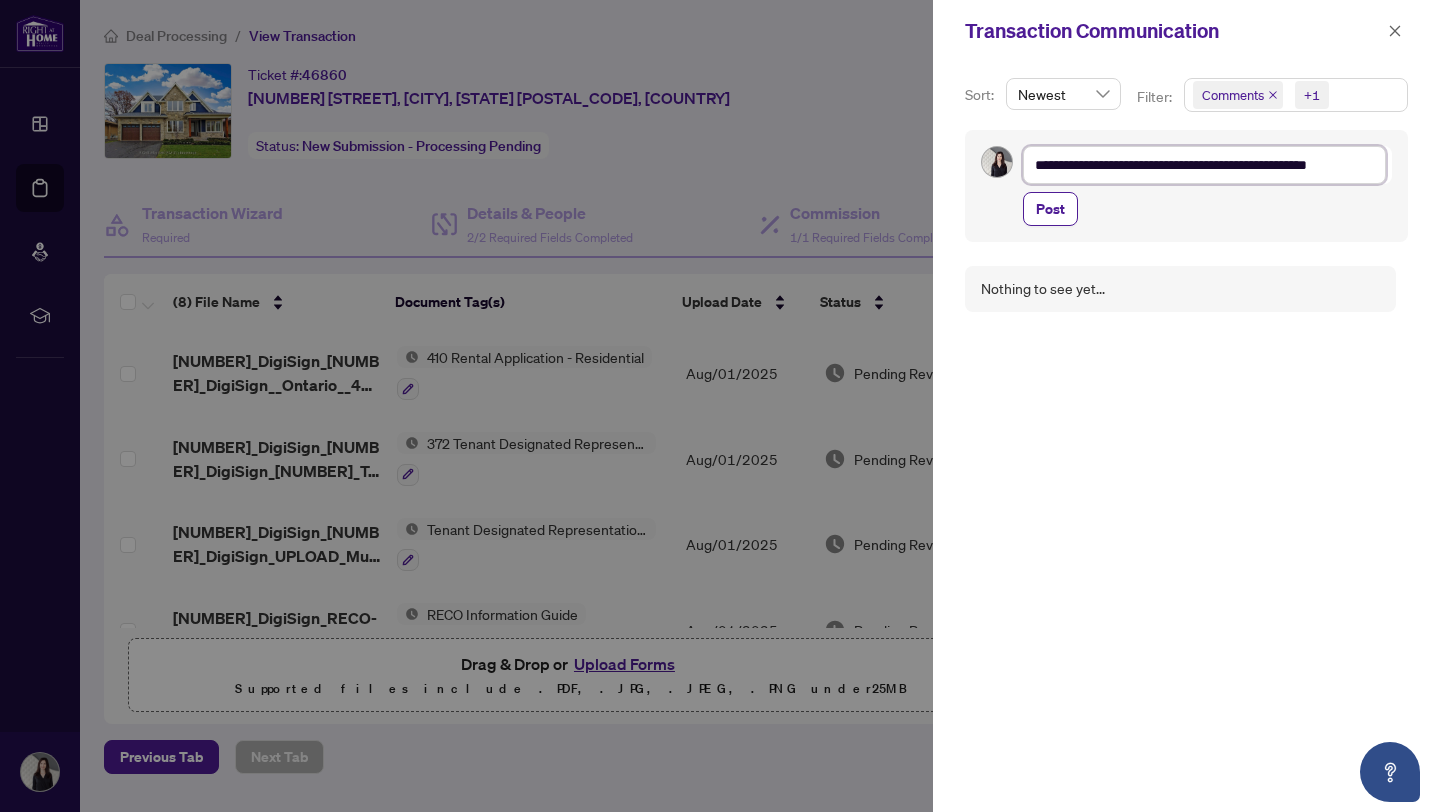 type on "**********" 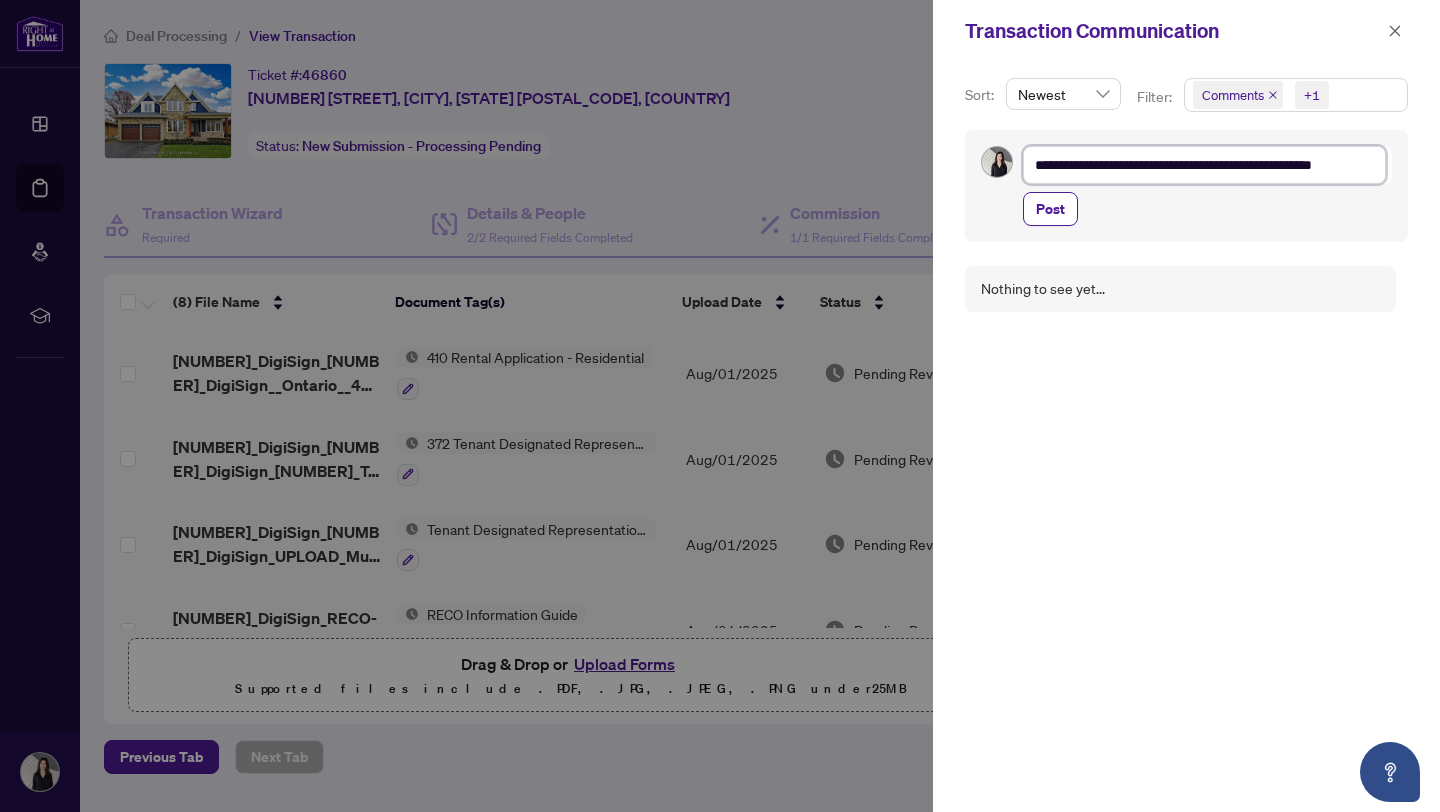 type on "**********" 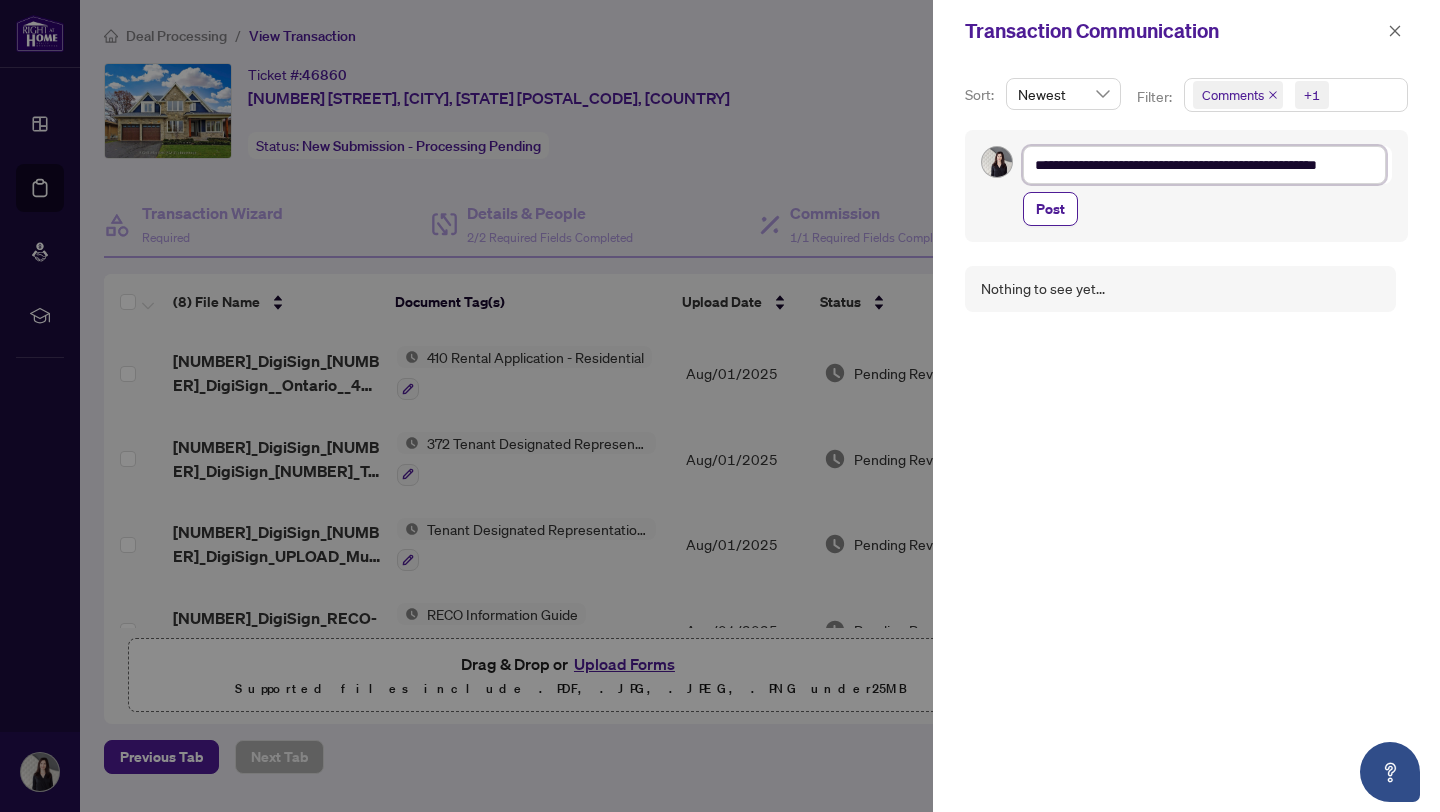 type on "**********" 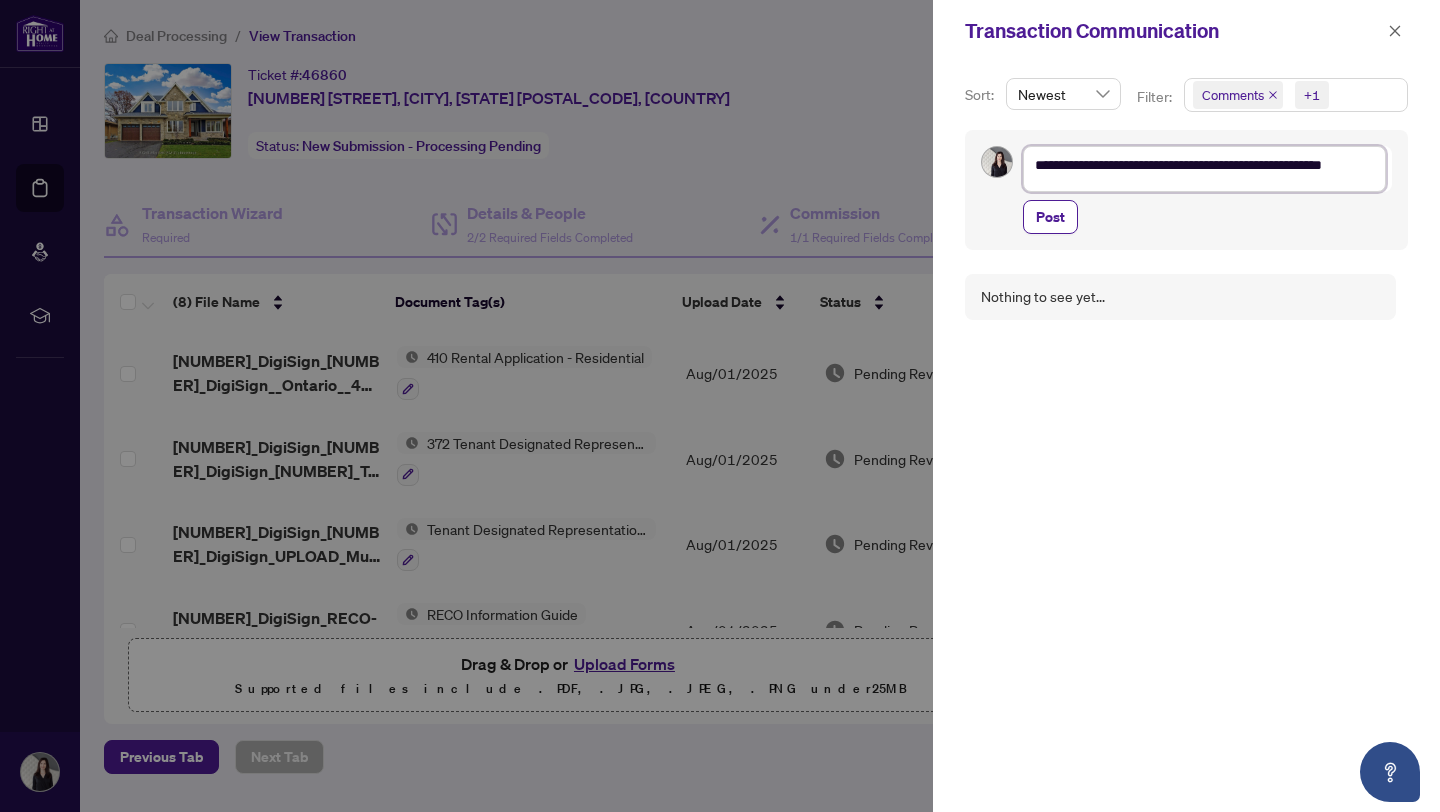 type on "**********" 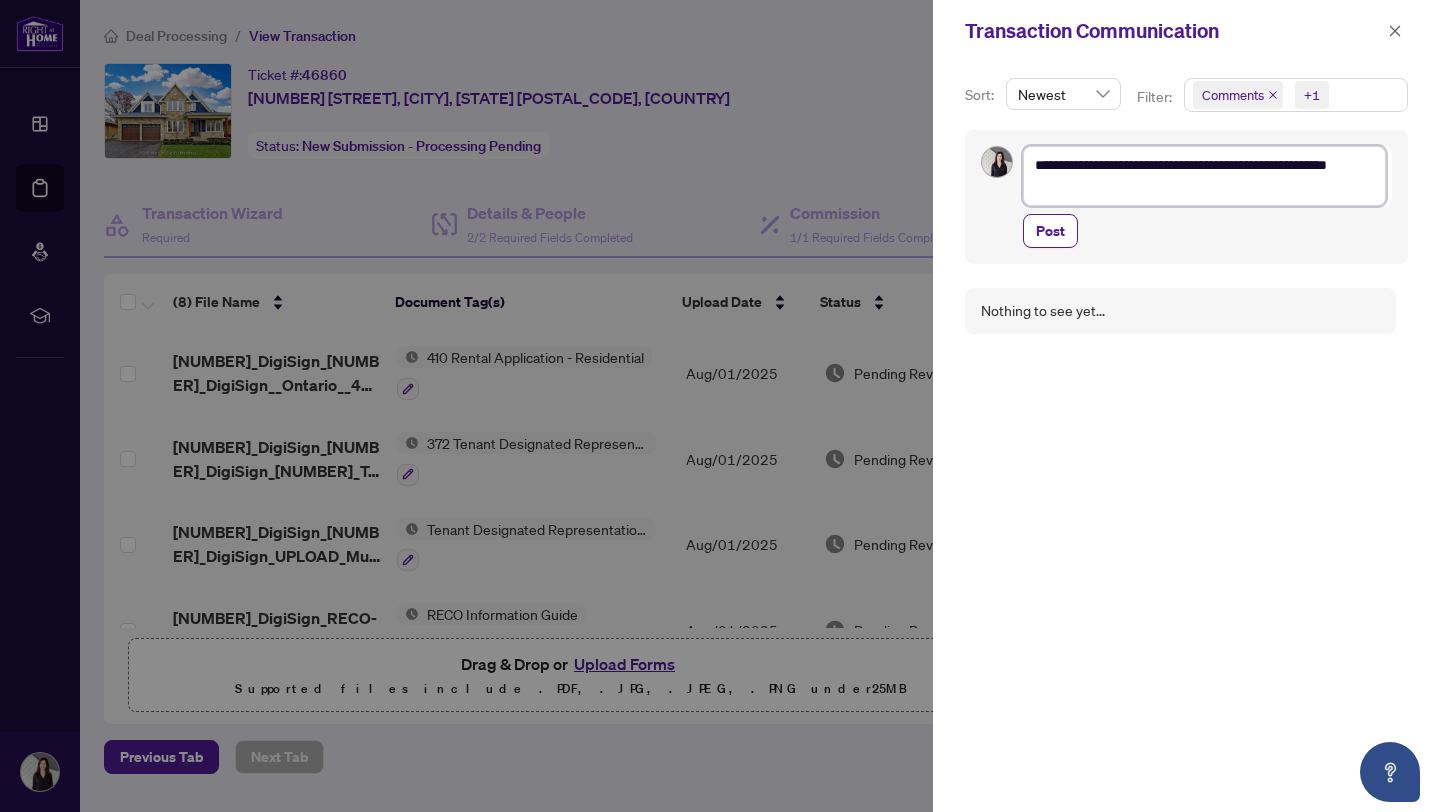 scroll, scrollTop: 0, scrollLeft: 0, axis: both 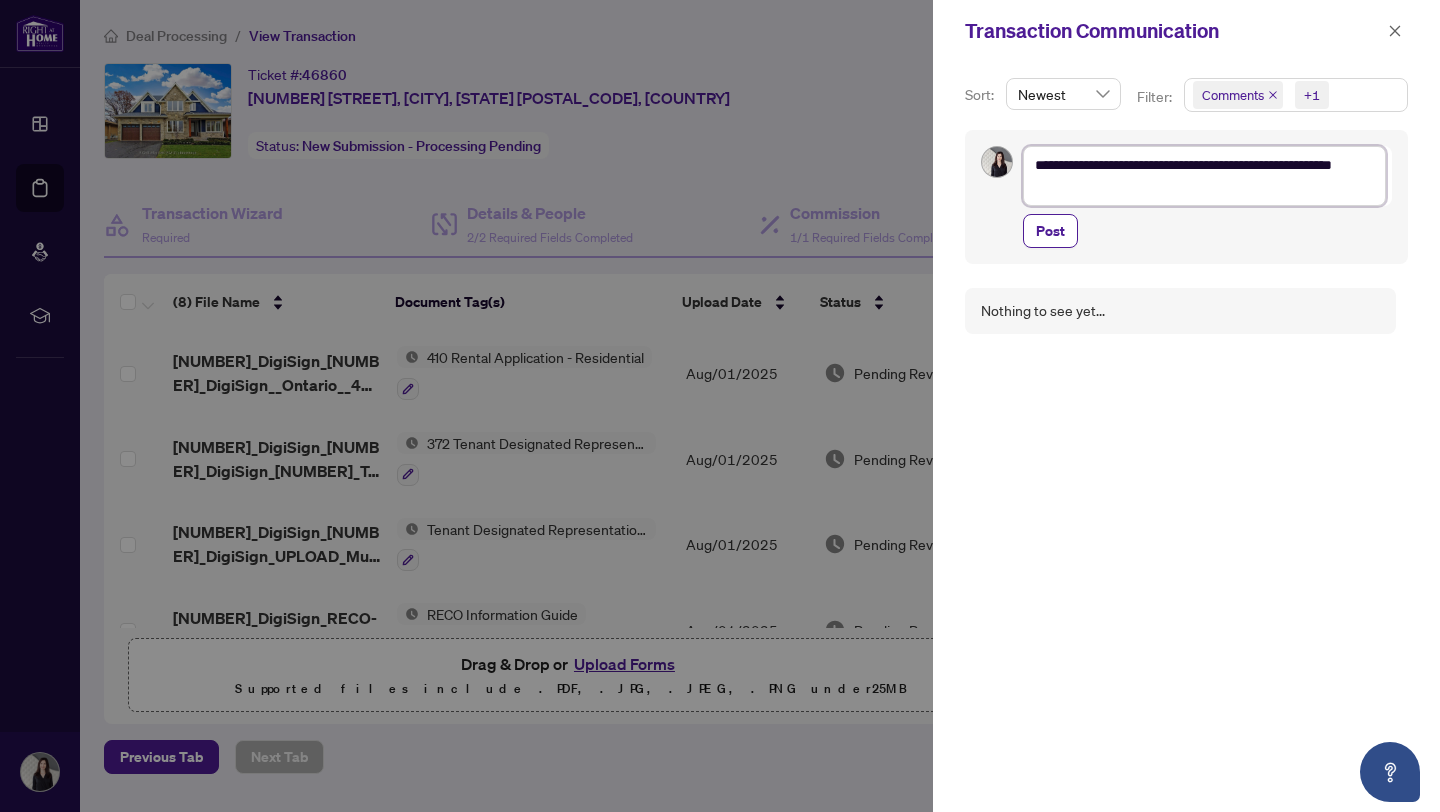 type on "**********" 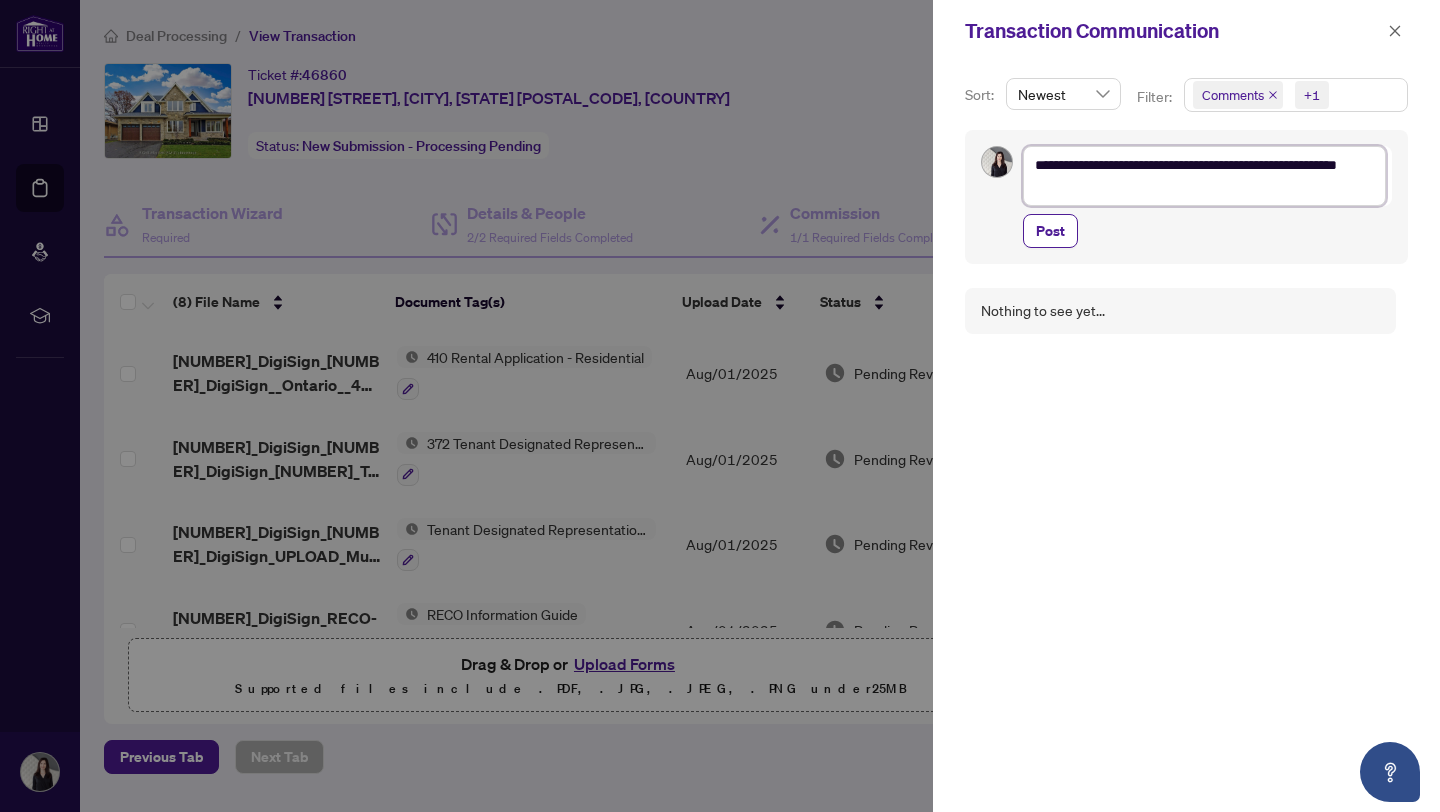 type on "**********" 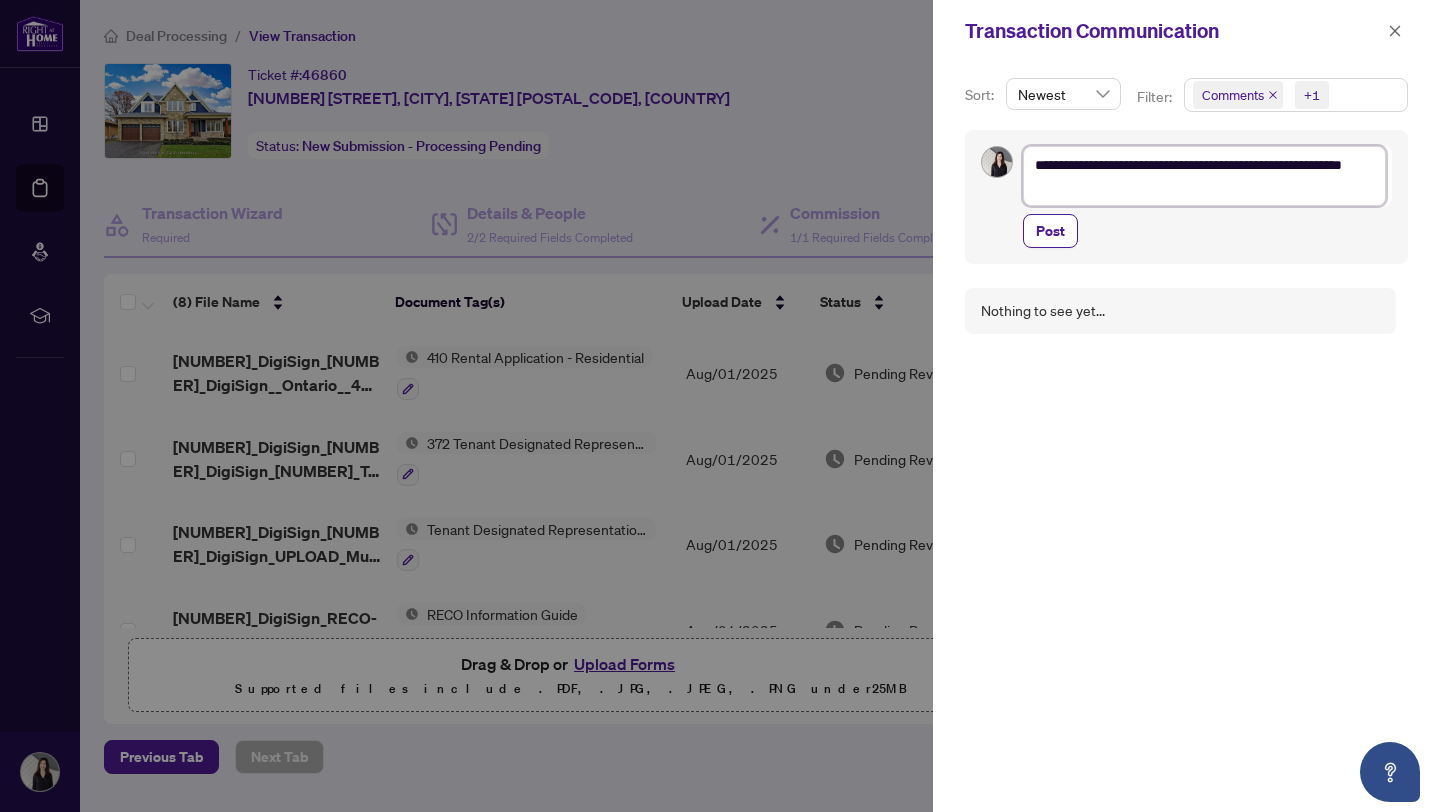 type on "**********" 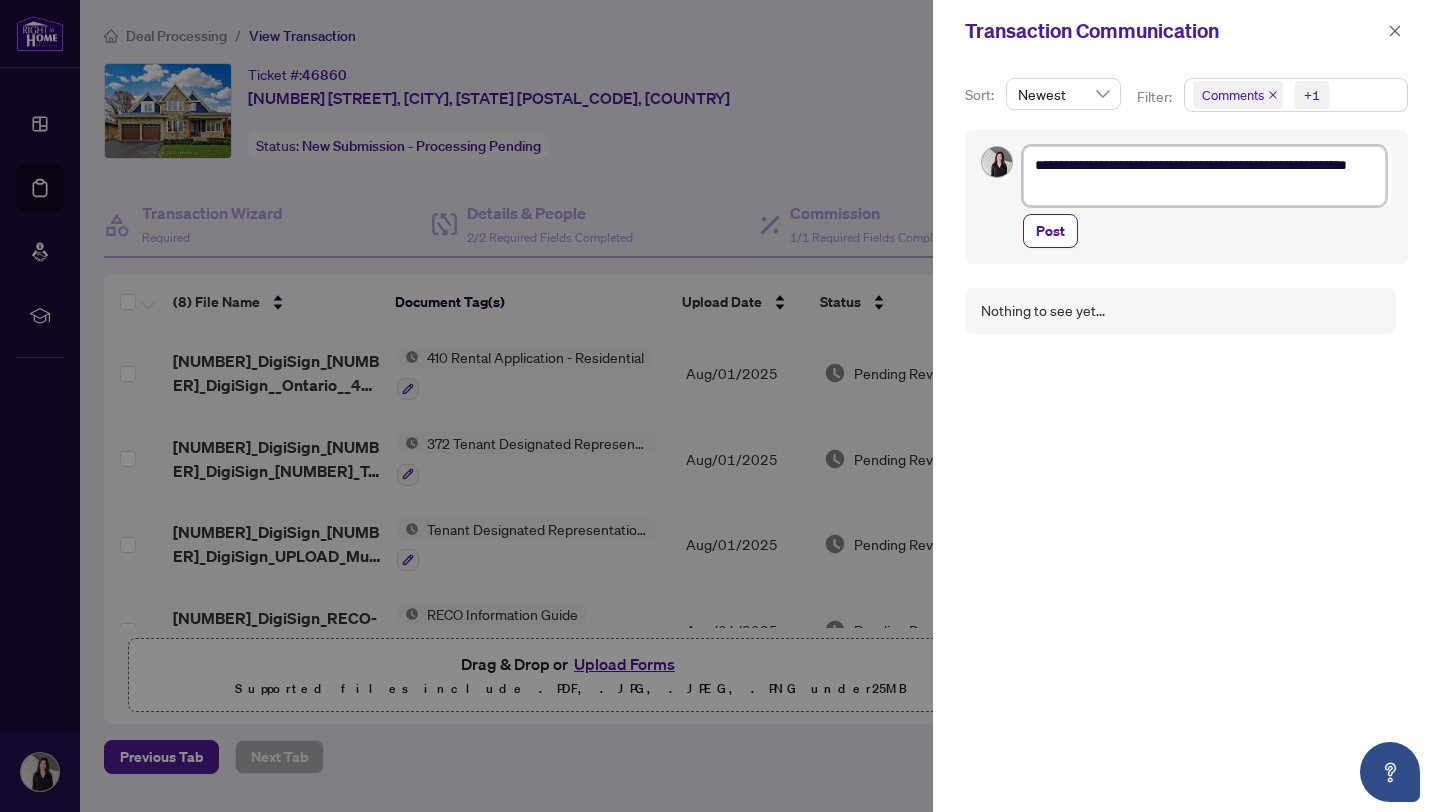 type on "**********" 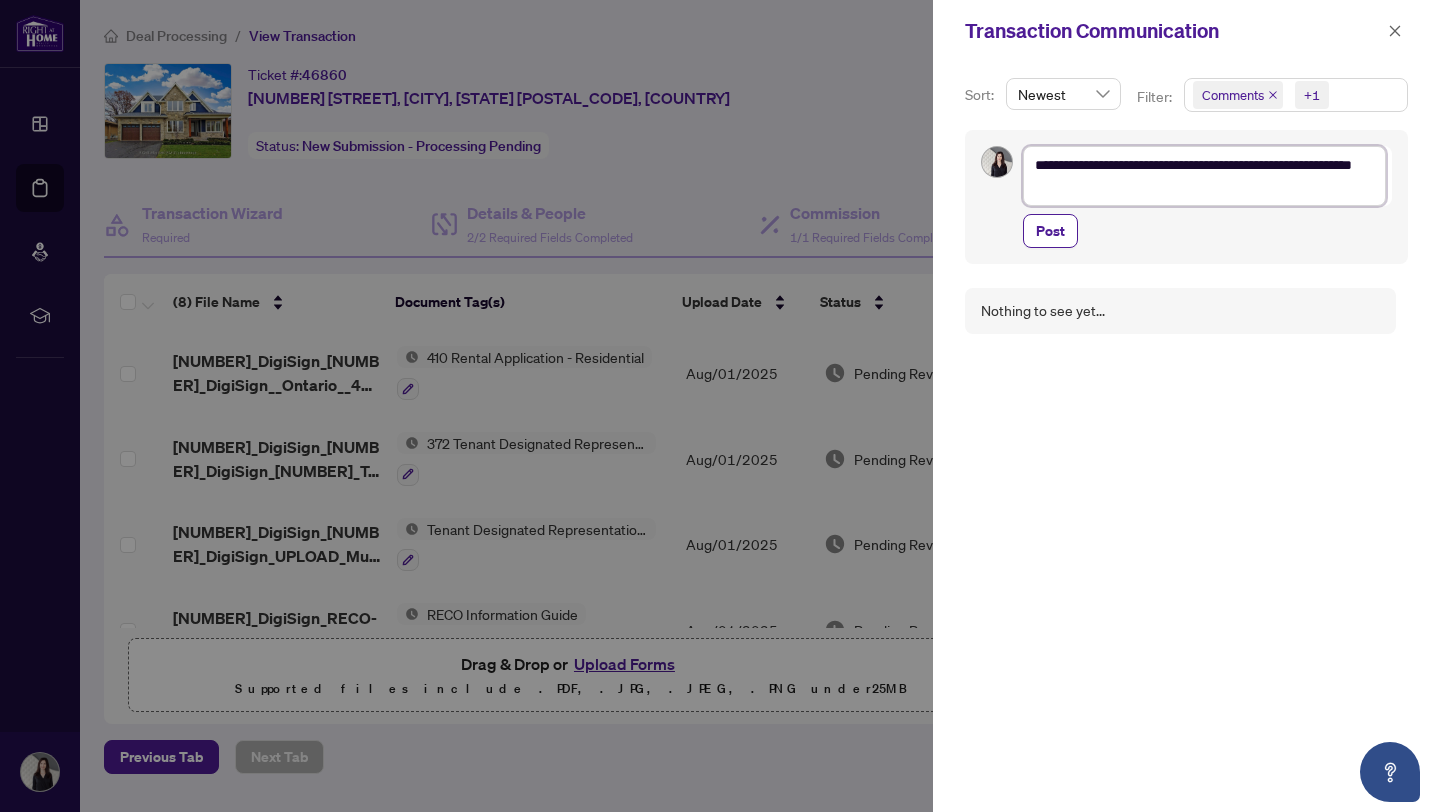 type on "**********" 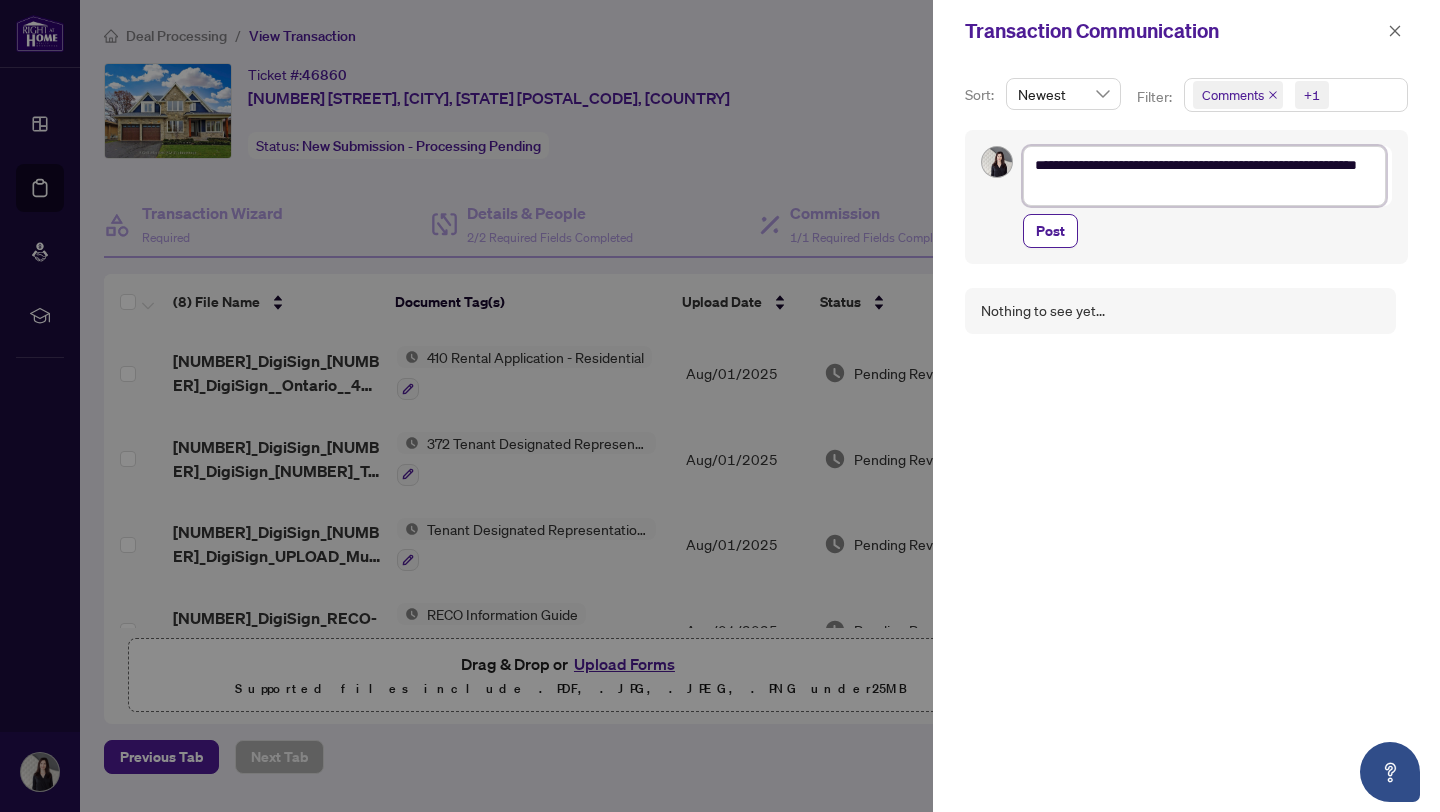 type on "**********" 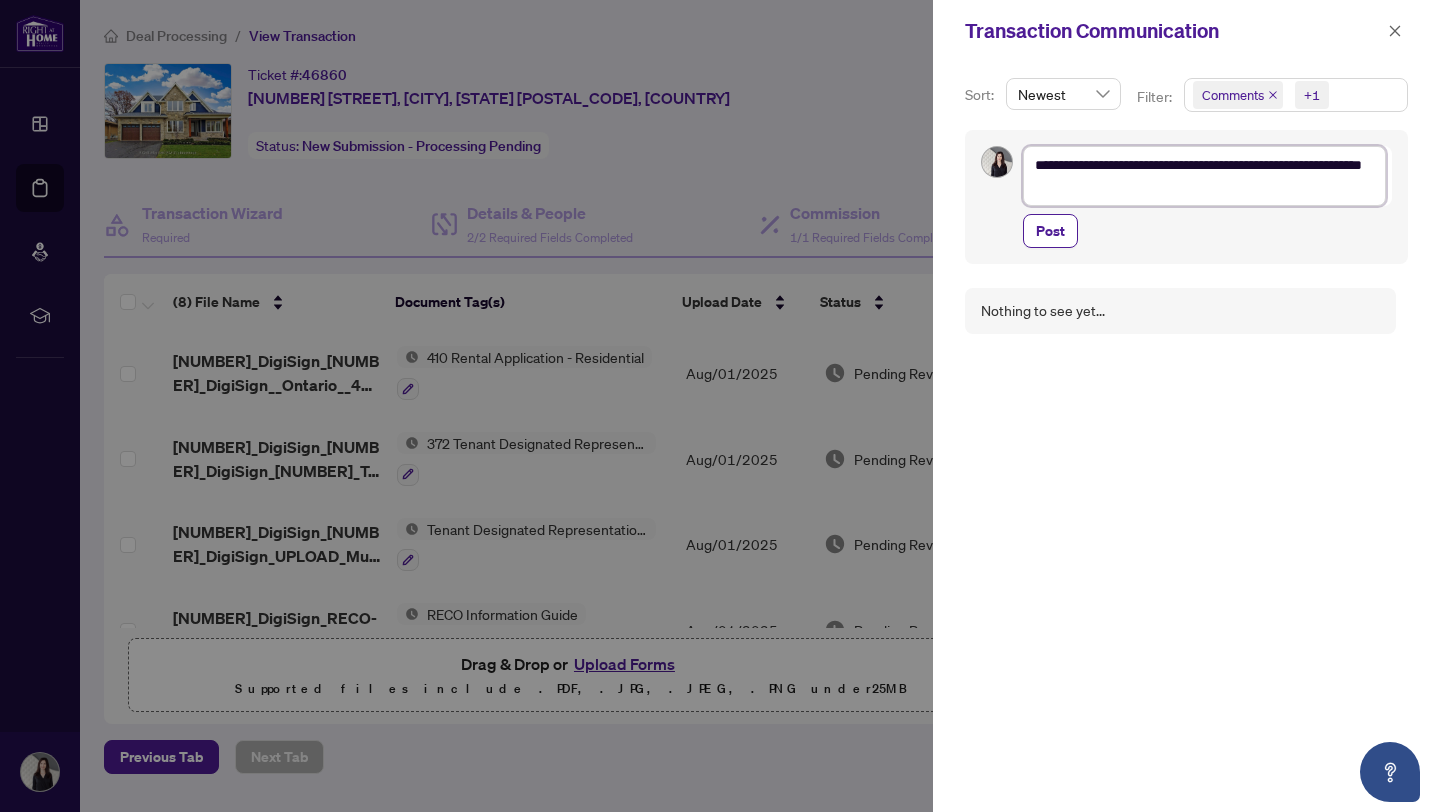 type on "**********" 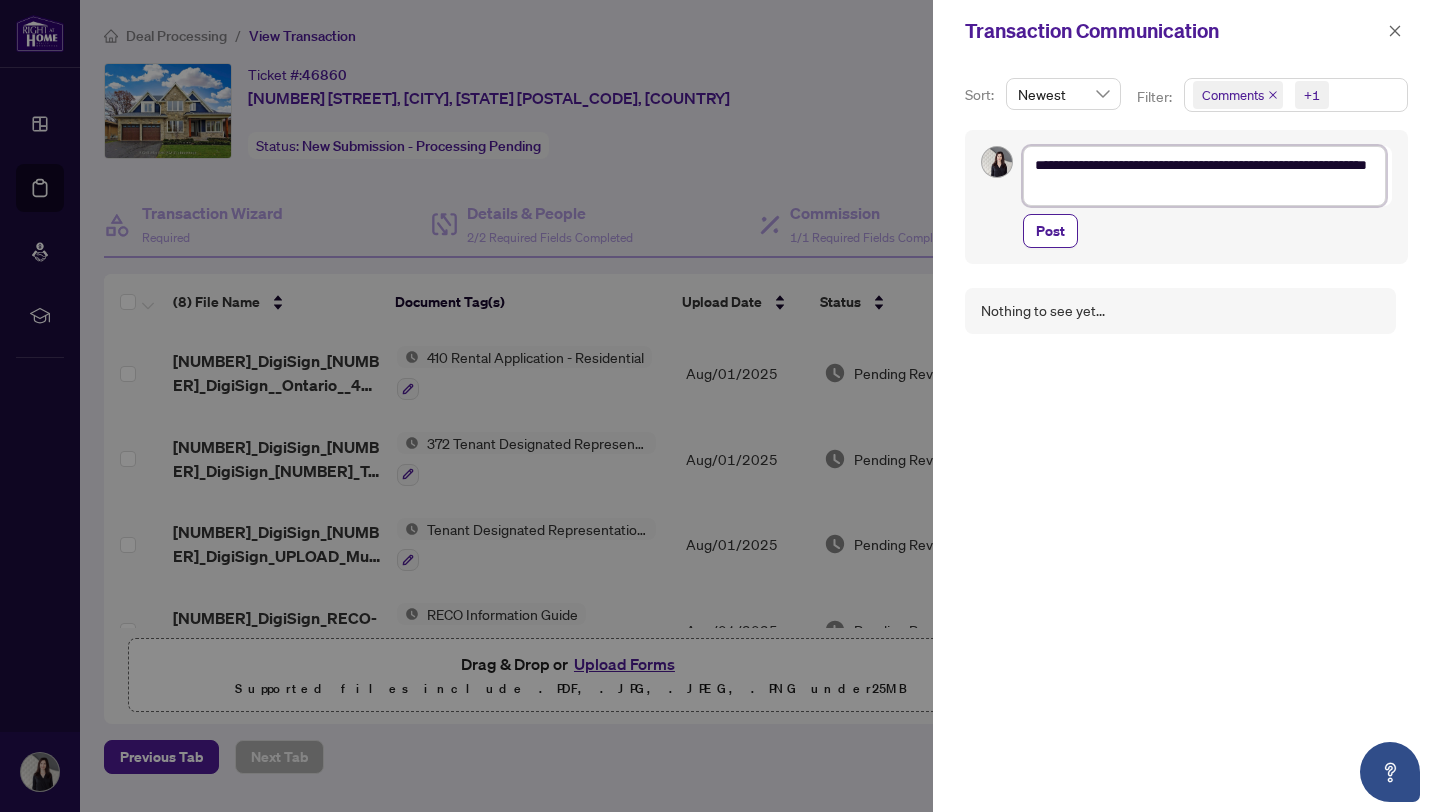 type on "**********" 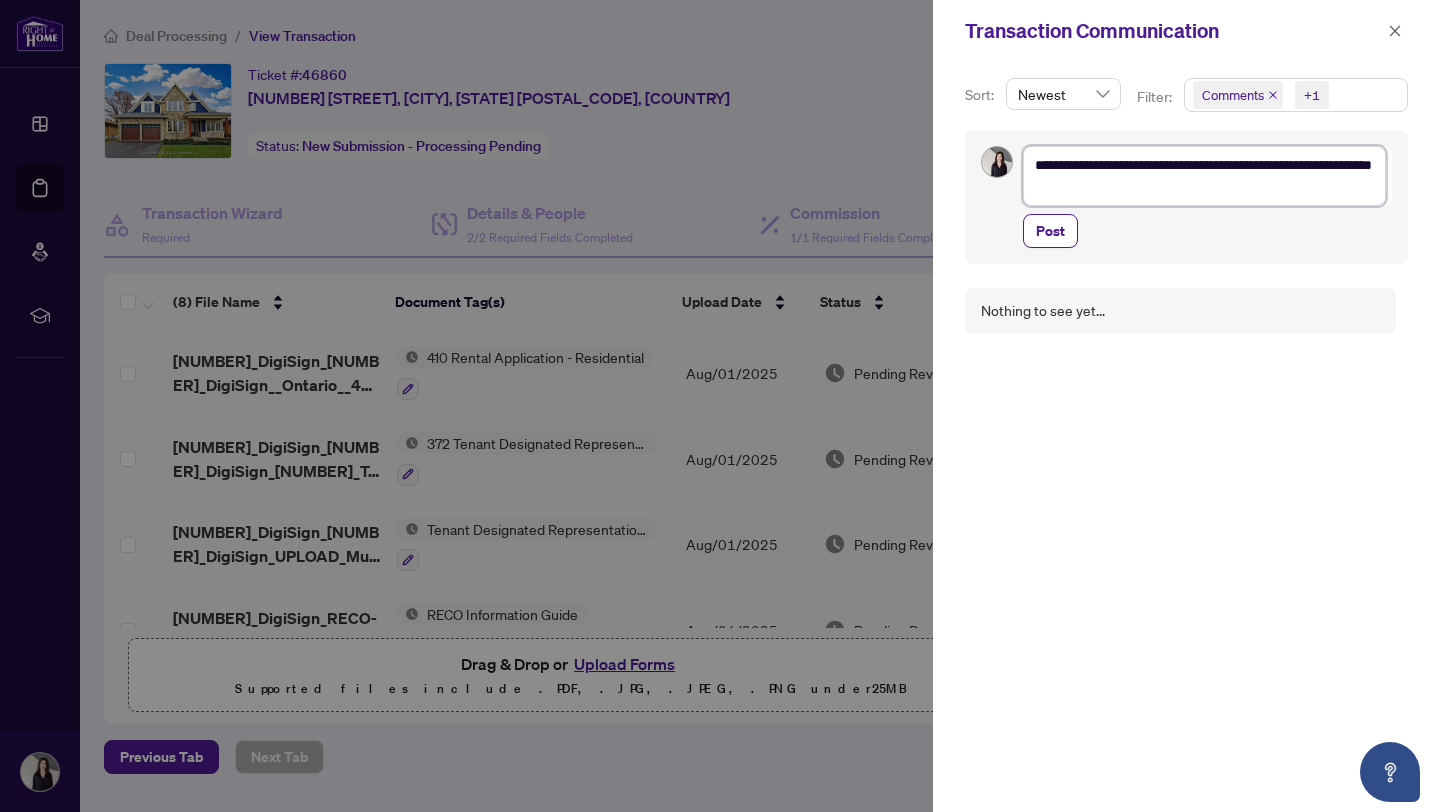 type on "**********" 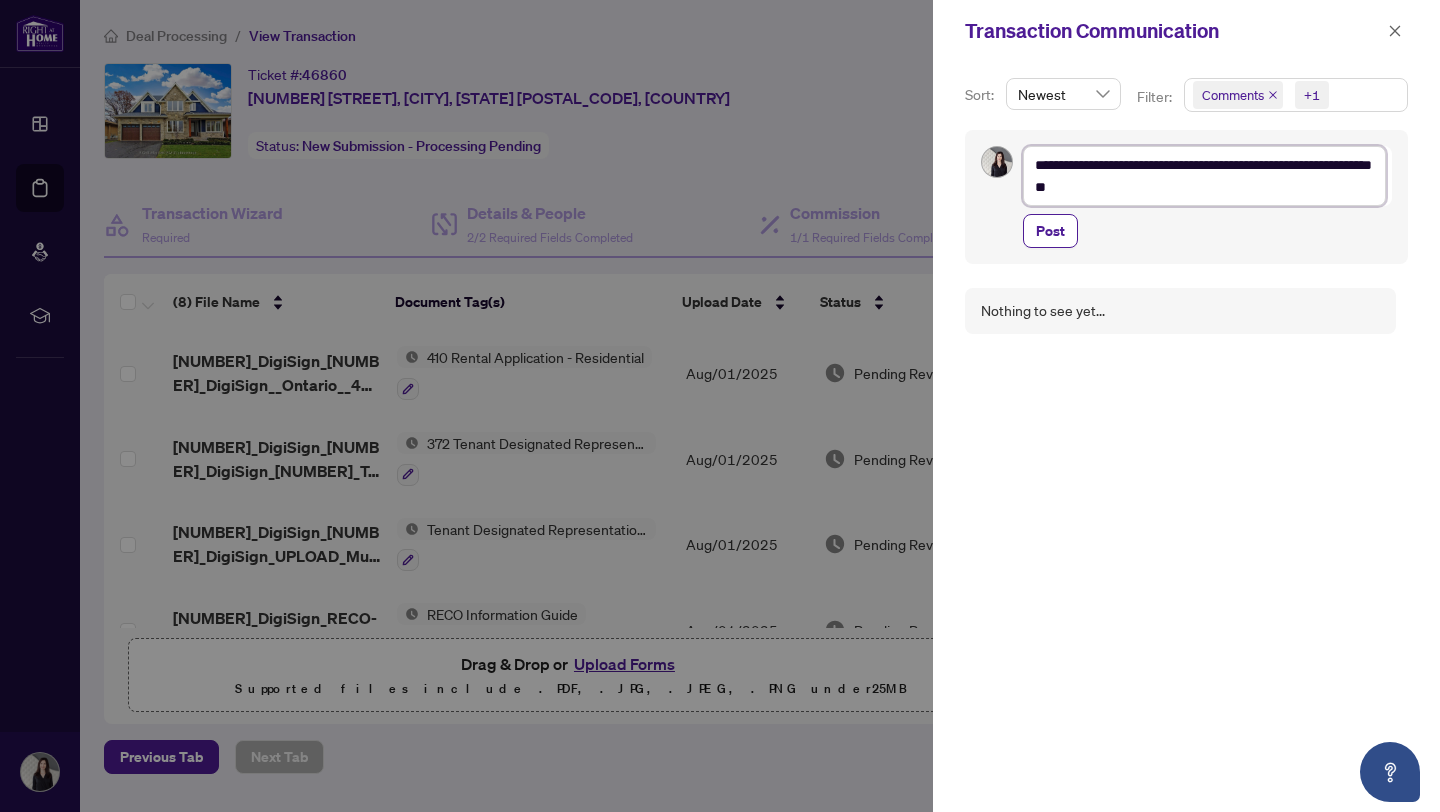type on "**********" 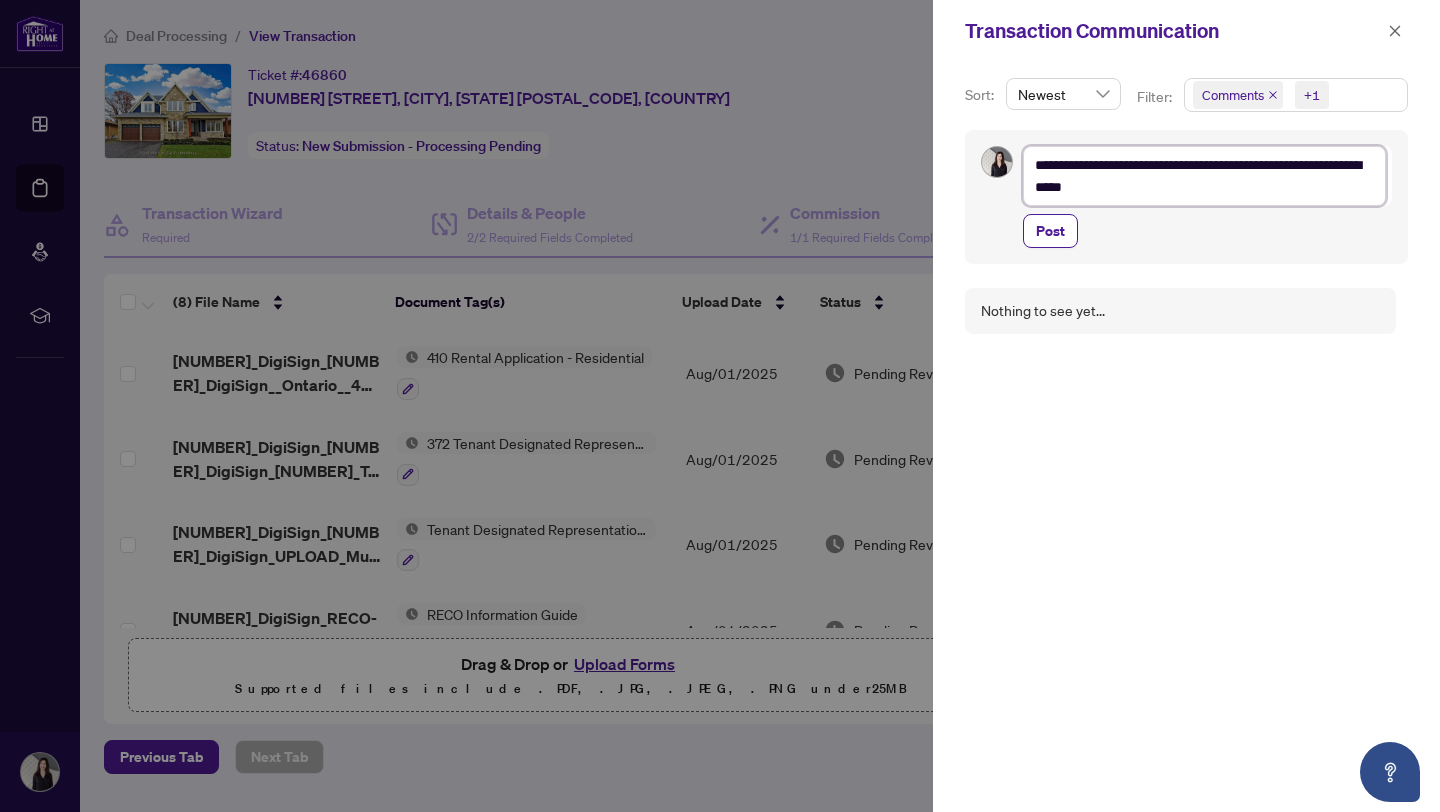 type on "**********" 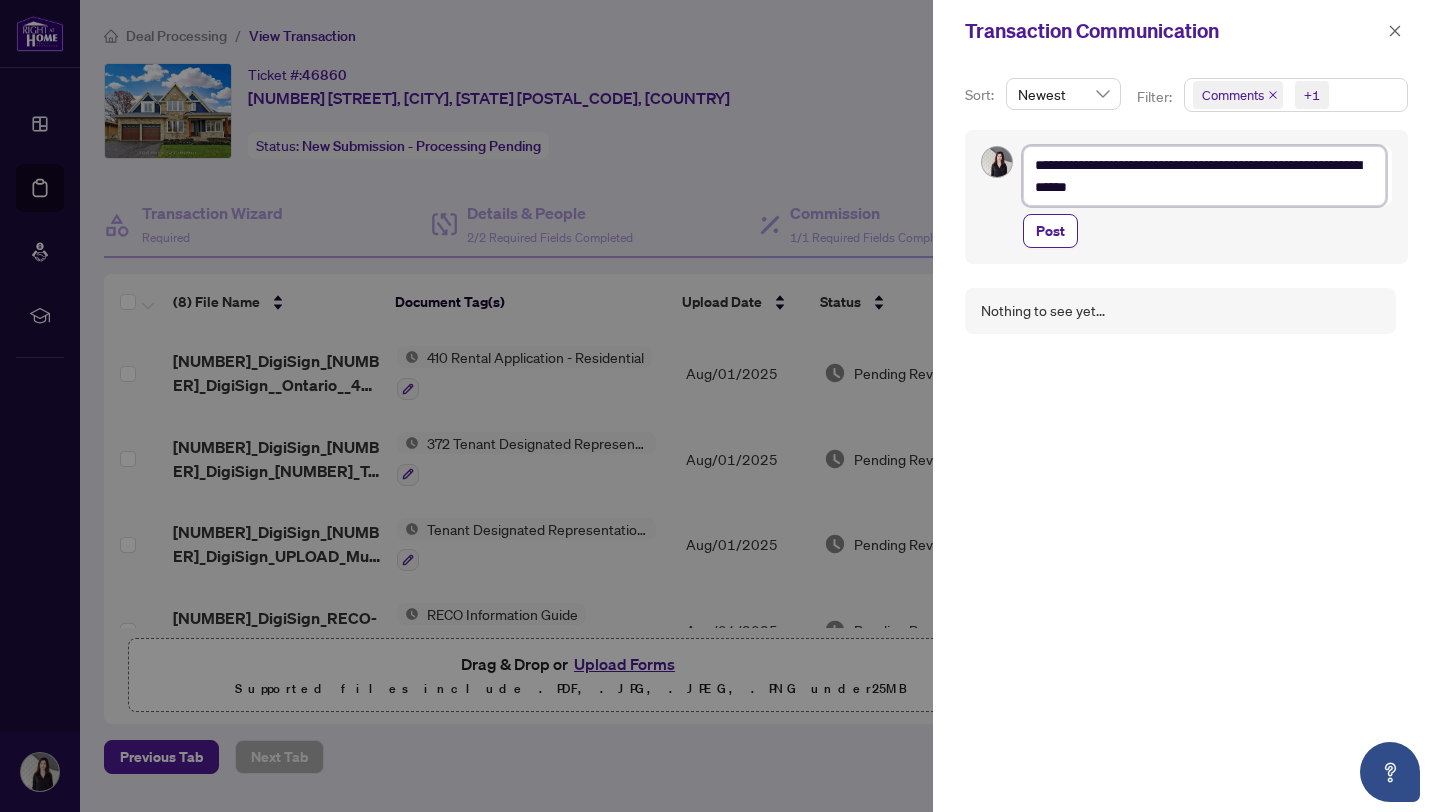 type on "**********" 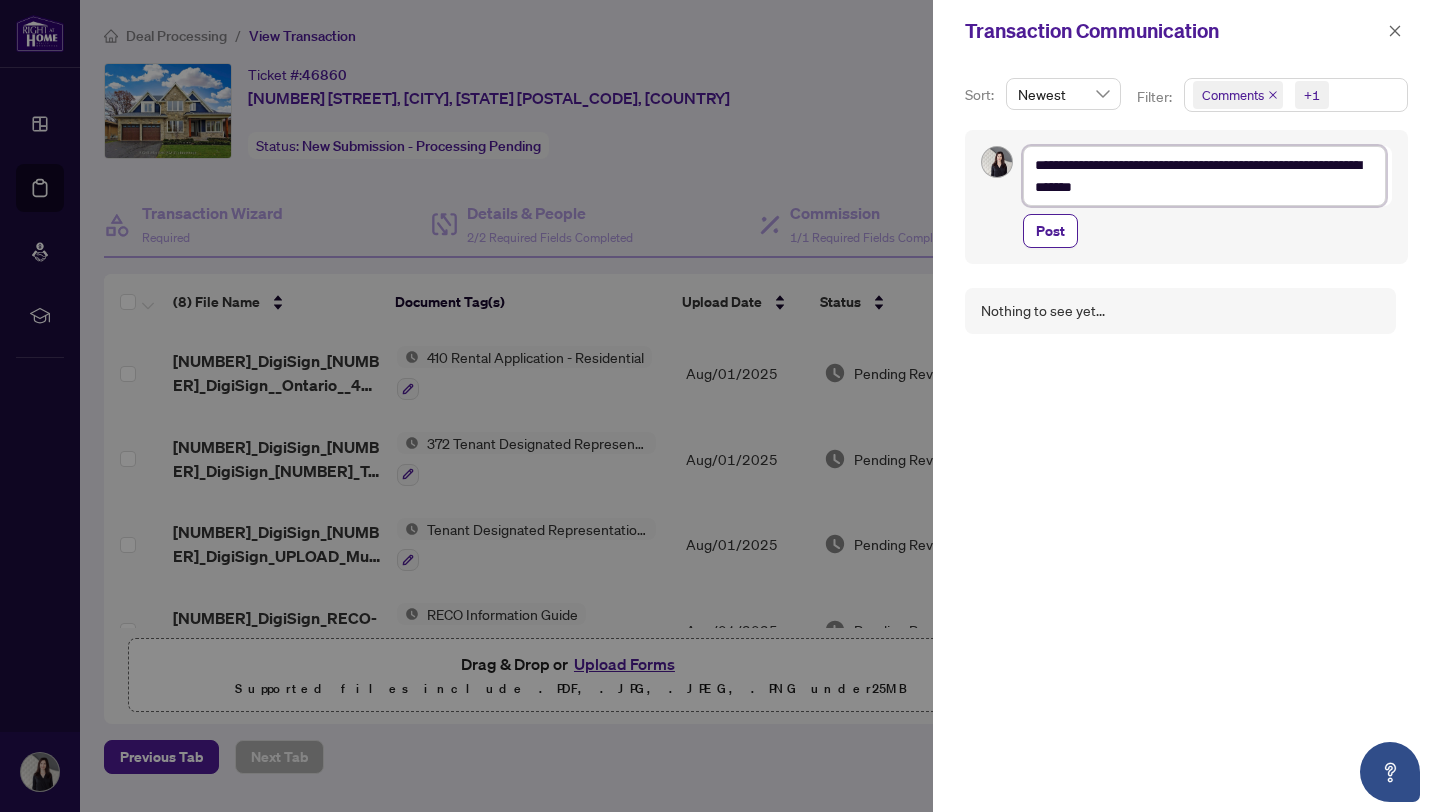 type on "**********" 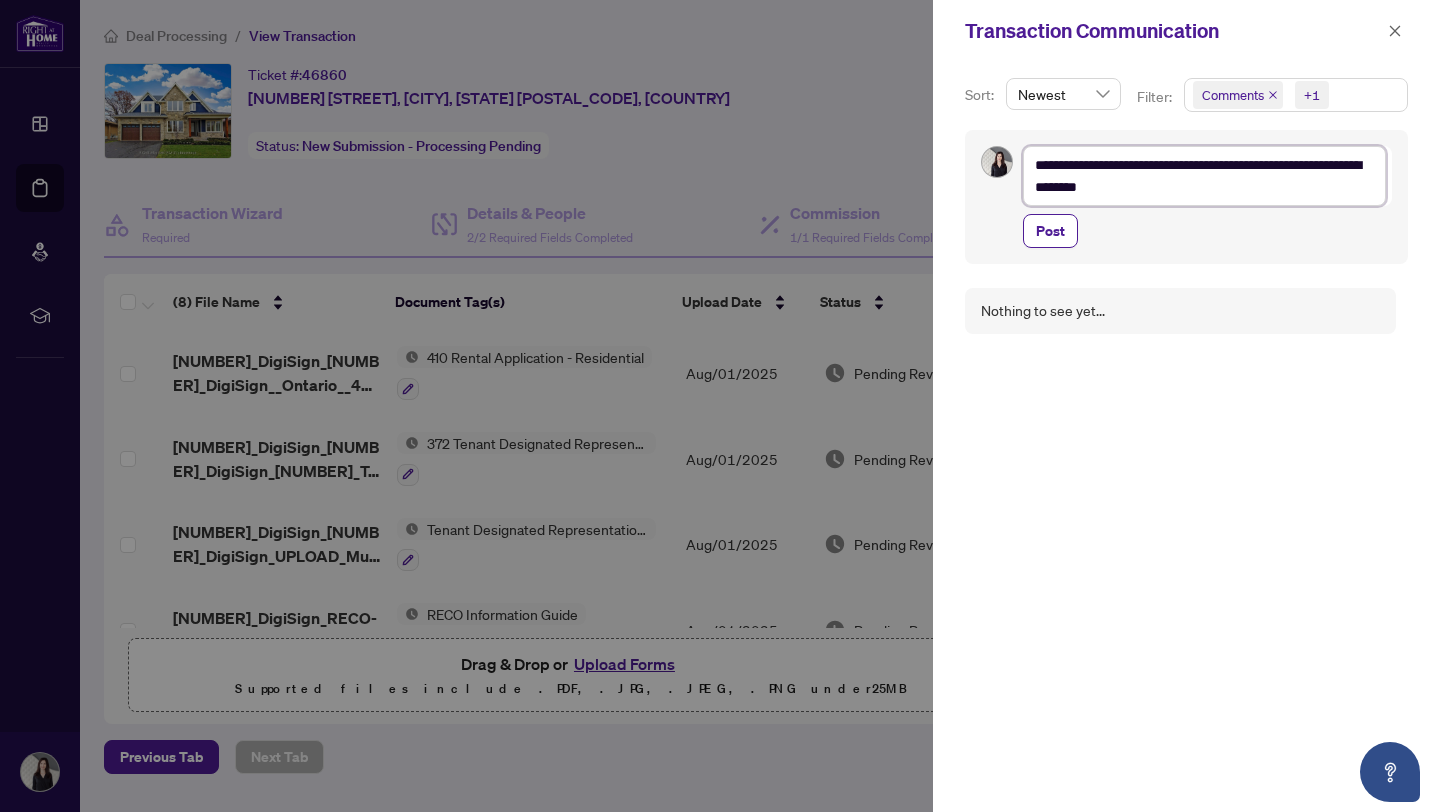 type on "**********" 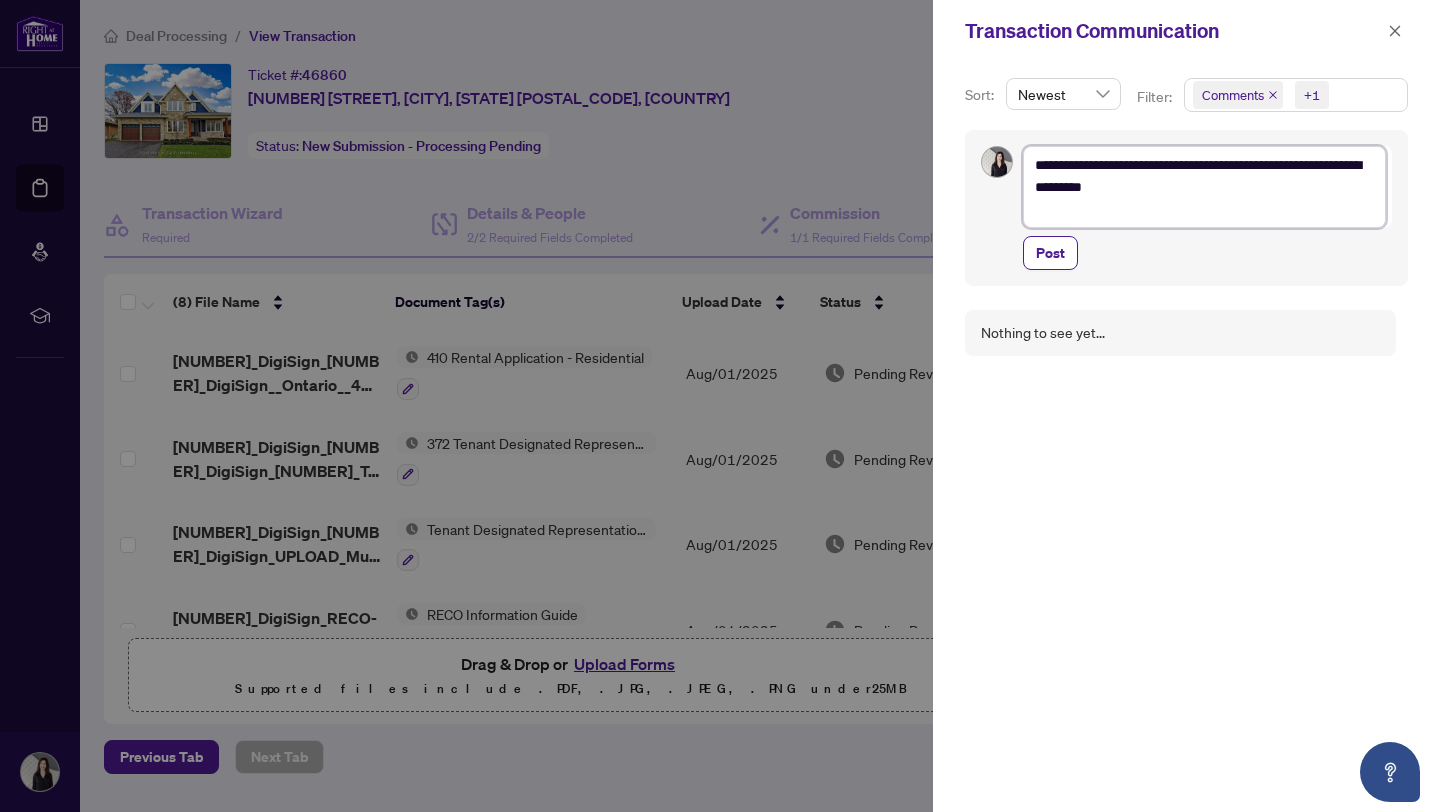 scroll, scrollTop: 0, scrollLeft: 0, axis: both 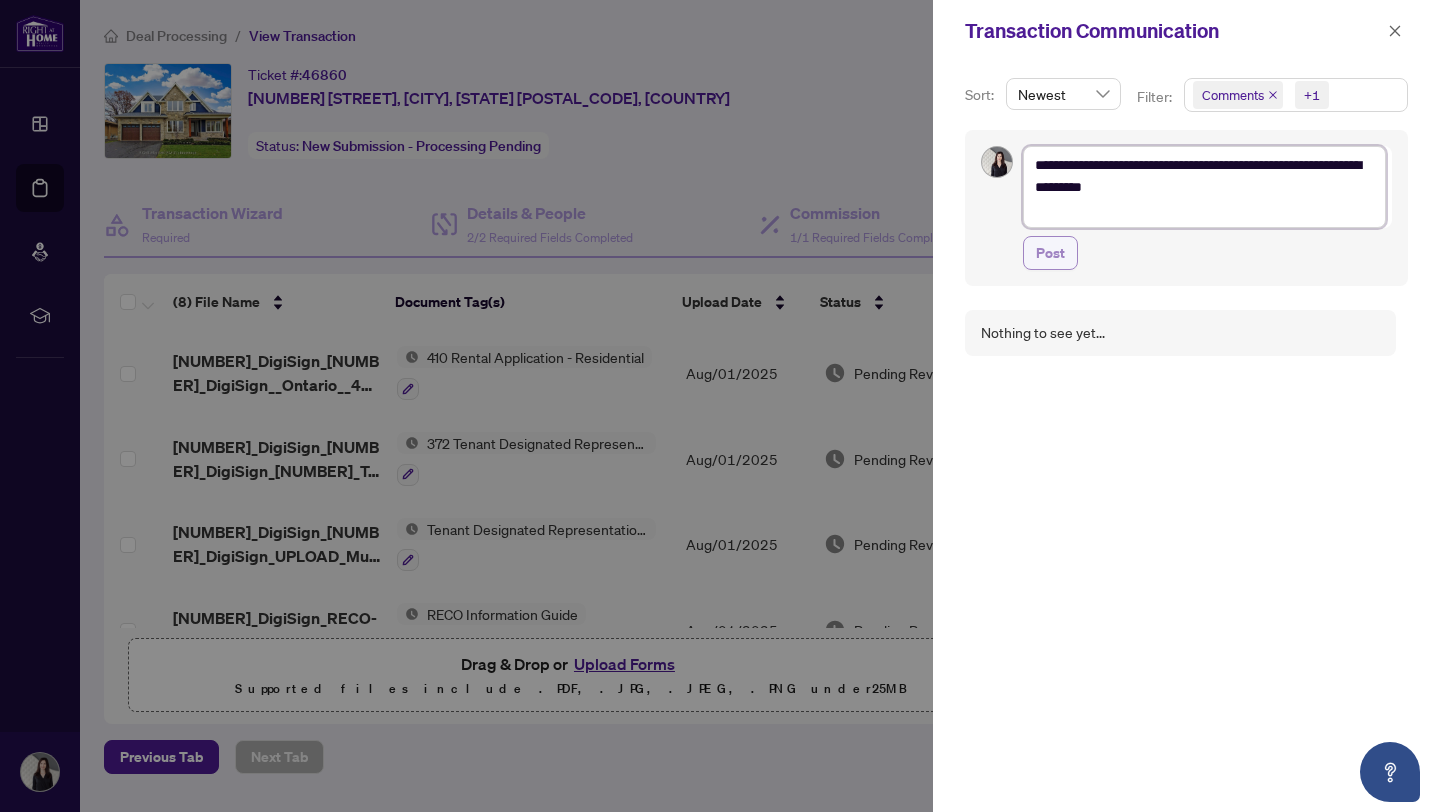 type on "**********" 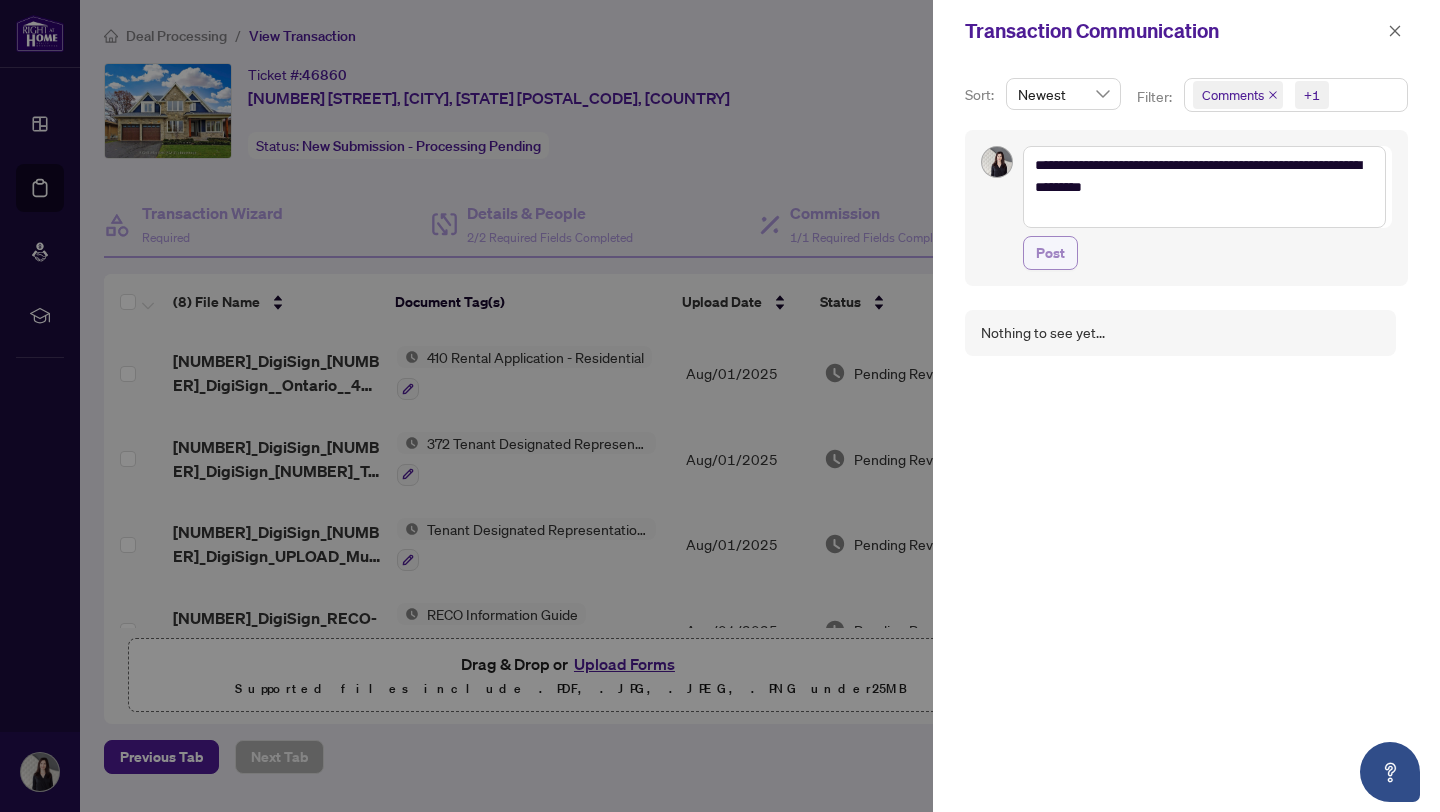 click on "Post" at bounding box center [1050, 253] 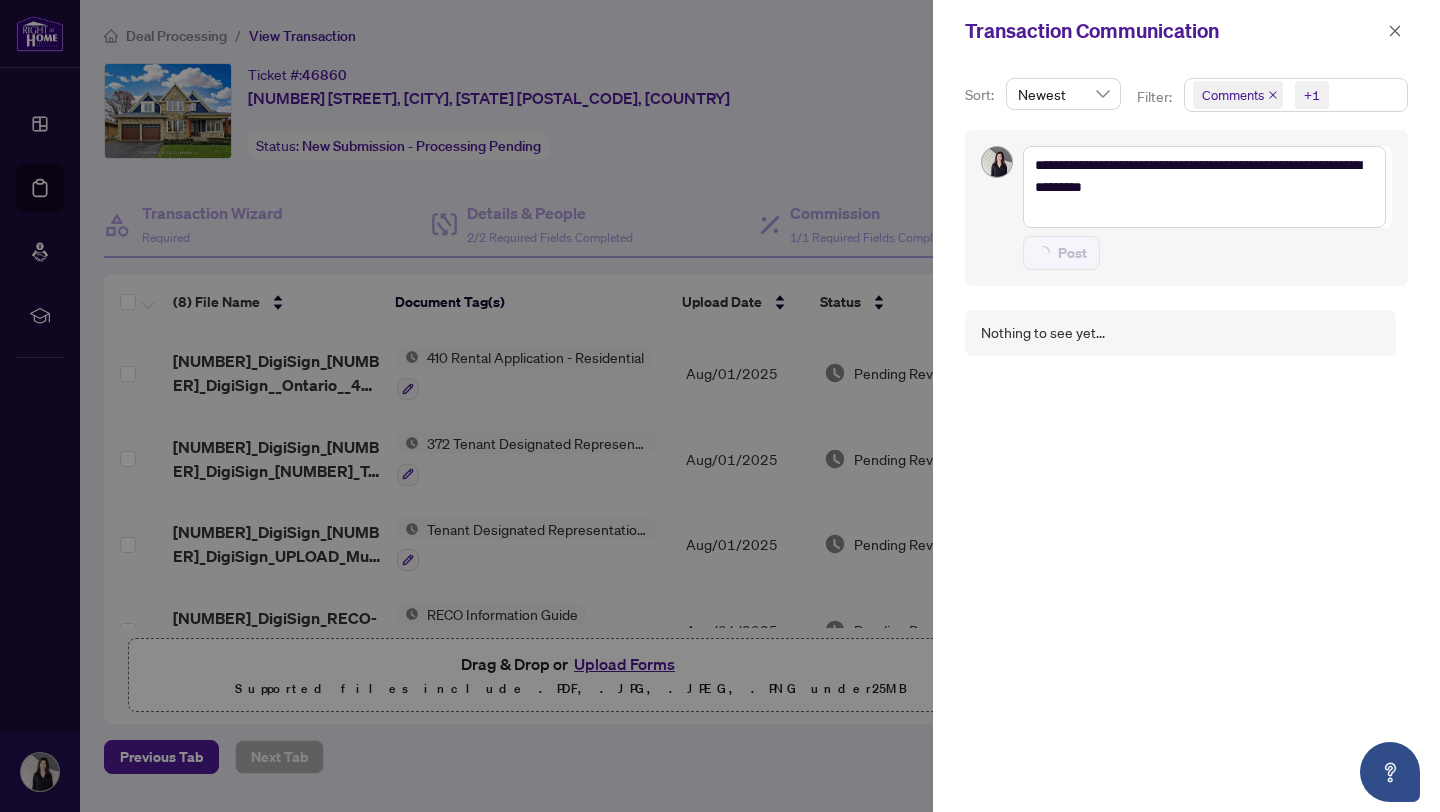 type 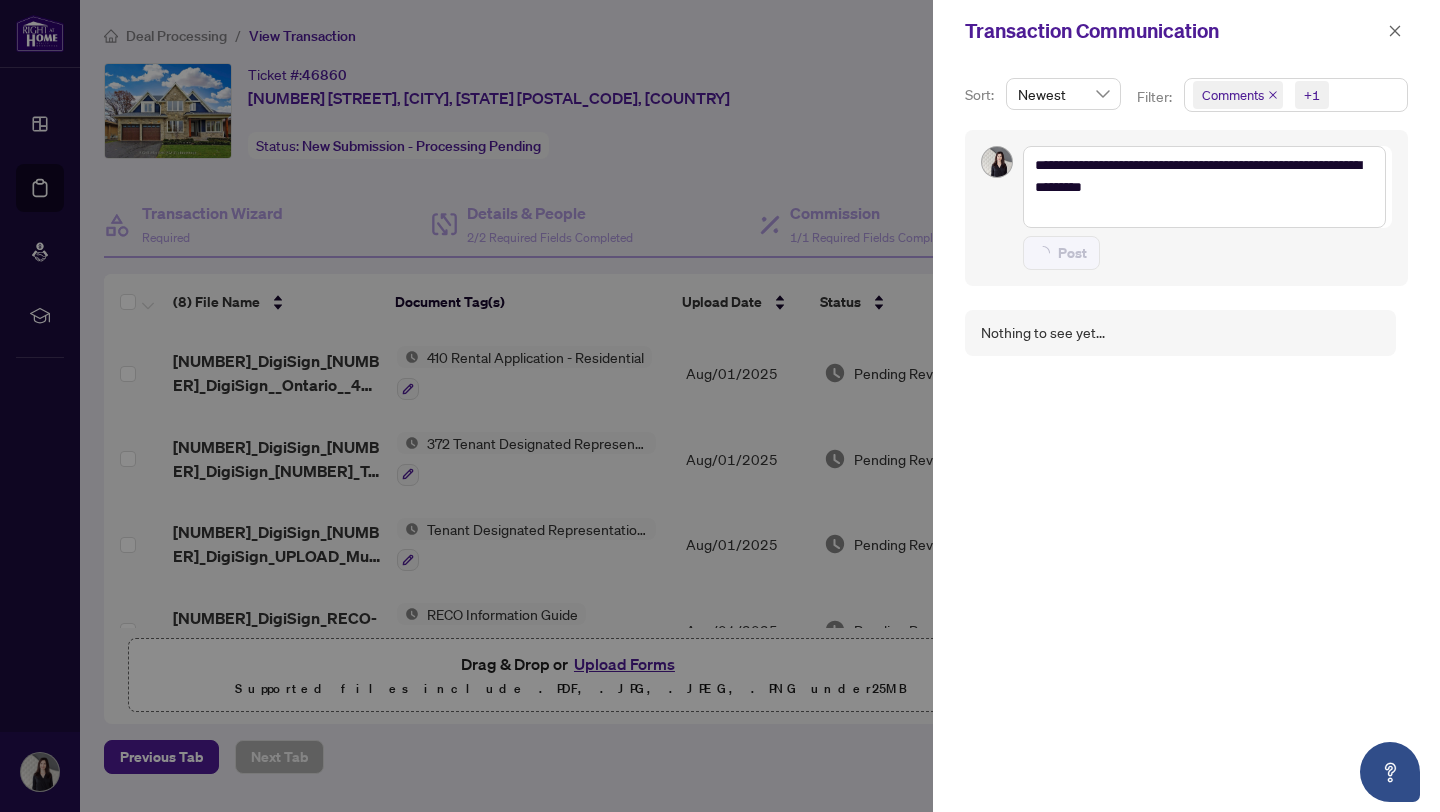 type on "**********" 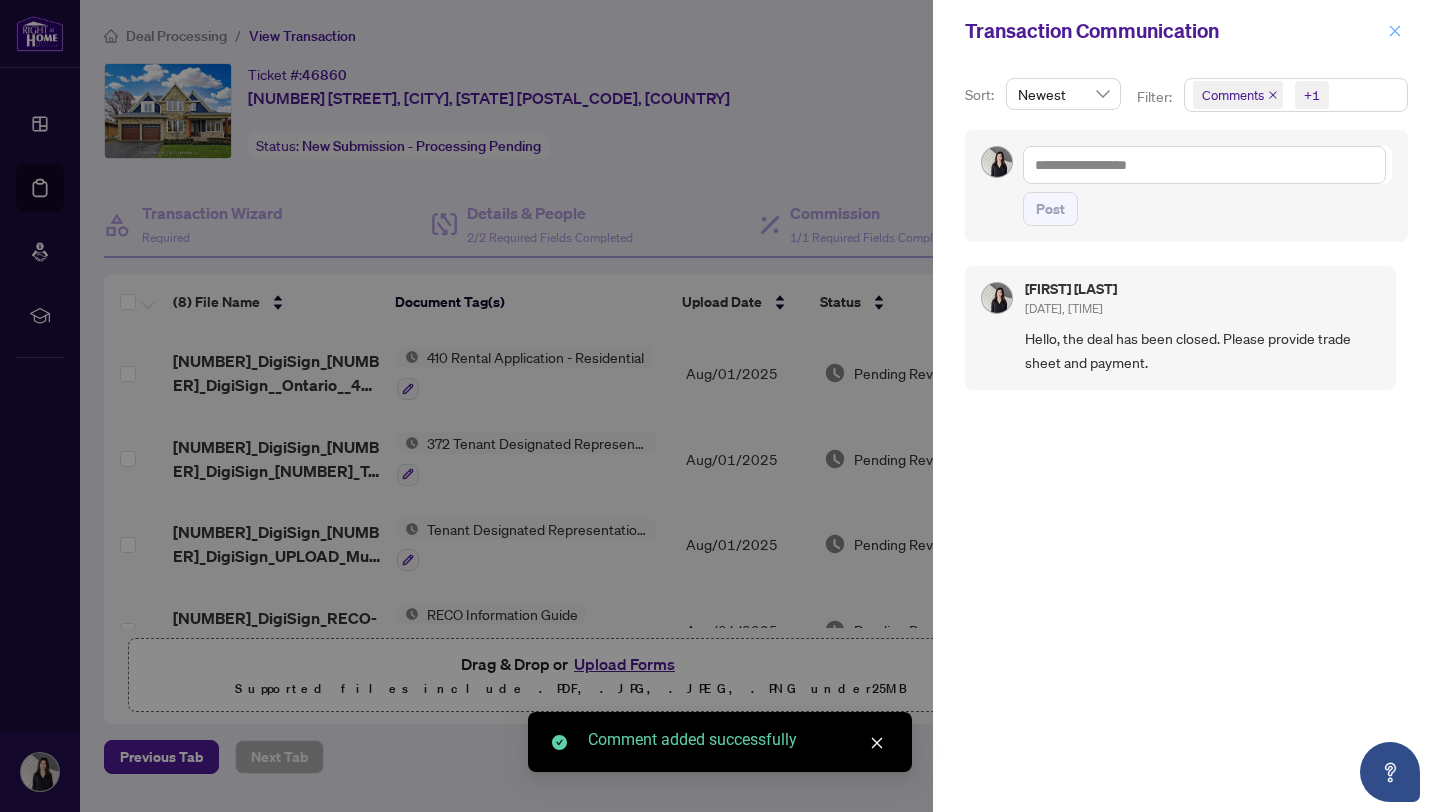 click 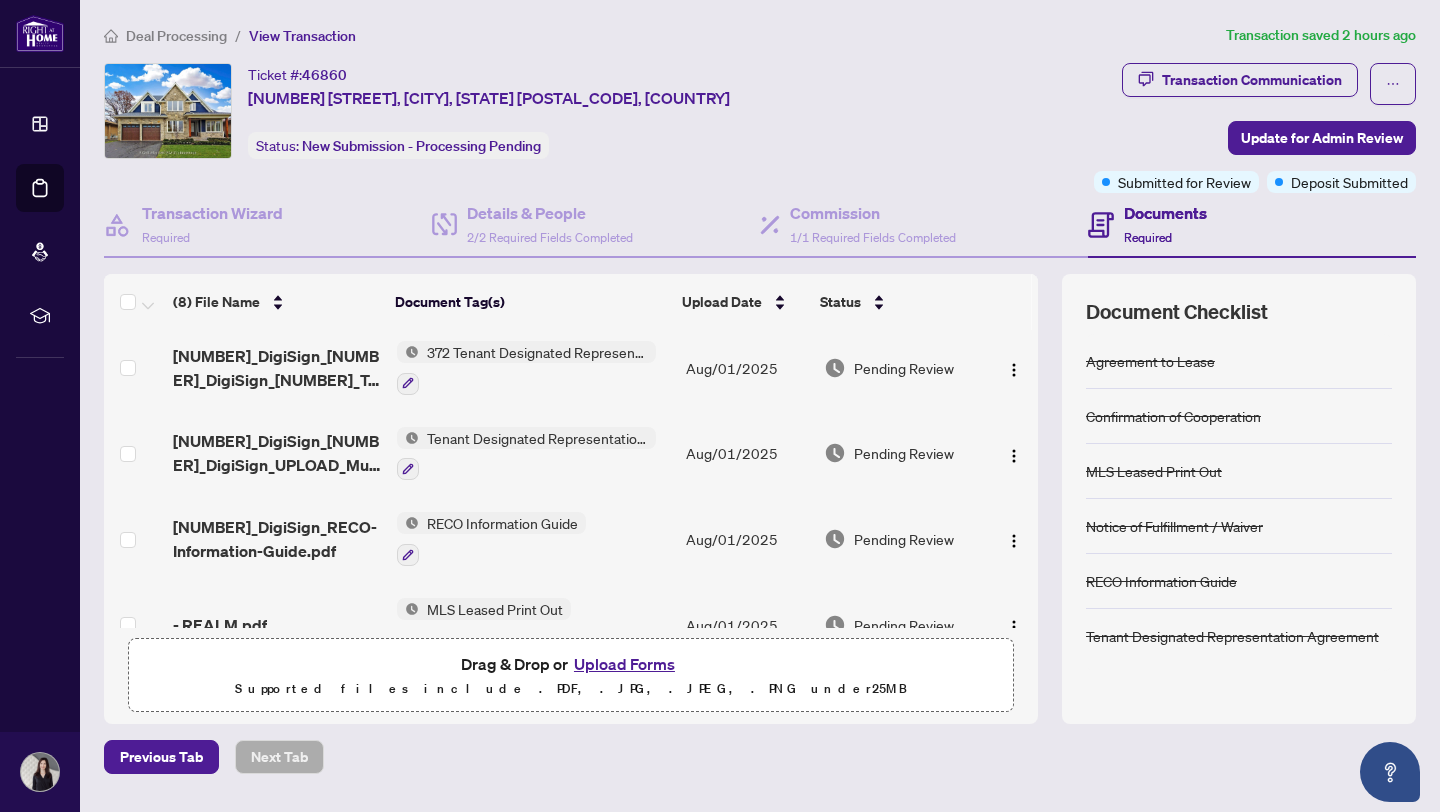 scroll, scrollTop: 0, scrollLeft: 0, axis: both 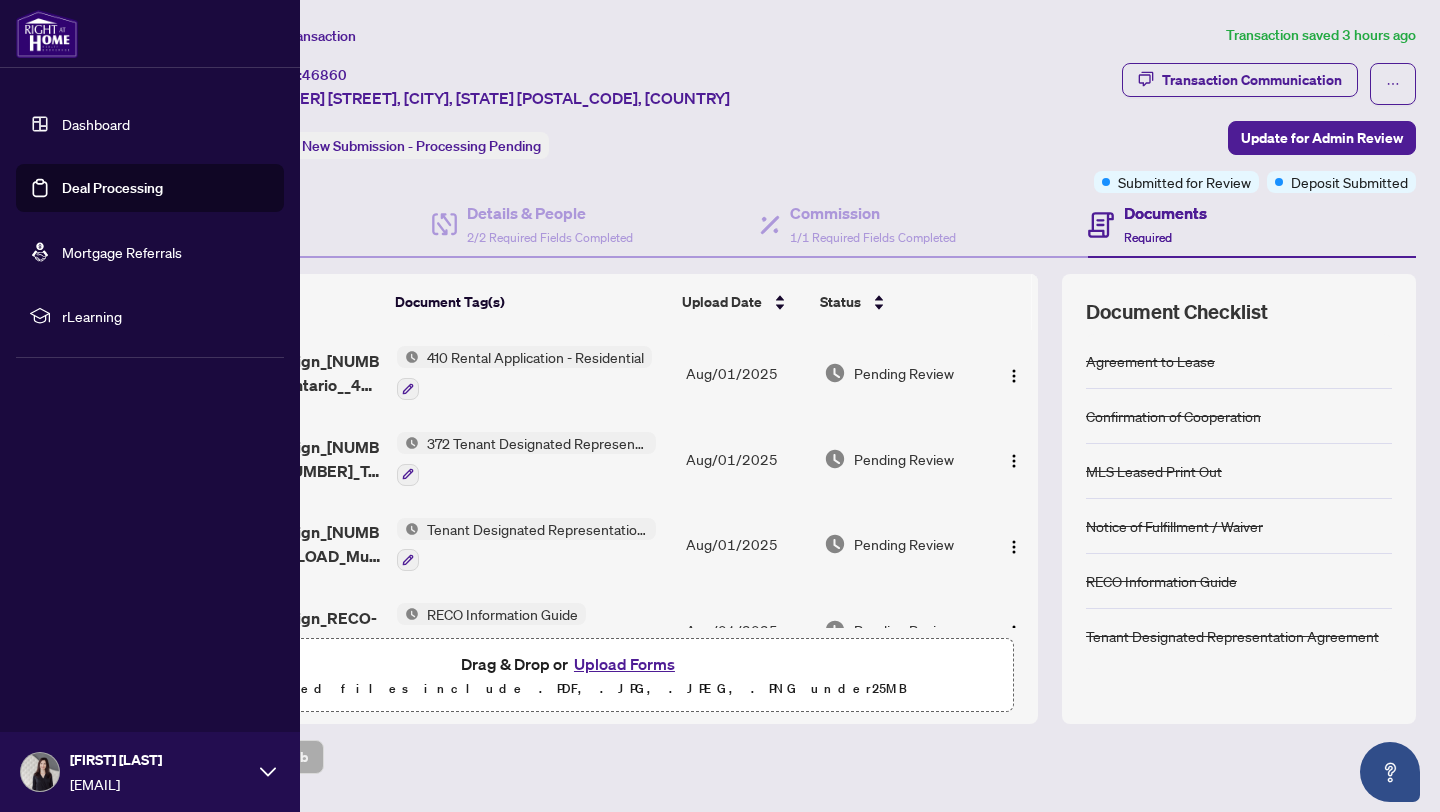 click on "Dashboard" at bounding box center (96, 124) 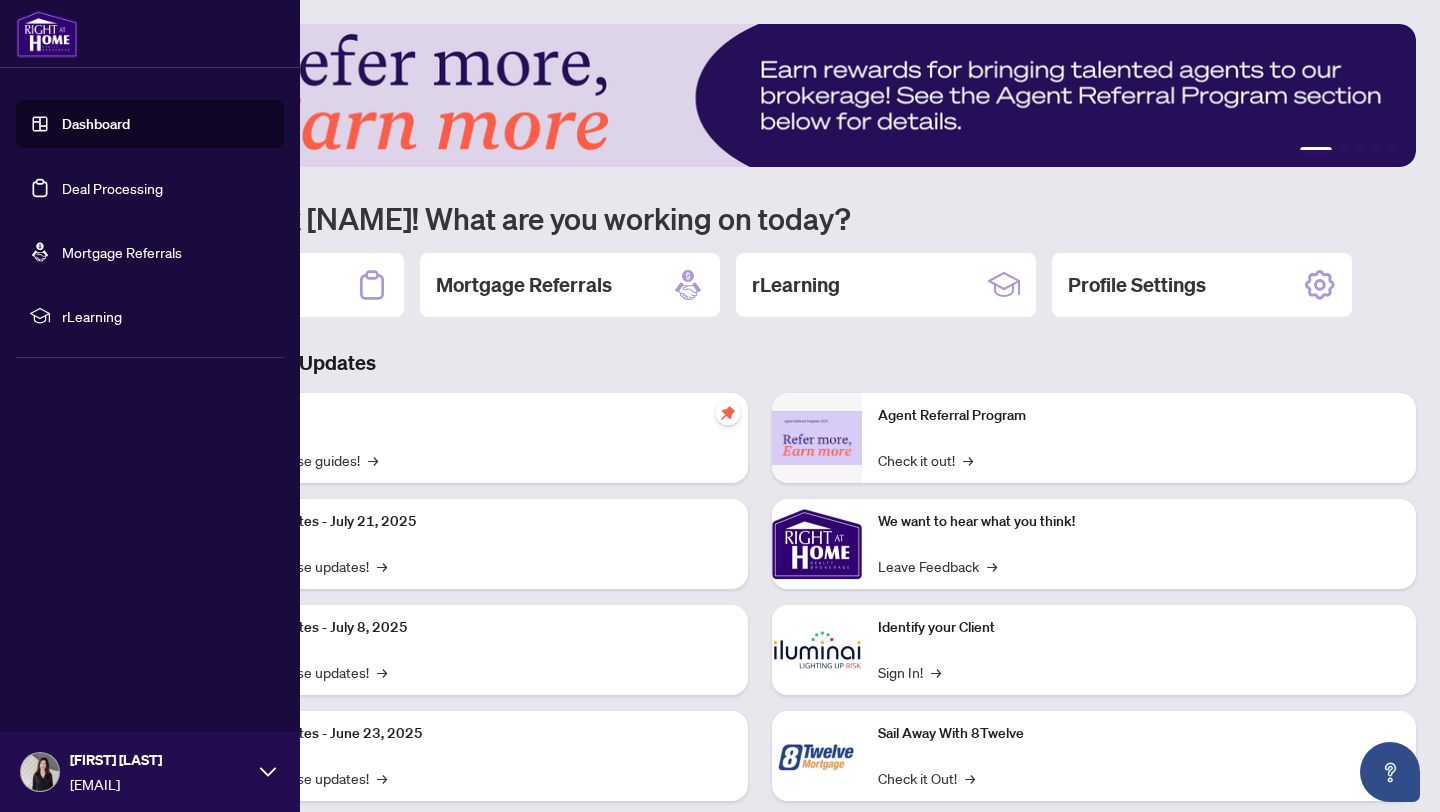 click on "Deal Processing" at bounding box center [112, 188] 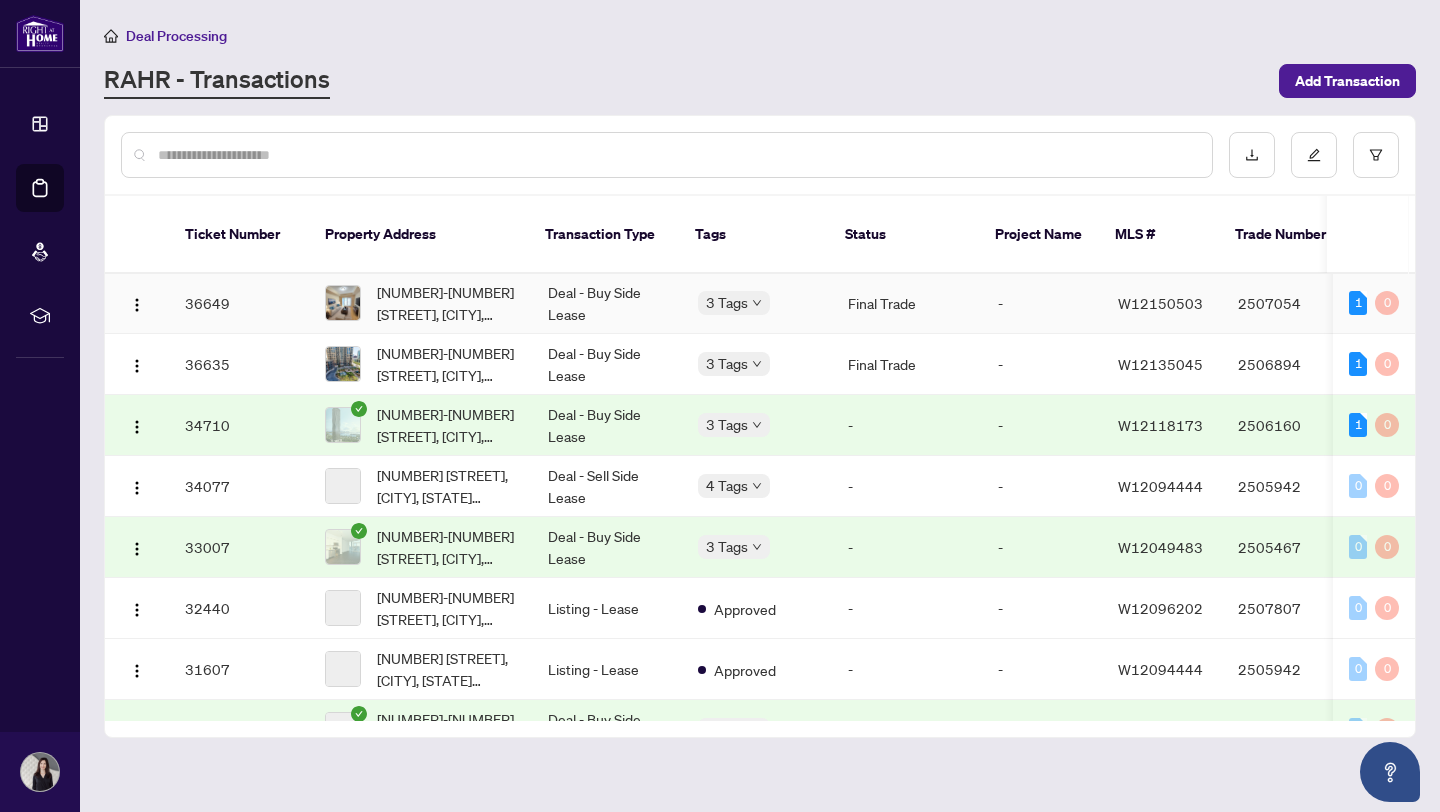 scroll, scrollTop: 1021, scrollLeft: 0, axis: vertical 